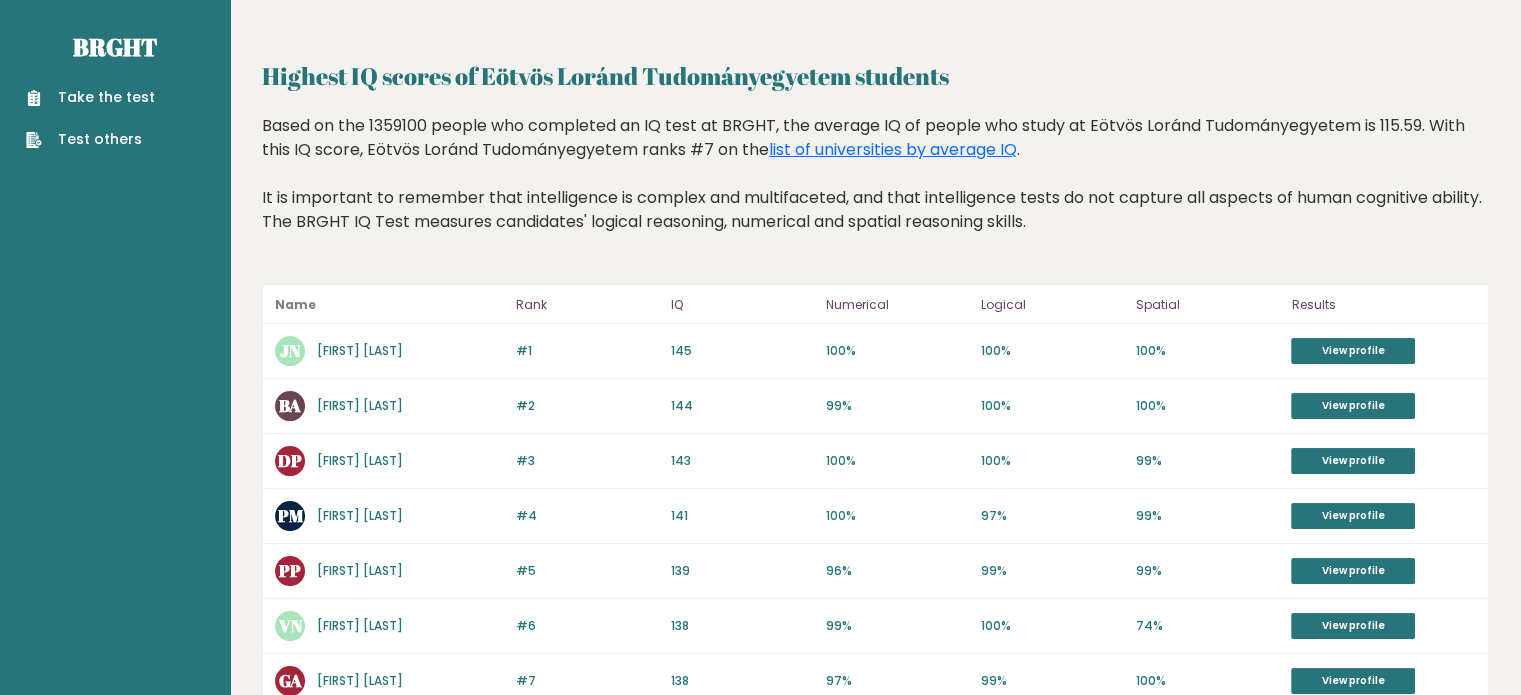 scroll, scrollTop: 0, scrollLeft: 0, axis: both 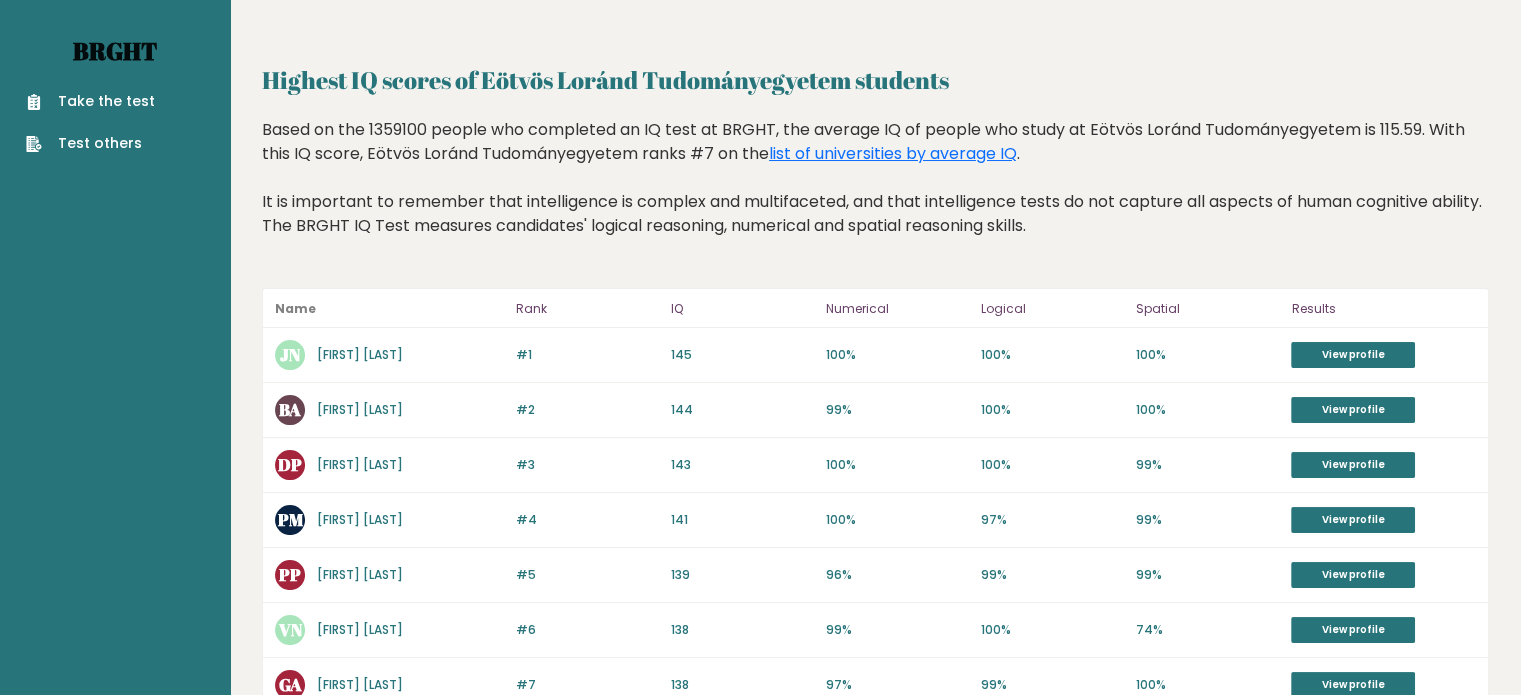 click on "Brght" at bounding box center [115, 51] 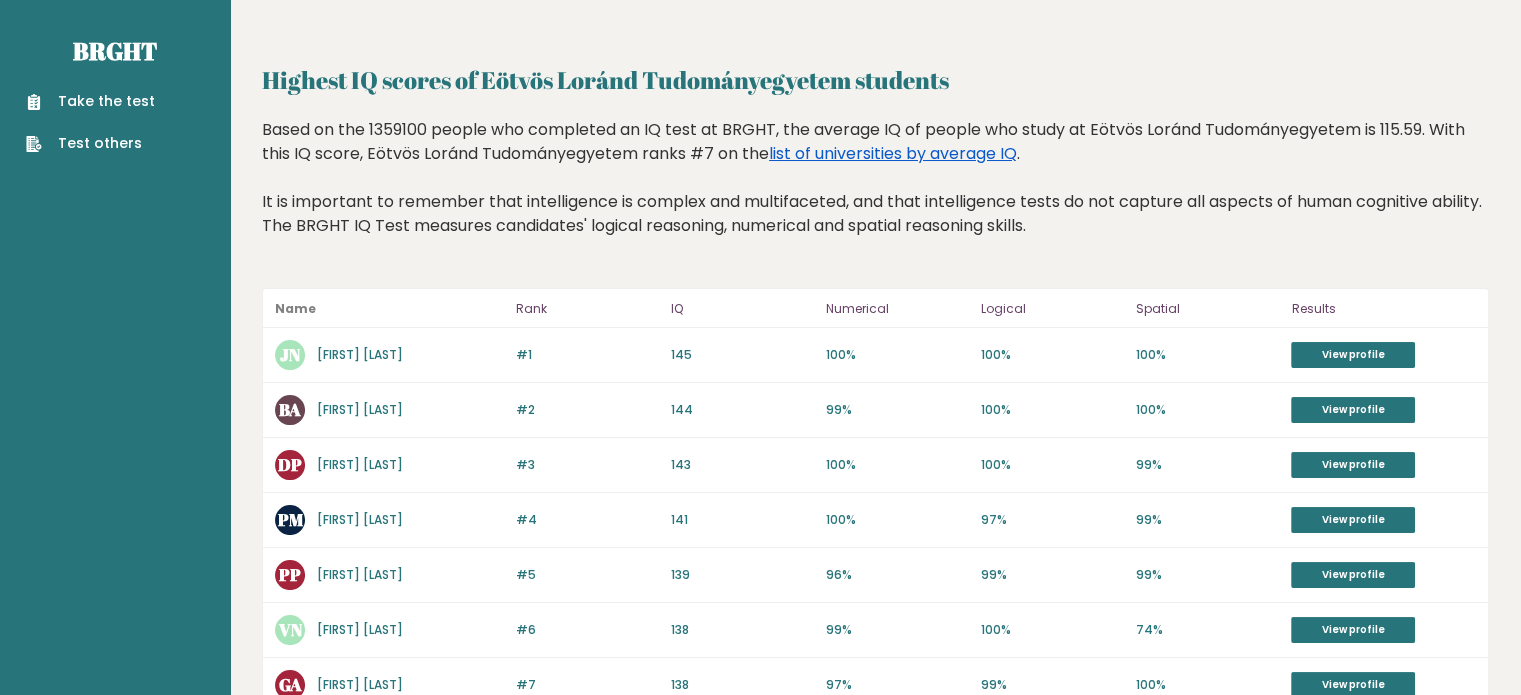 click on "list of universities by average IQ" at bounding box center (893, 153) 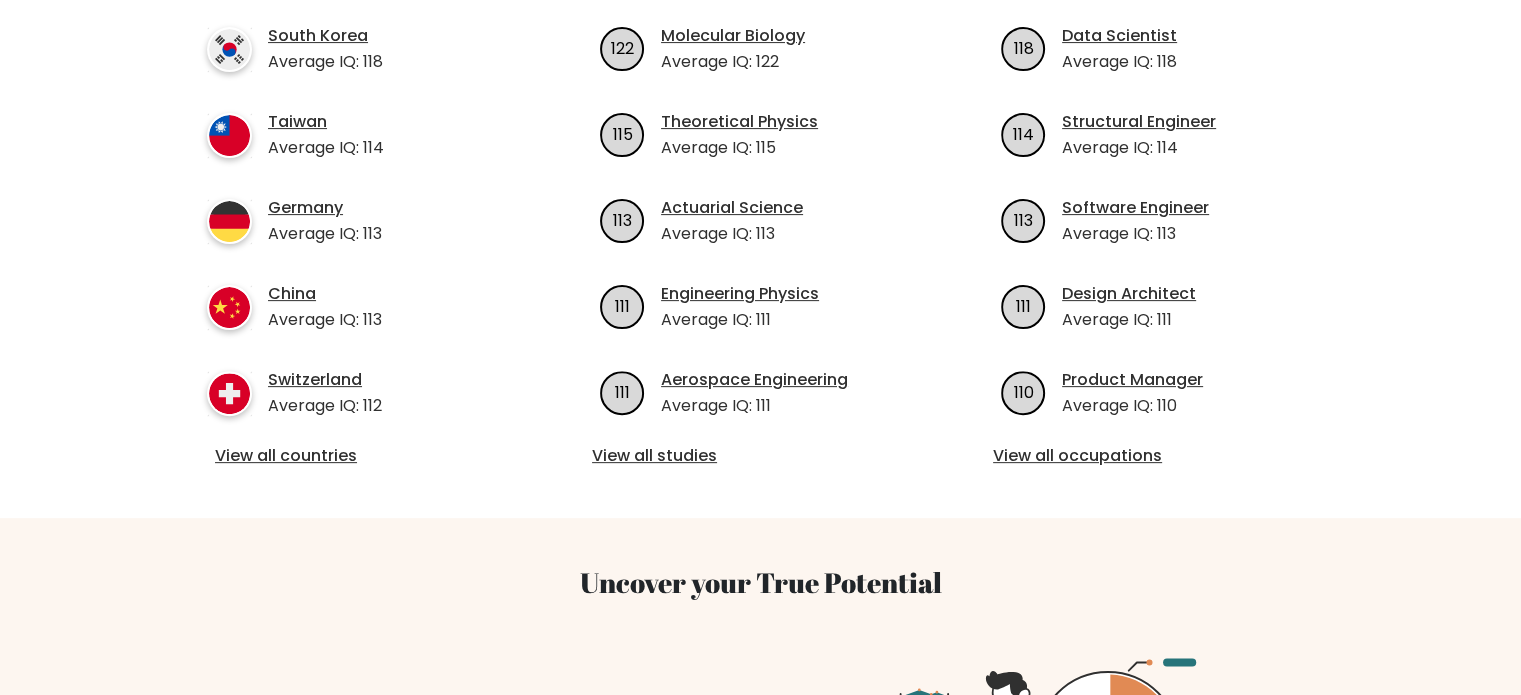scroll, scrollTop: 640, scrollLeft: 0, axis: vertical 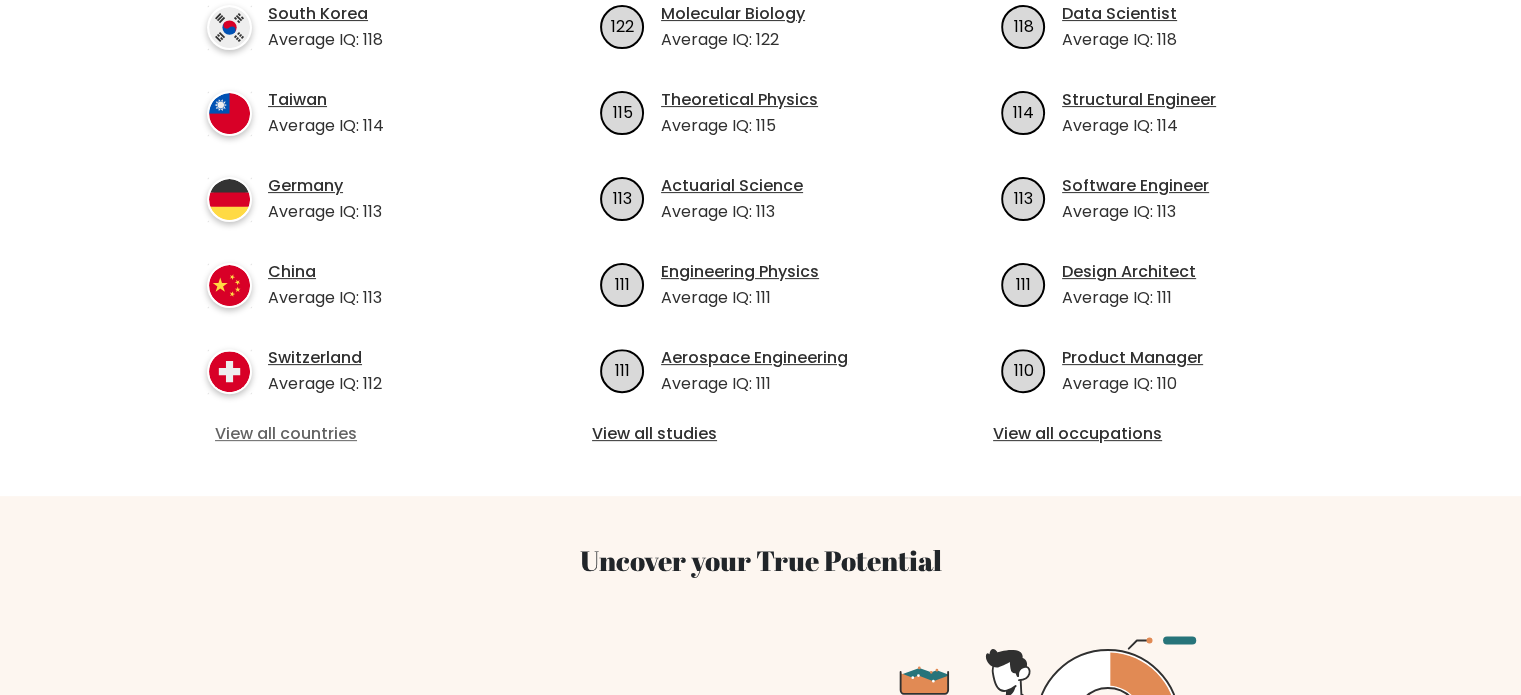 click on "View all countries" at bounding box center [359, 434] 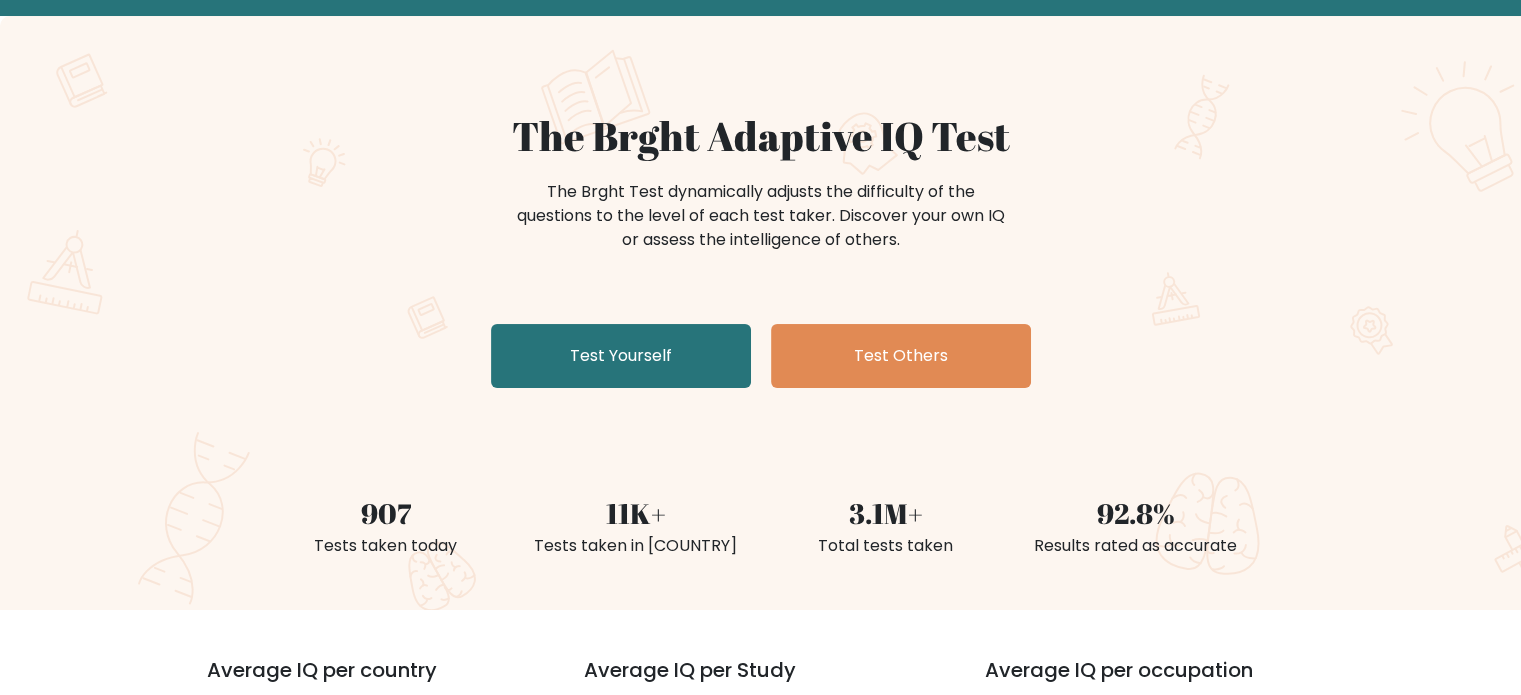 scroll, scrollTop: 120, scrollLeft: 0, axis: vertical 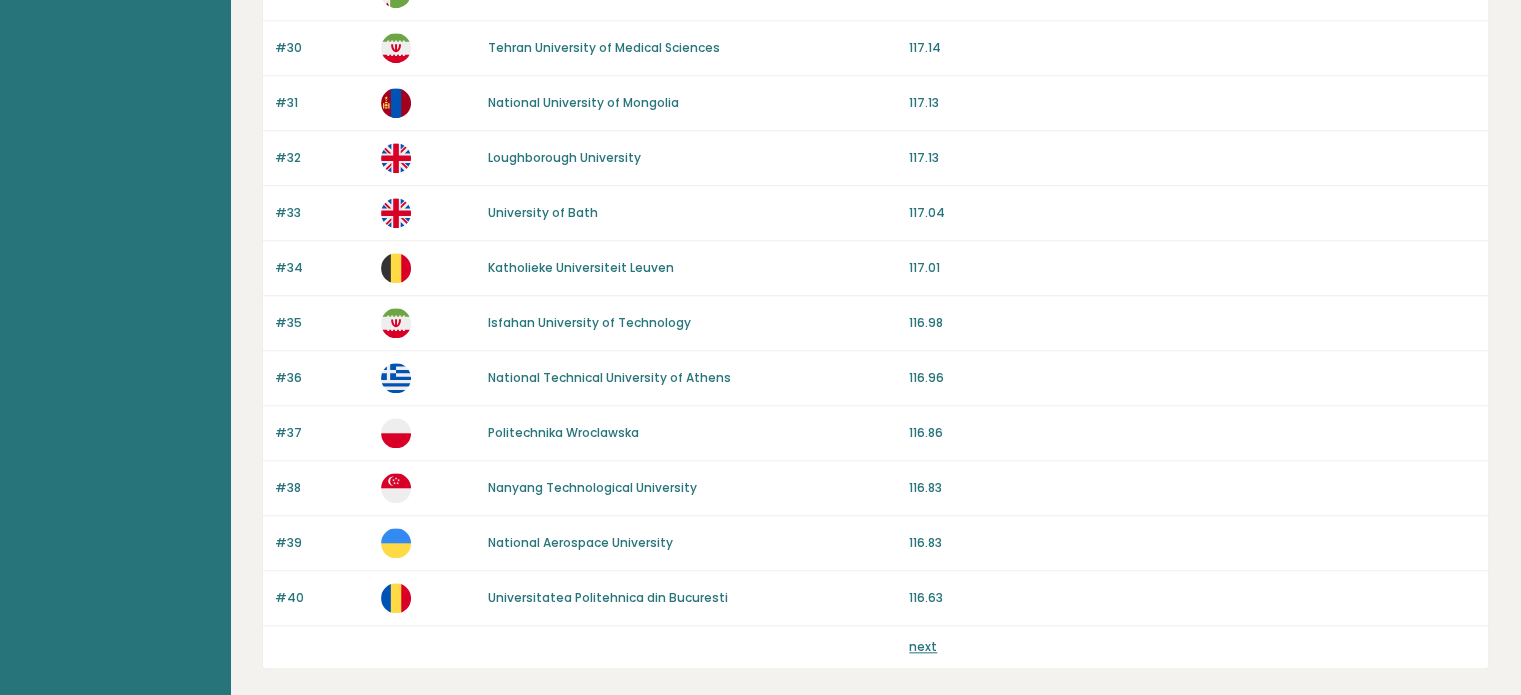 click on "University of Bath" at bounding box center [543, 212] 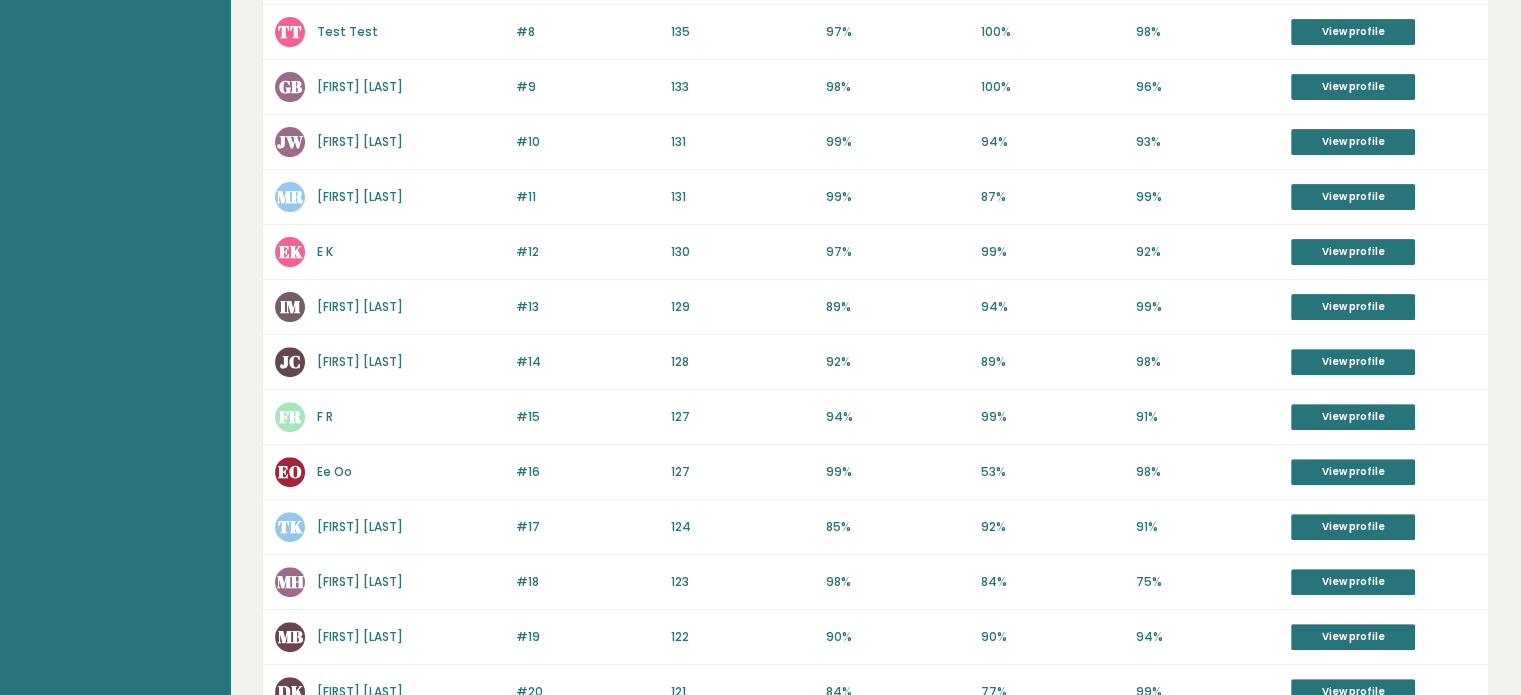 scroll, scrollTop: 640, scrollLeft: 0, axis: vertical 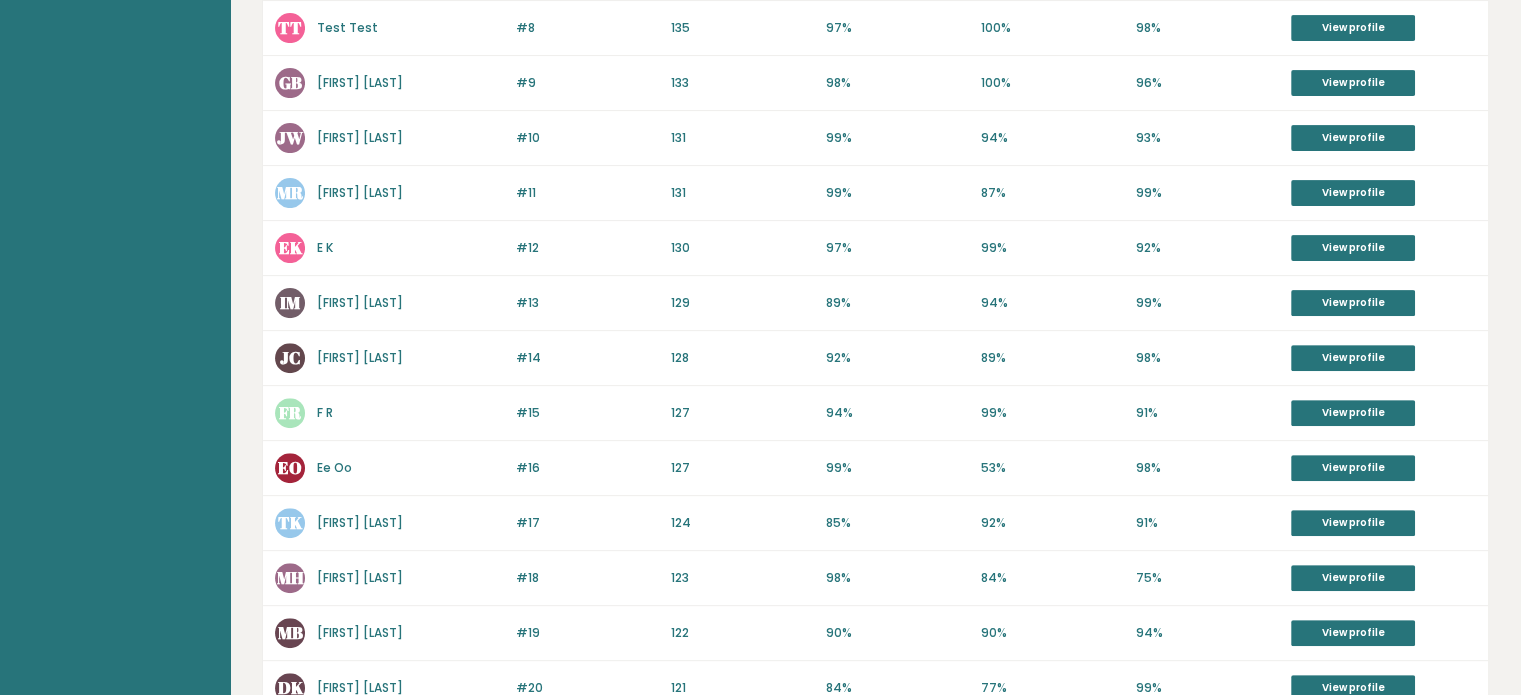 click on "E K" at bounding box center [325, 247] 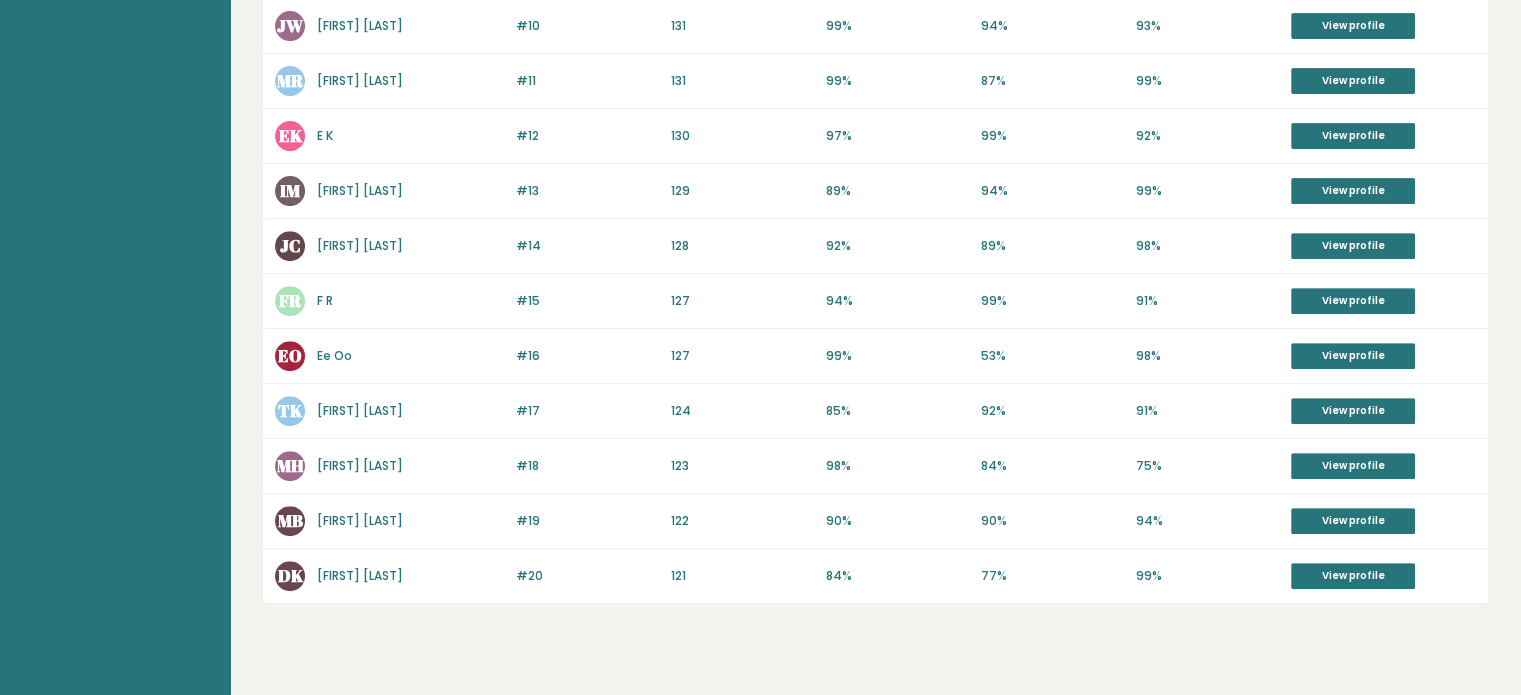 scroll, scrollTop: 760, scrollLeft: 0, axis: vertical 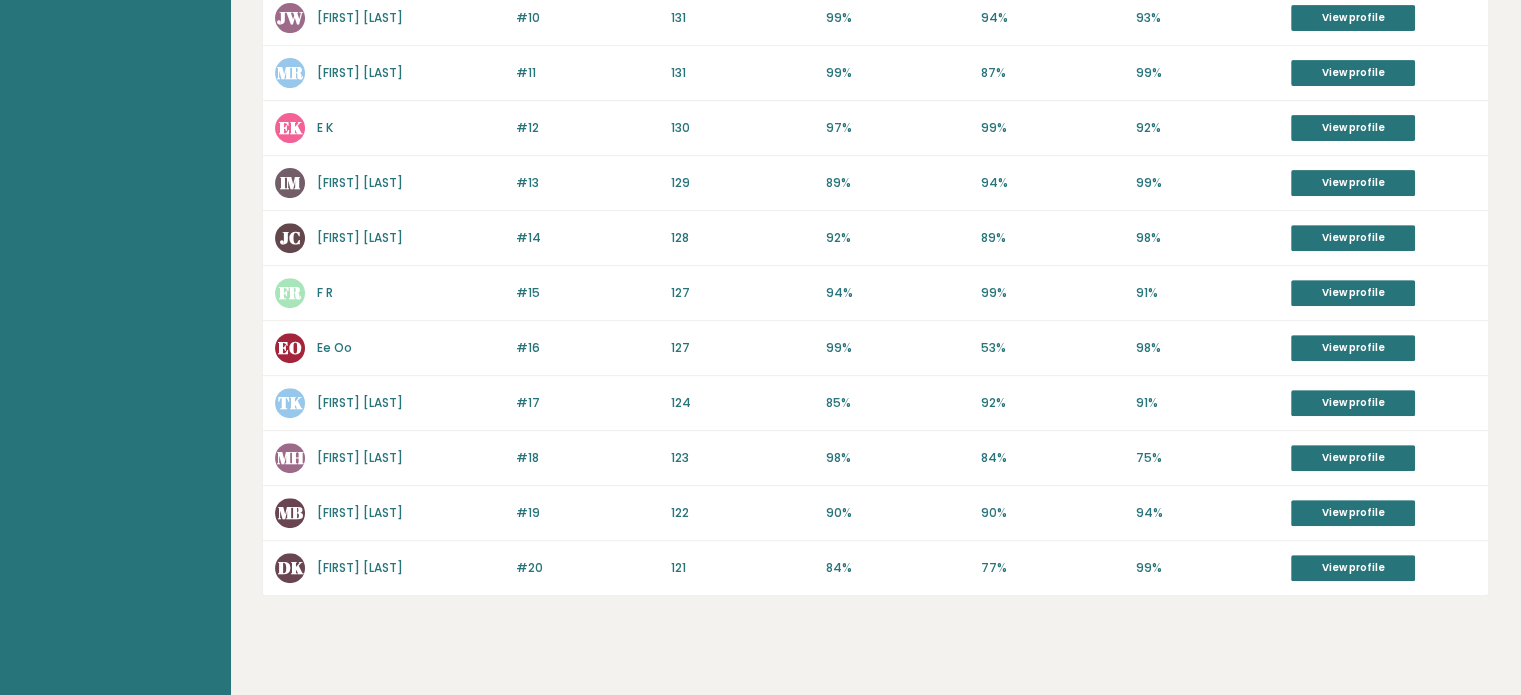 click on "Jamie Crisp" at bounding box center [360, 237] 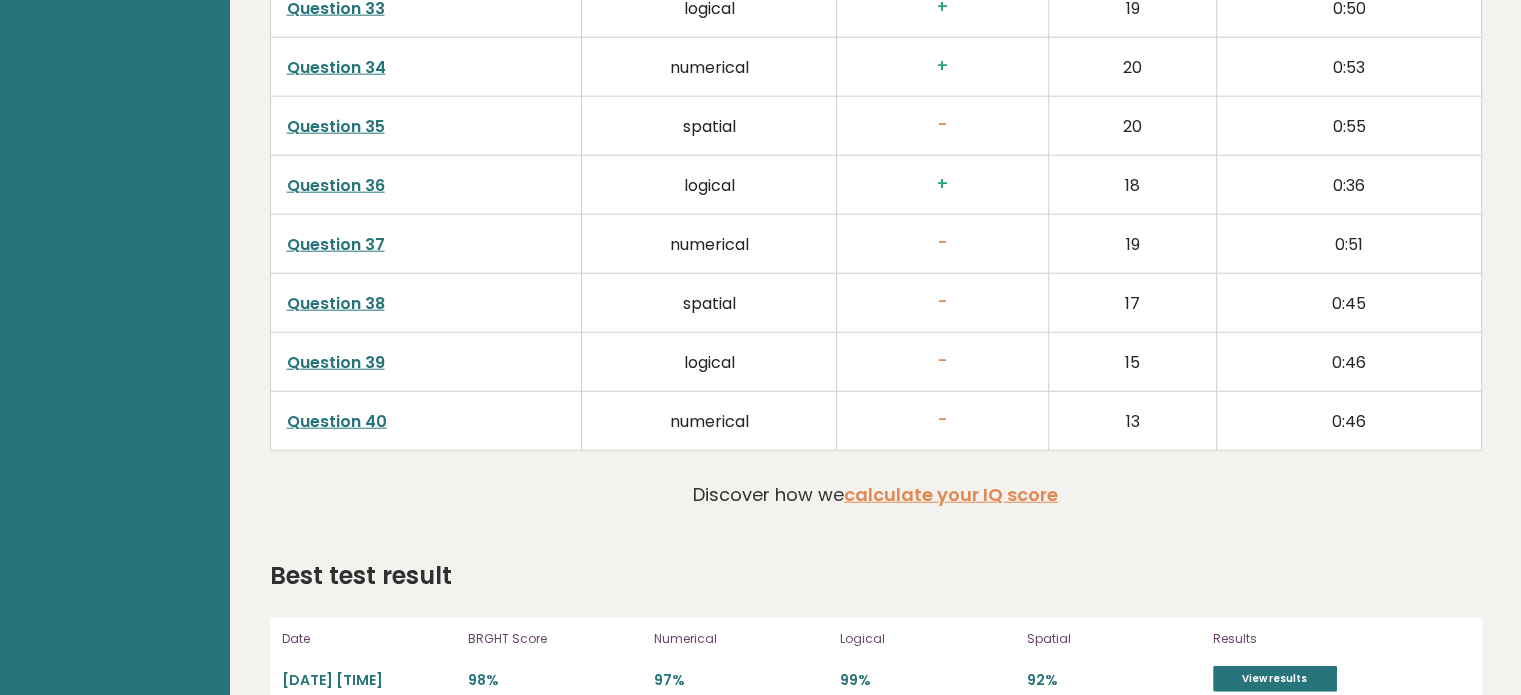 scroll, scrollTop: 4965, scrollLeft: 0, axis: vertical 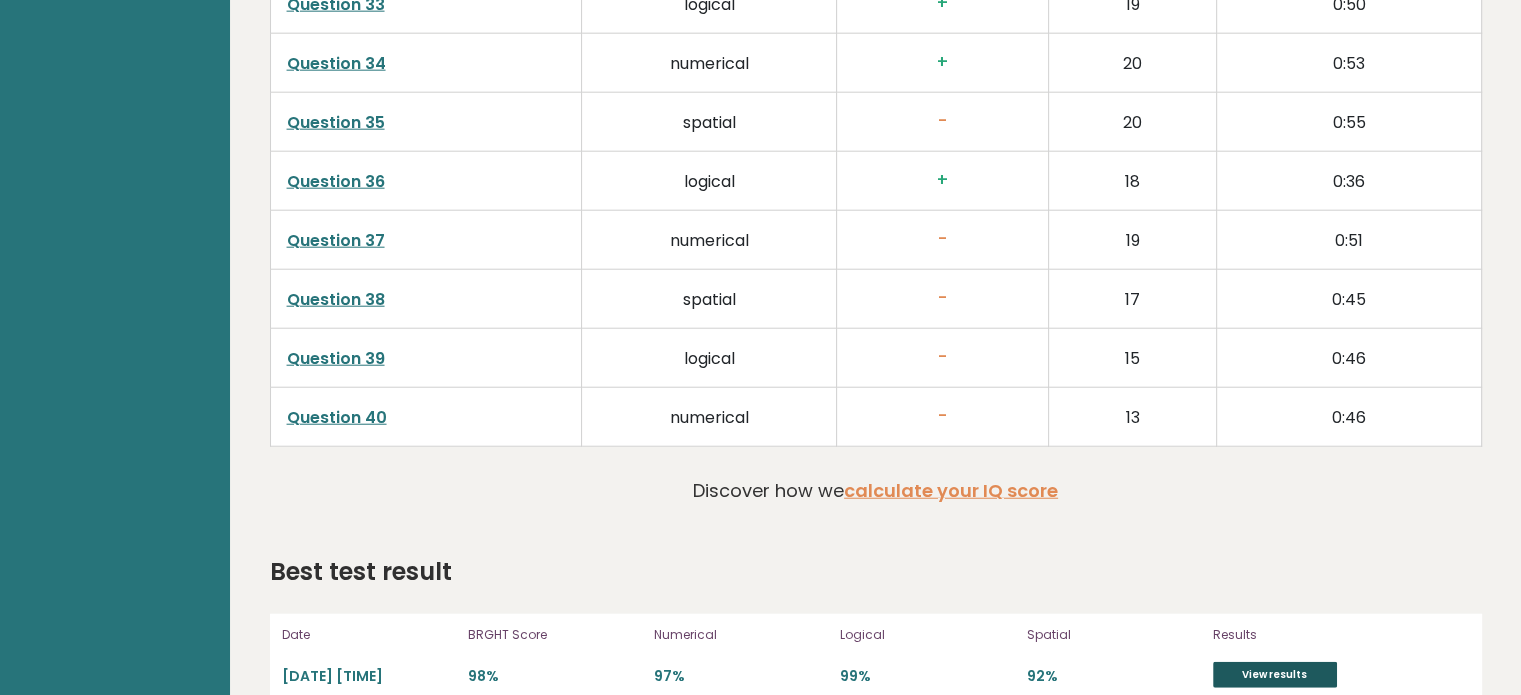 click on "View results" at bounding box center [1275, 675] 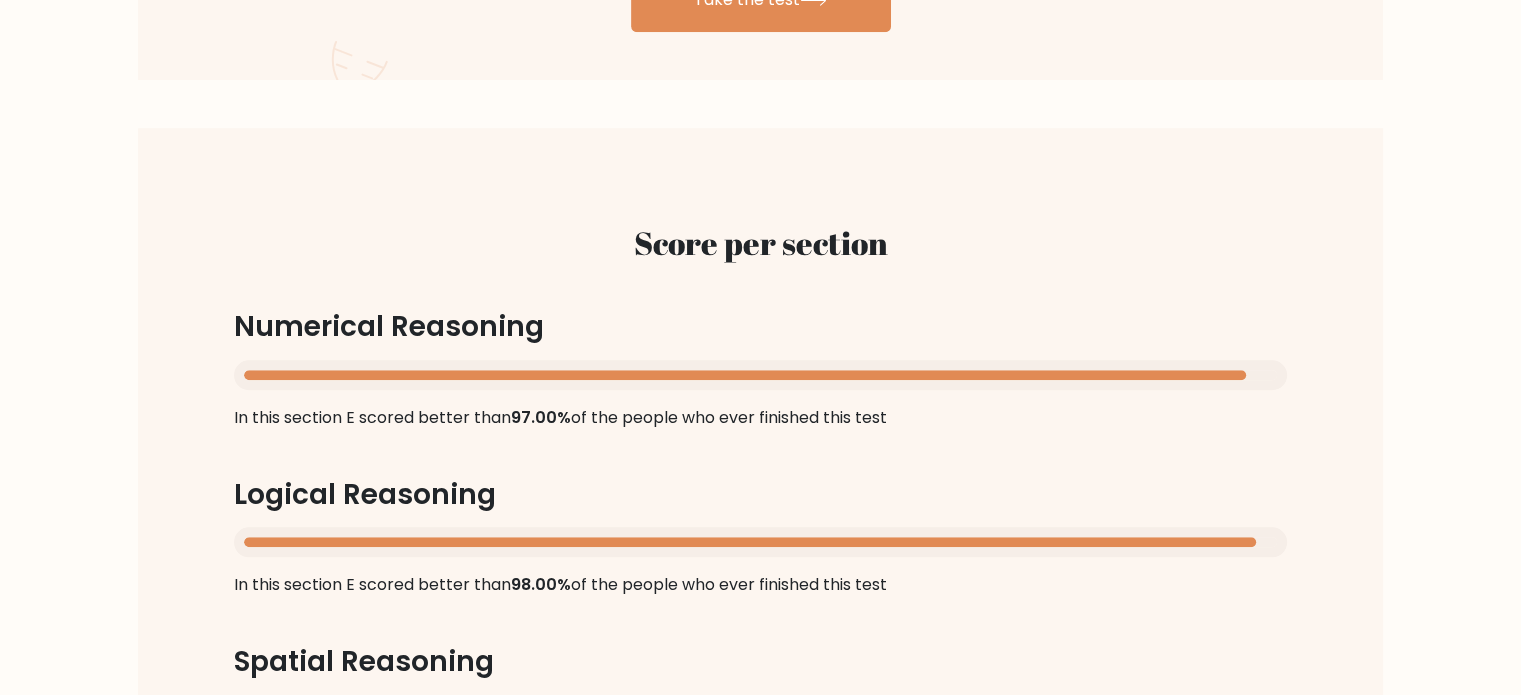 scroll, scrollTop: 1640, scrollLeft: 0, axis: vertical 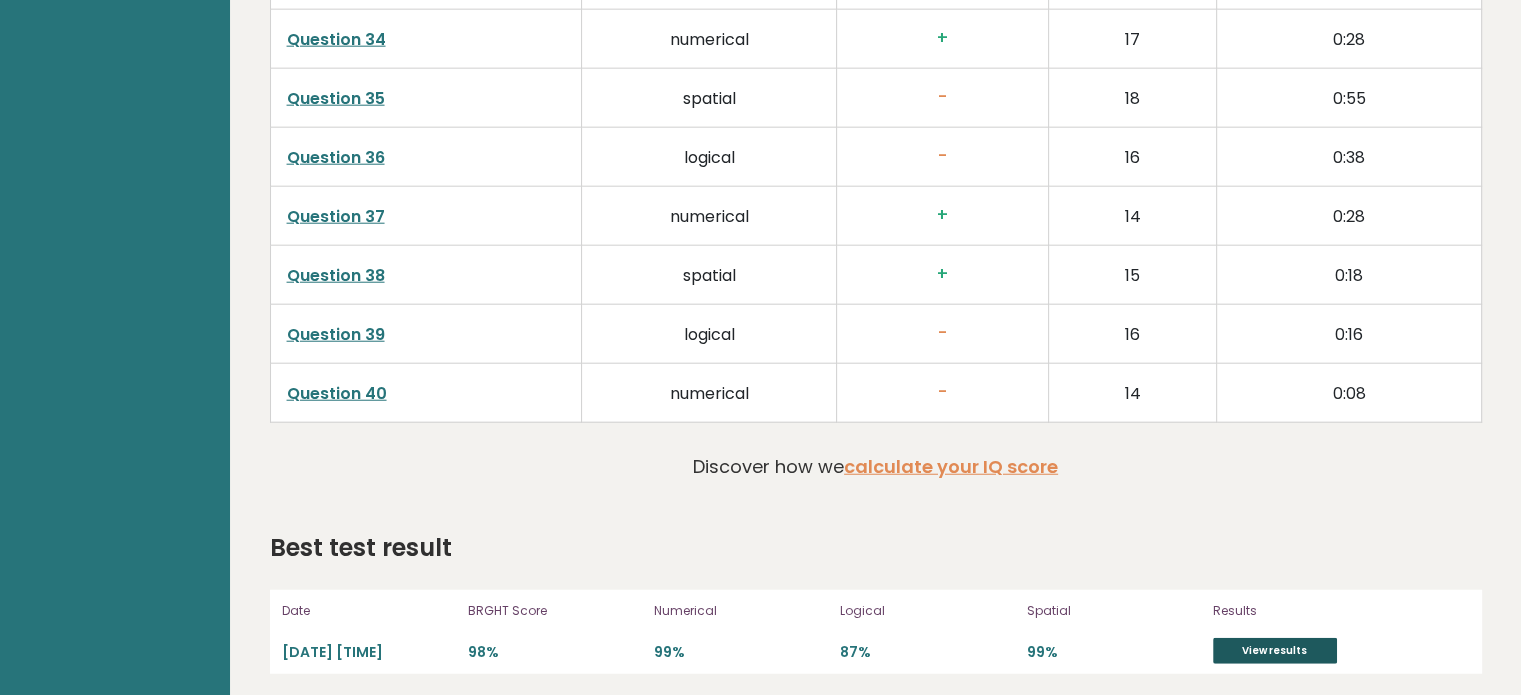 click on "View results" at bounding box center [1275, 651] 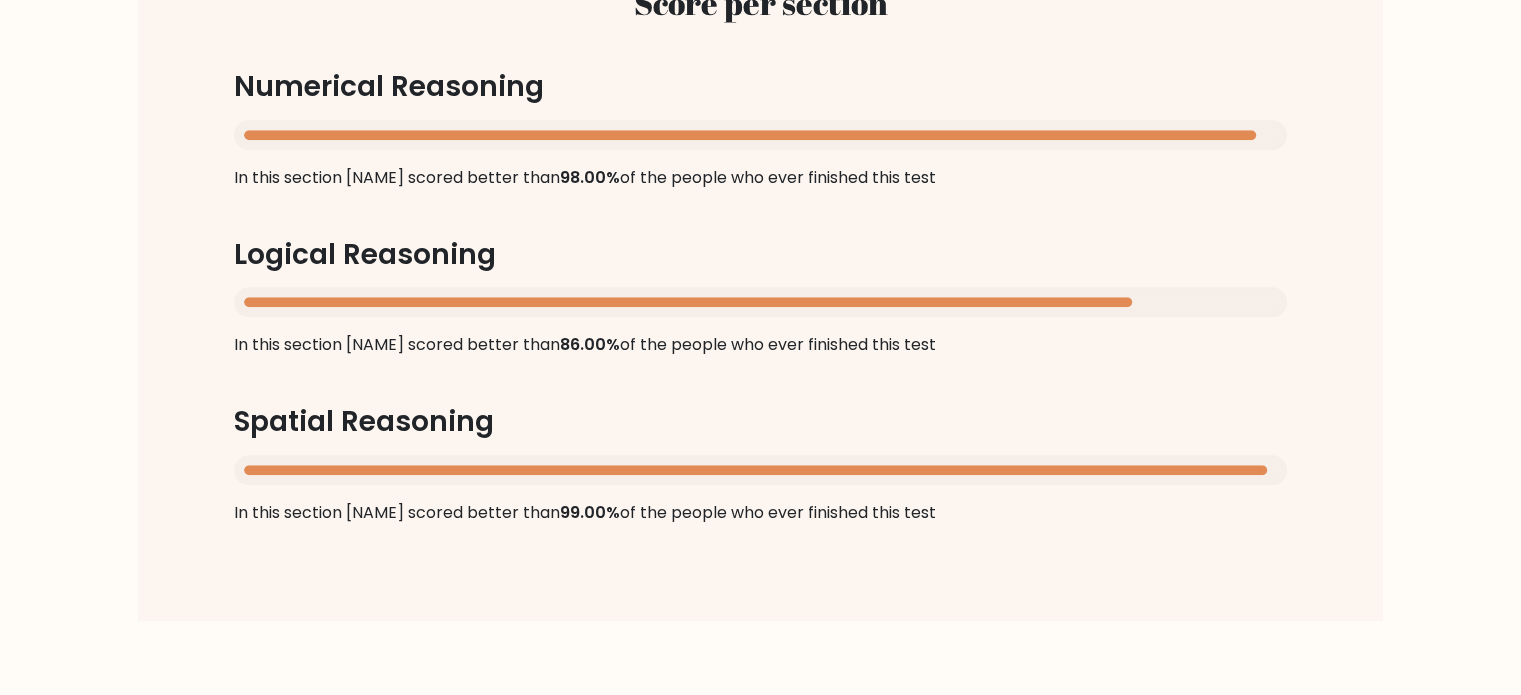 scroll, scrollTop: 1760, scrollLeft: 0, axis: vertical 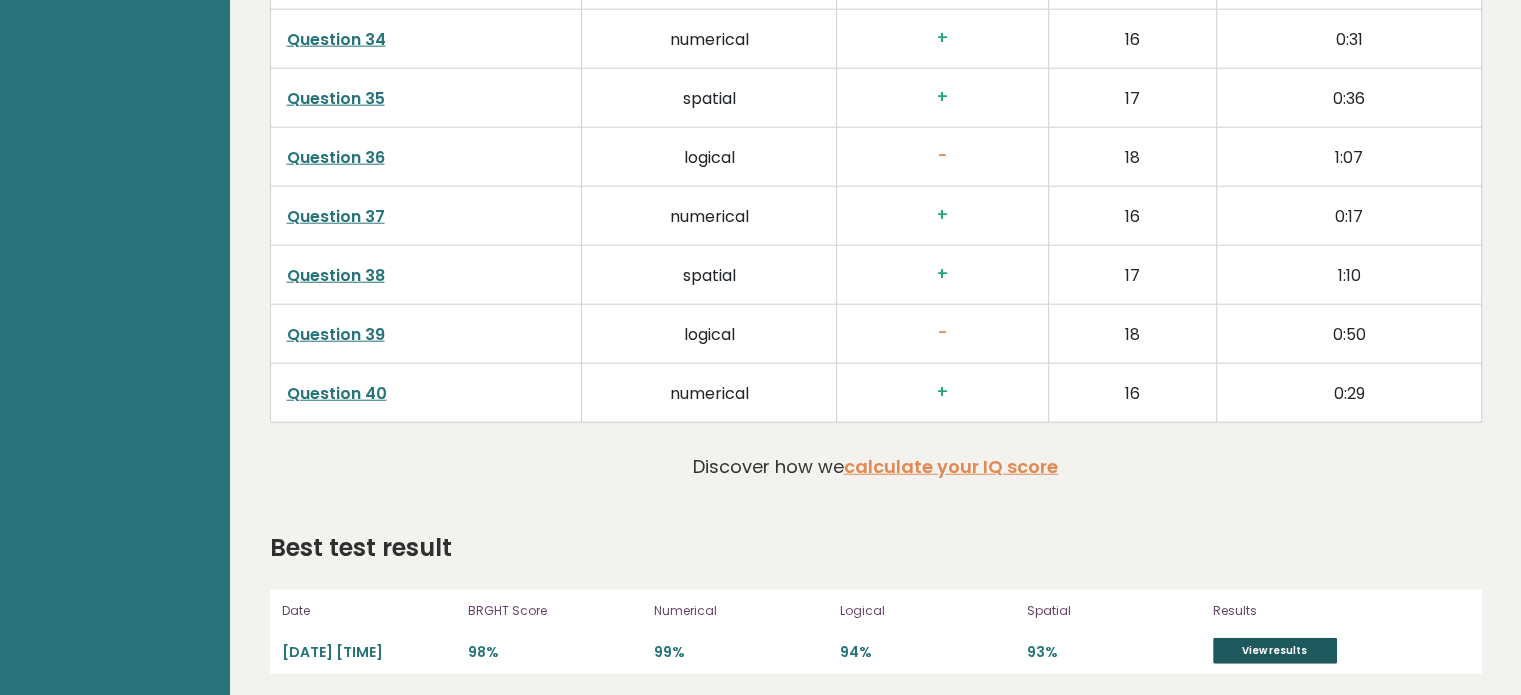 click on "View results" at bounding box center (1275, 651) 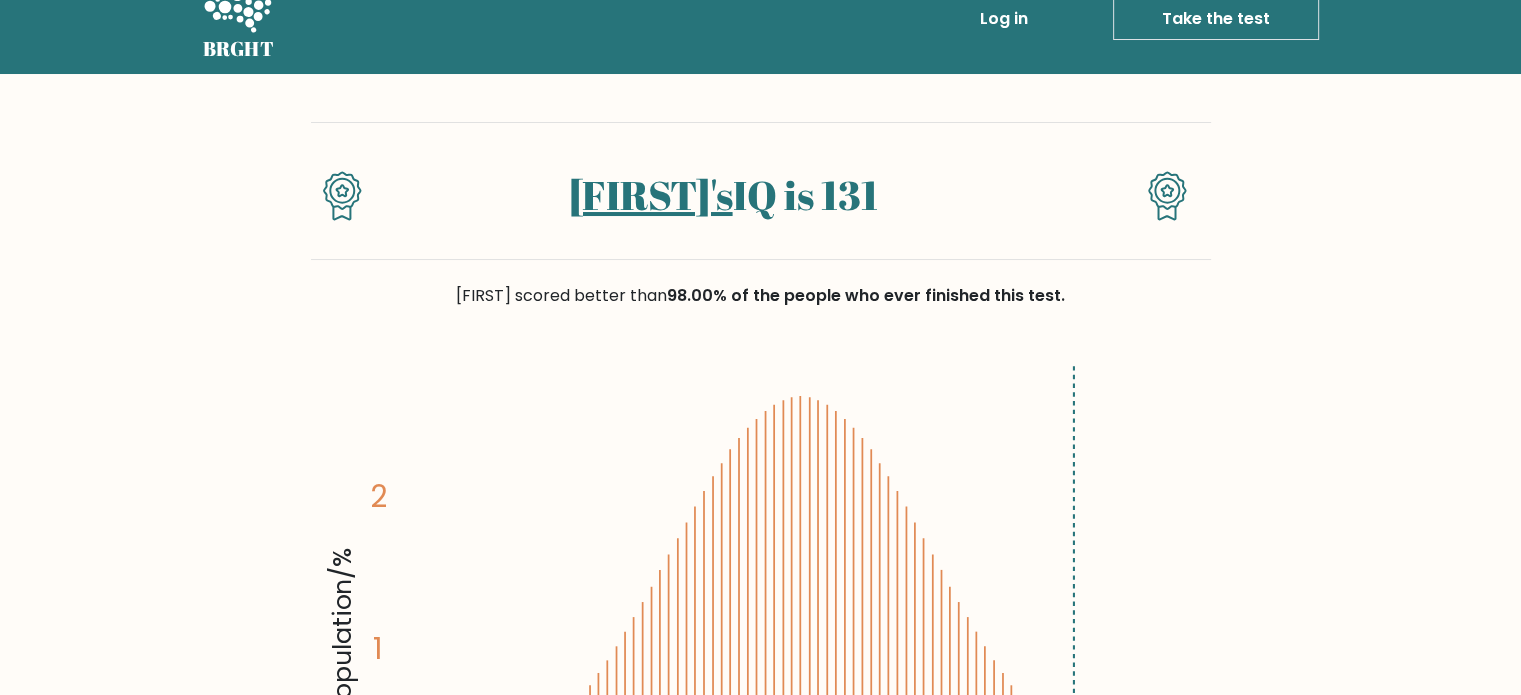 scroll, scrollTop: 0, scrollLeft: 0, axis: both 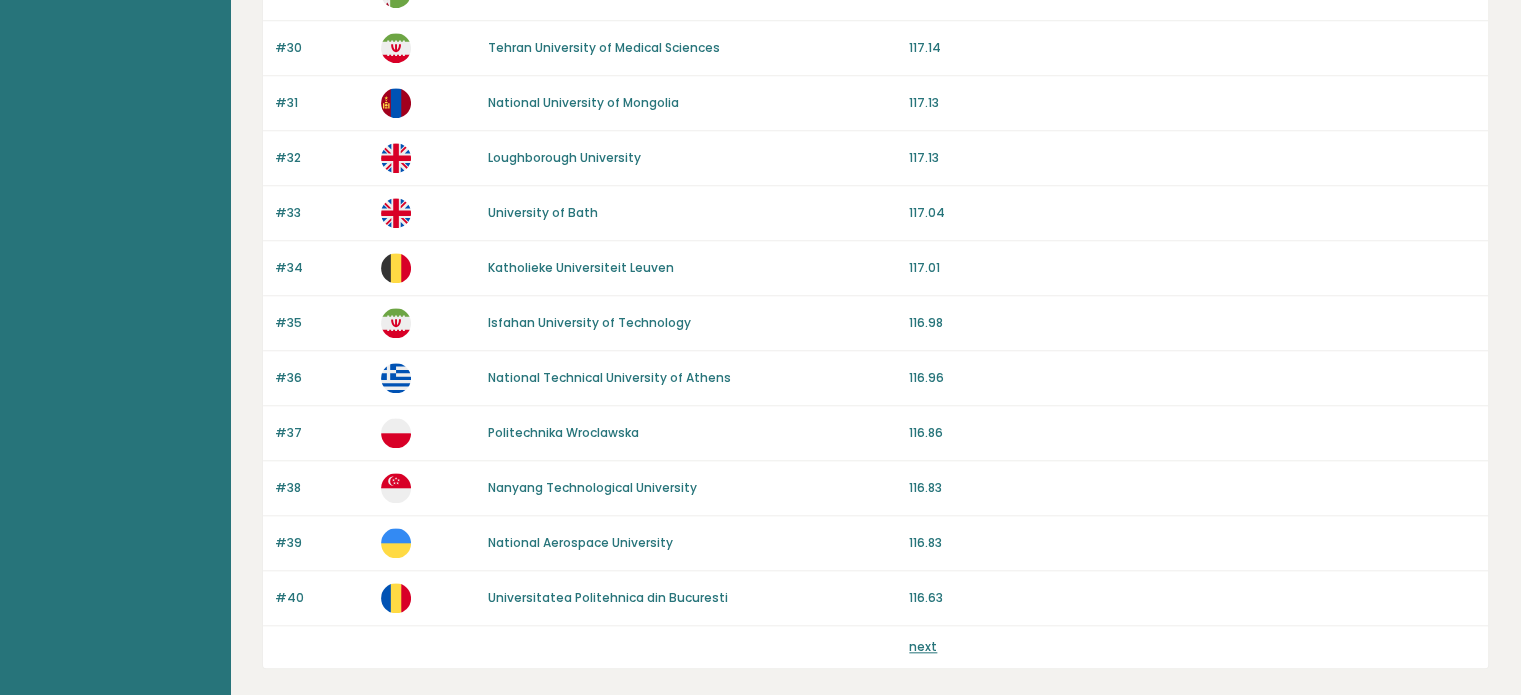 click on "Katholieke Universiteit Leuven" at bounding box center (581, 267) 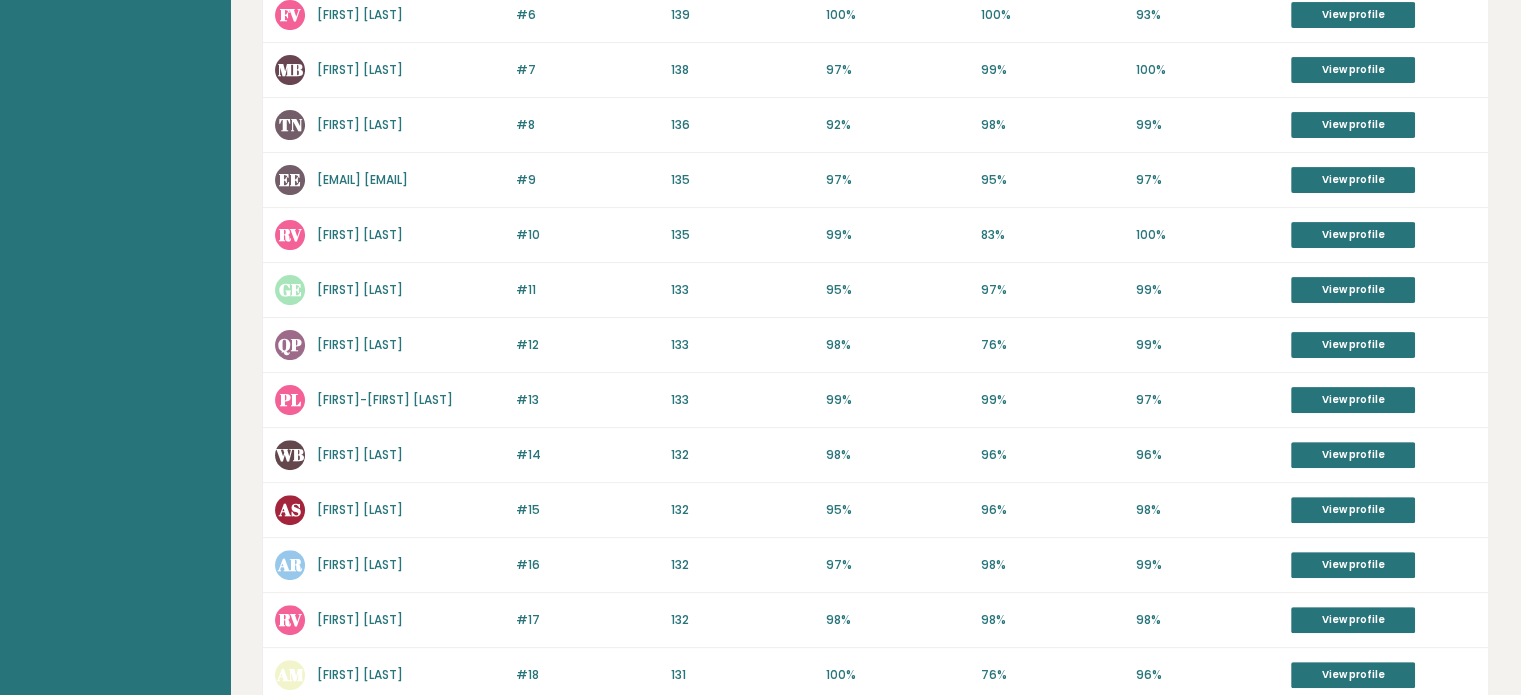 scroll, scrollTop: 760, scrollLeft: 0, axis: vertical 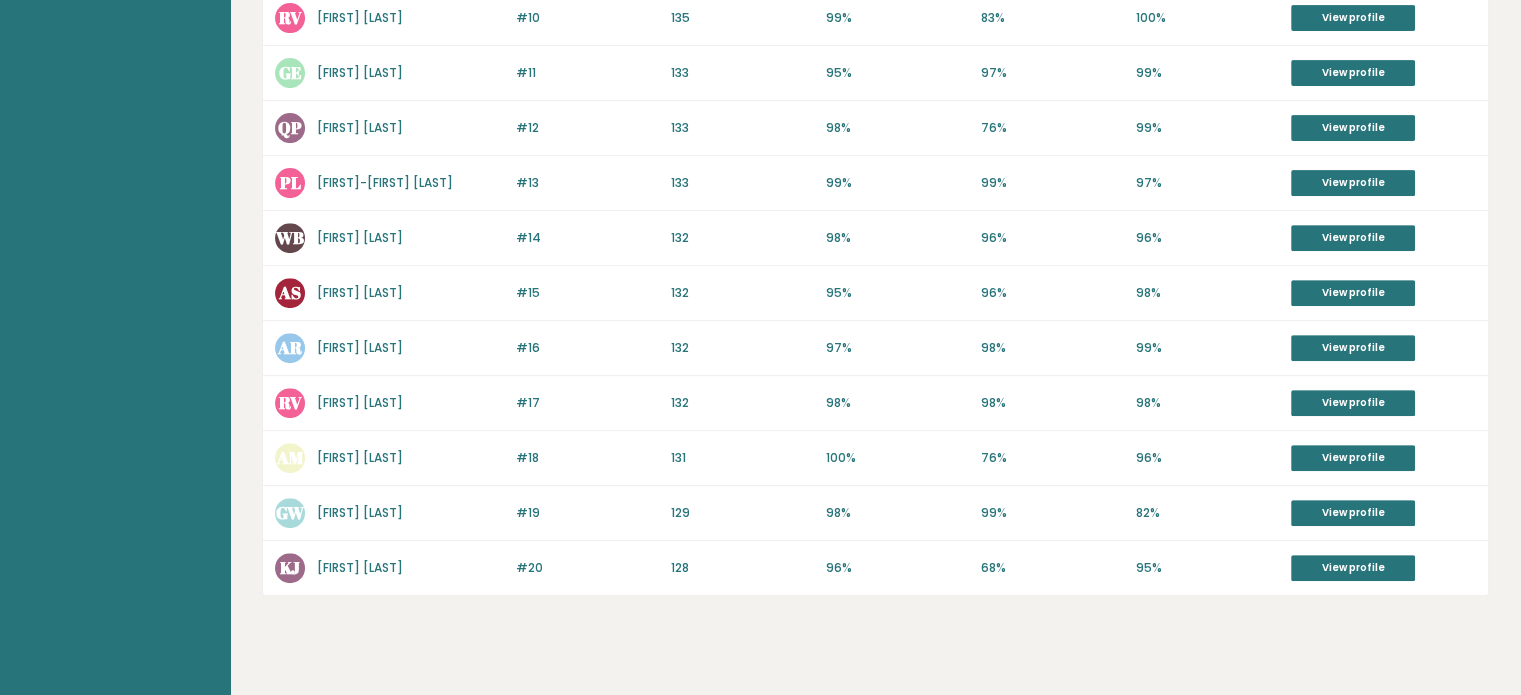 click on "[FIRST] [LAST]" at bounding box center (360, 512) 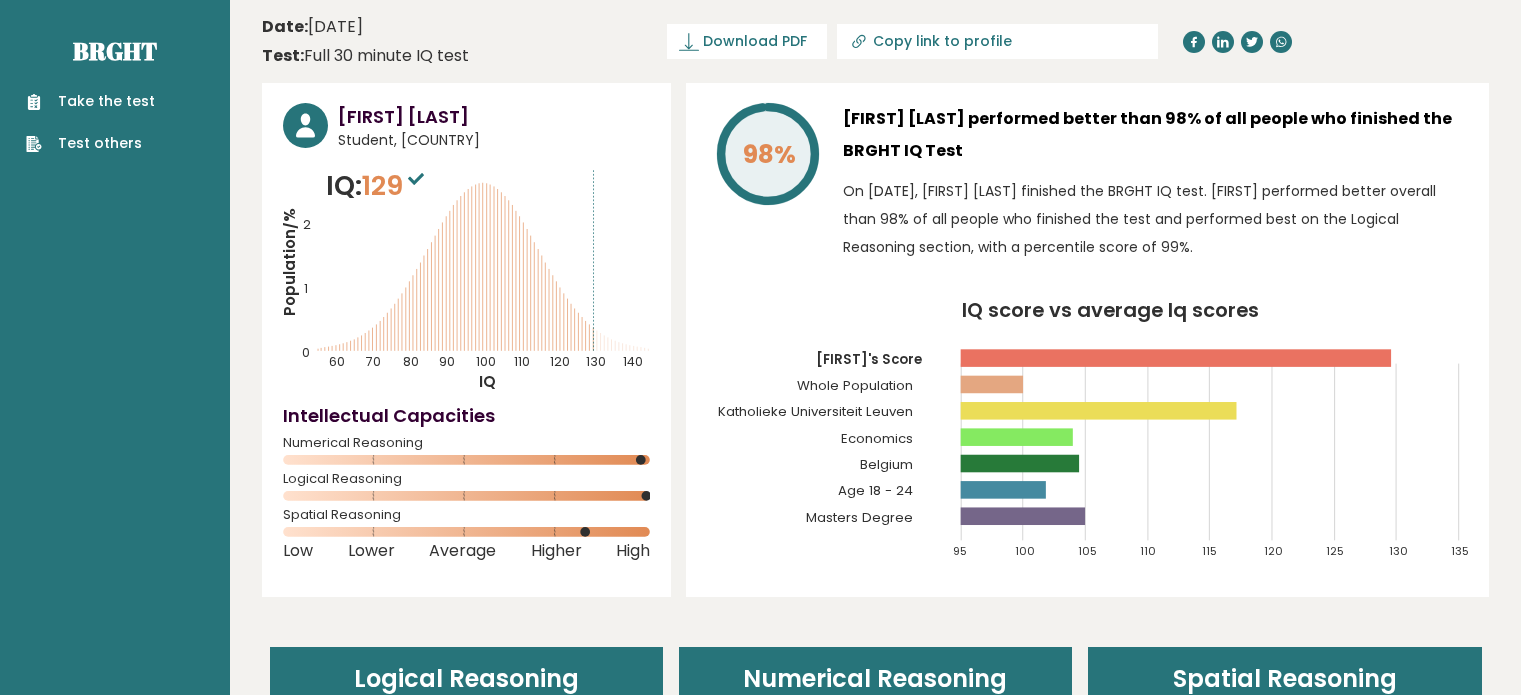 scroll, scrollTop: 0, scrollLeft: 0, axis: both 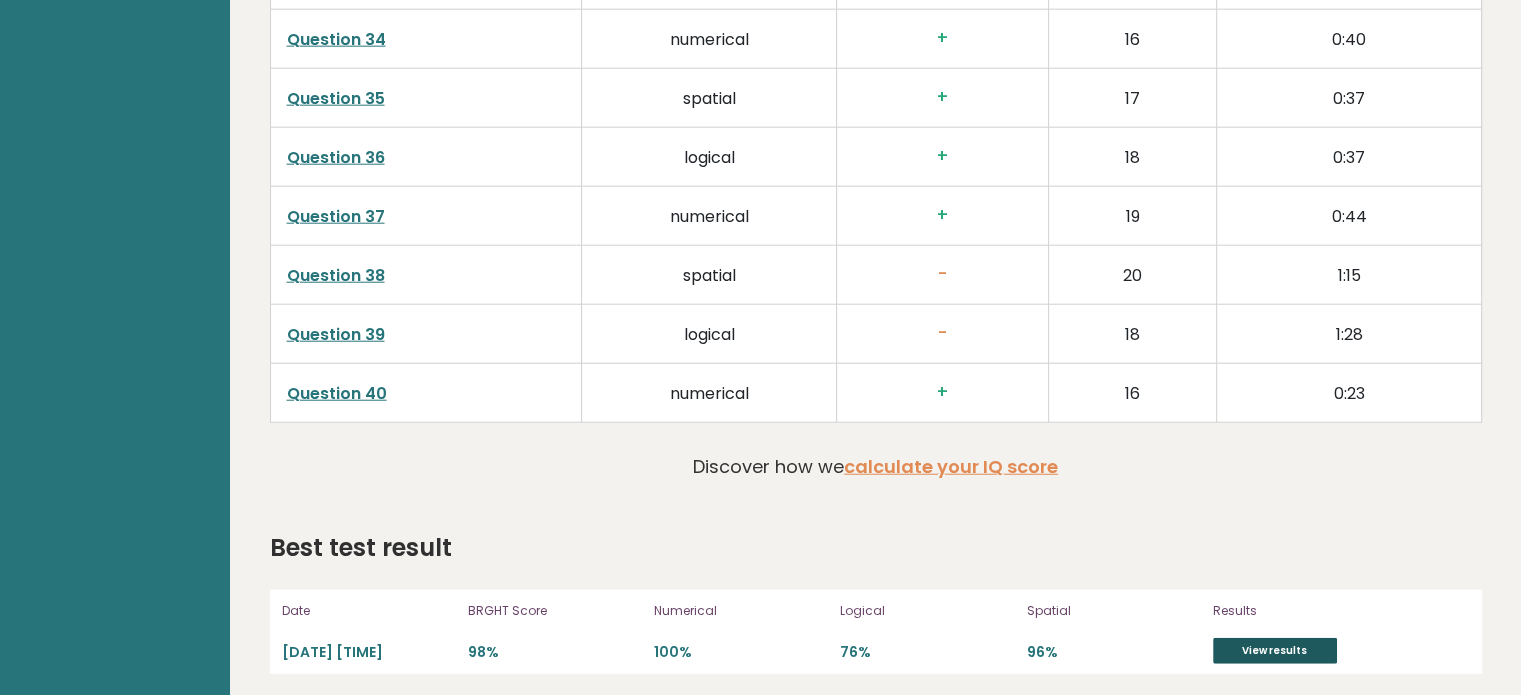click on "View results" at bounding box center [1275, 651] 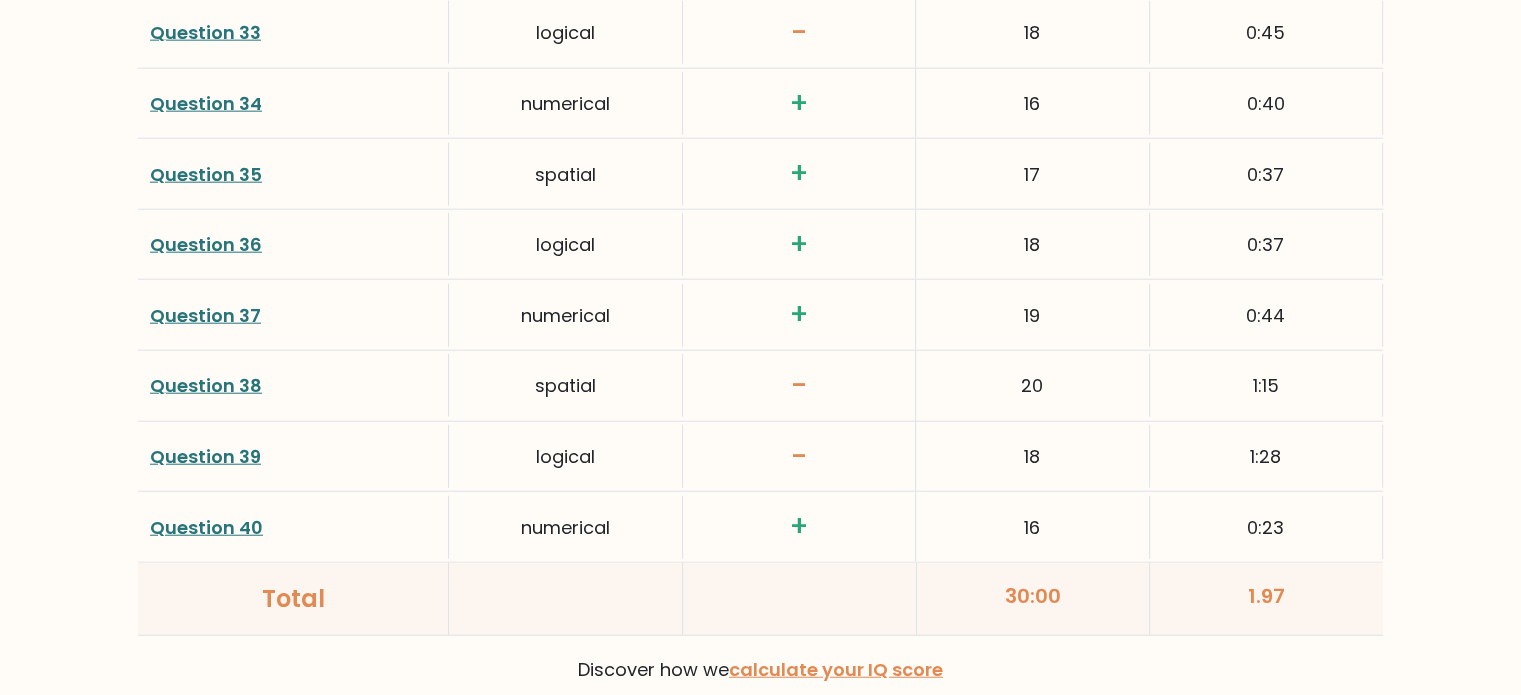 scroll, scrollTop: 5038, scrollLeft: 0, axis: vertical 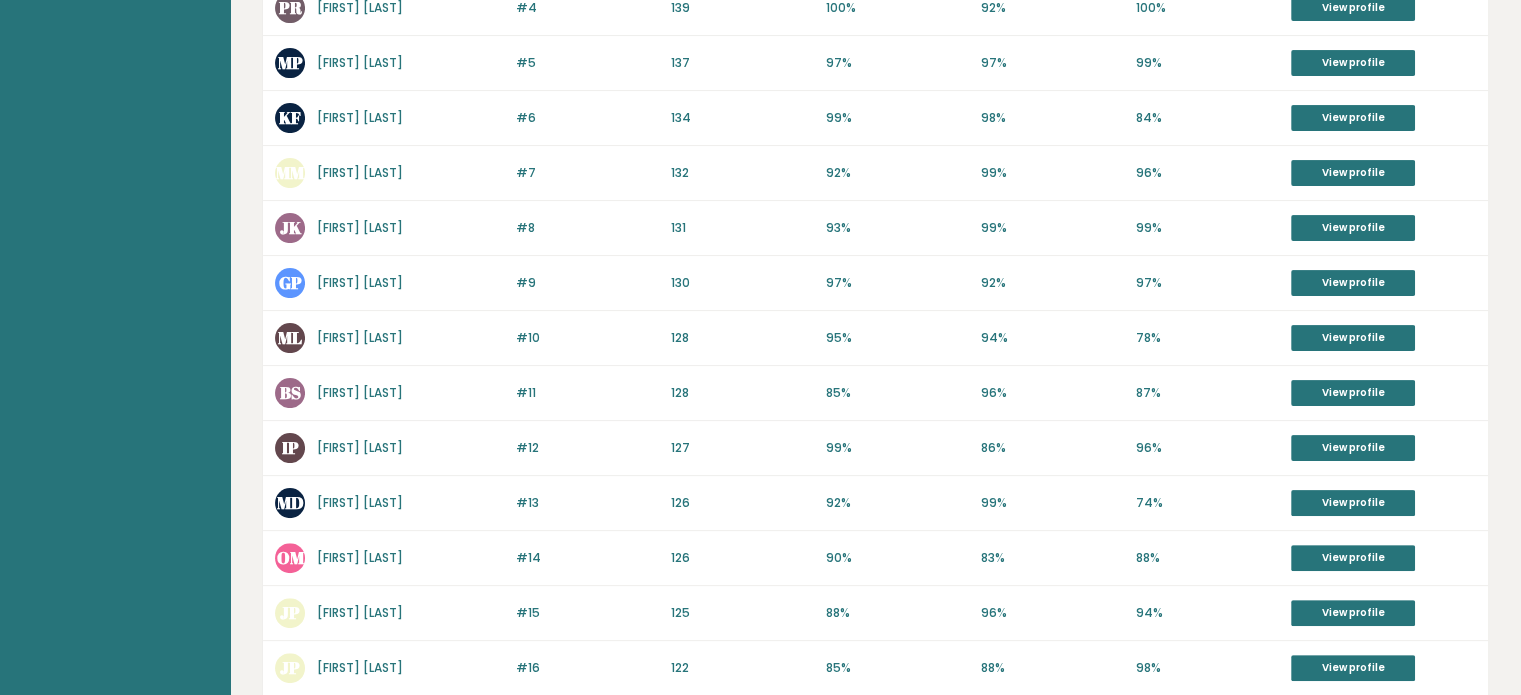 click on "Jan Kowalski" at bounding box center (360, 227) 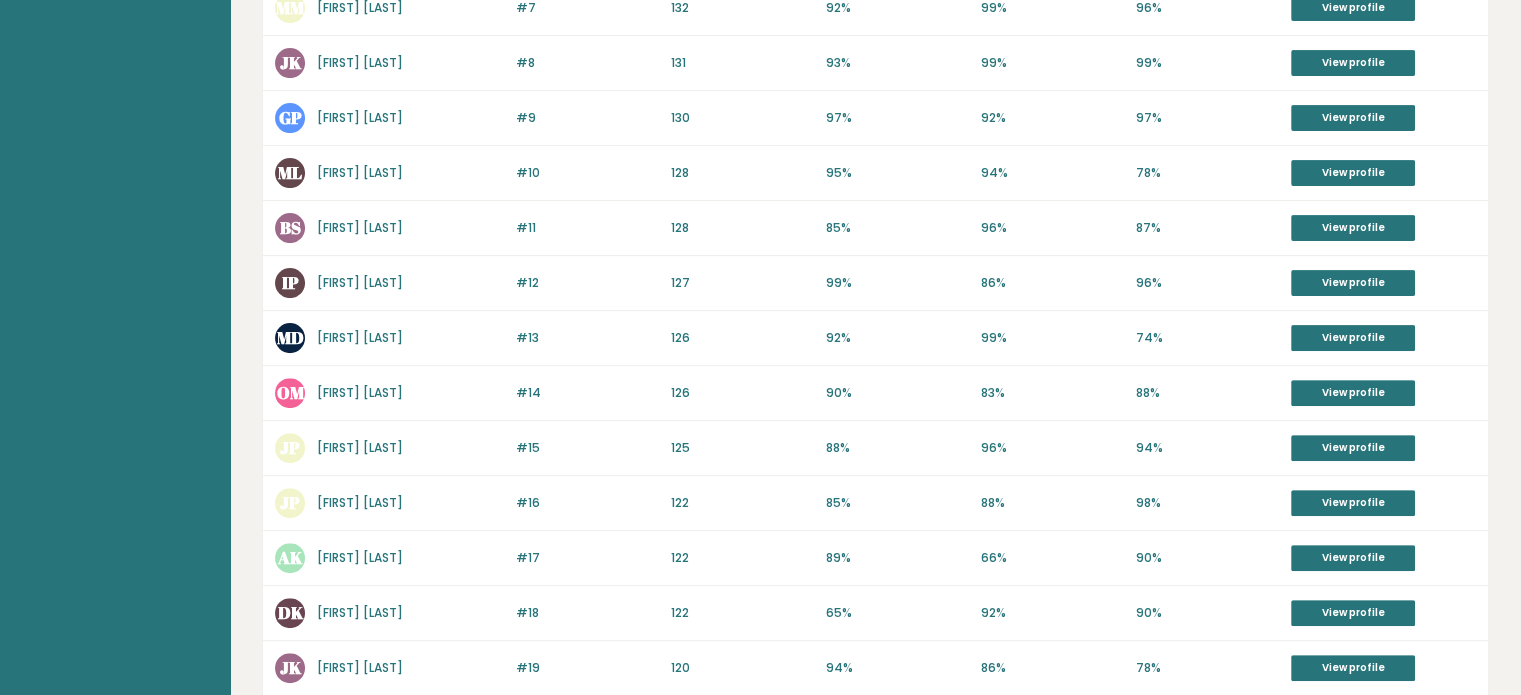 scroll, scrollTop: 360, scrollLeft: 0, axis: vertical 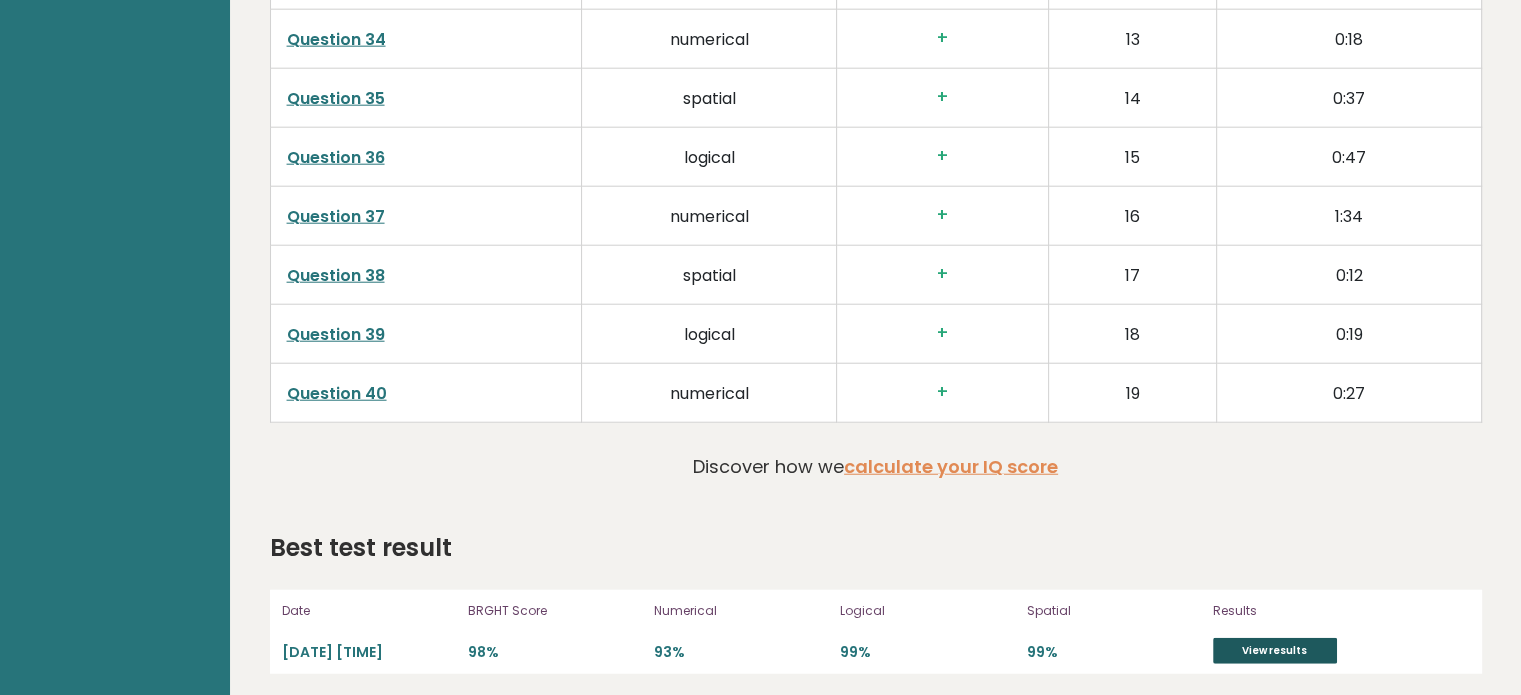click on "View results" at bounding box center (1275, 651) 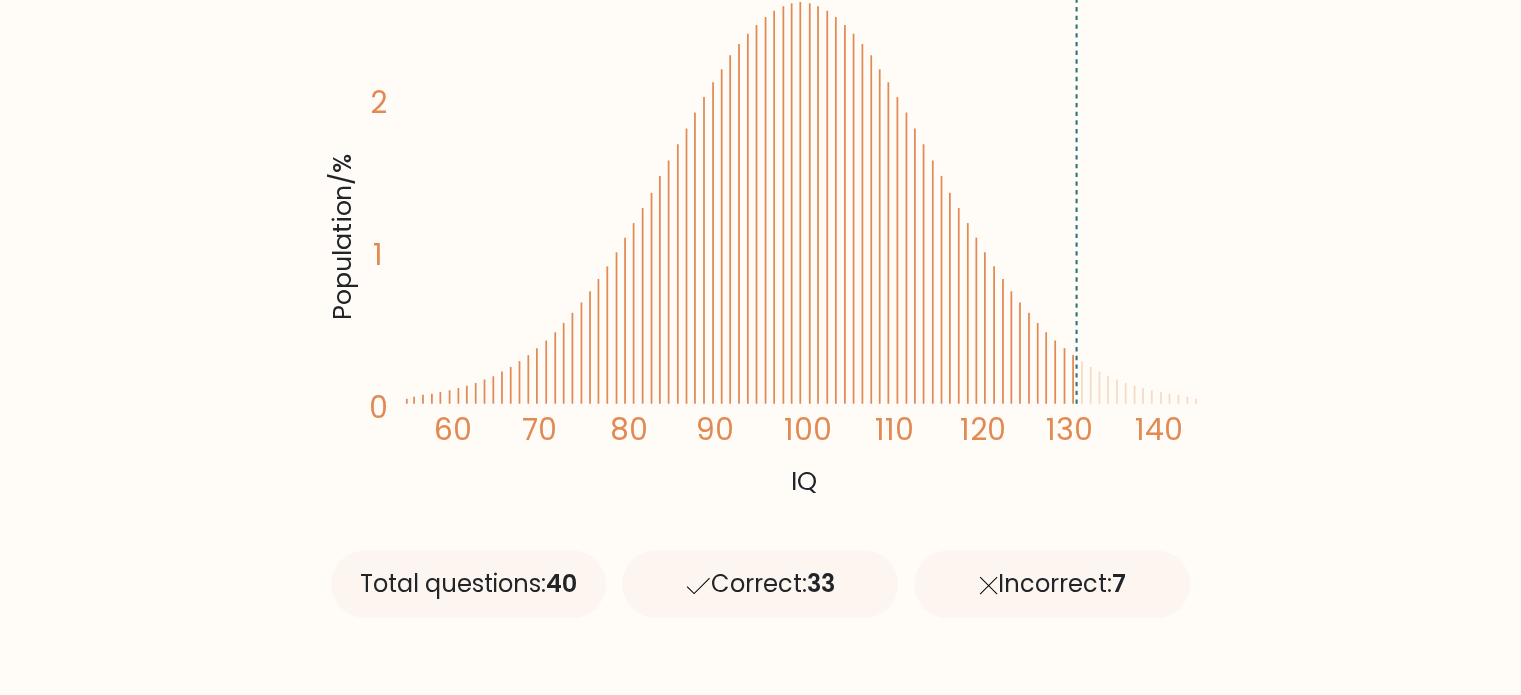 scroll, scrollTop: 560, scrollLeft: 0, axis: vertical 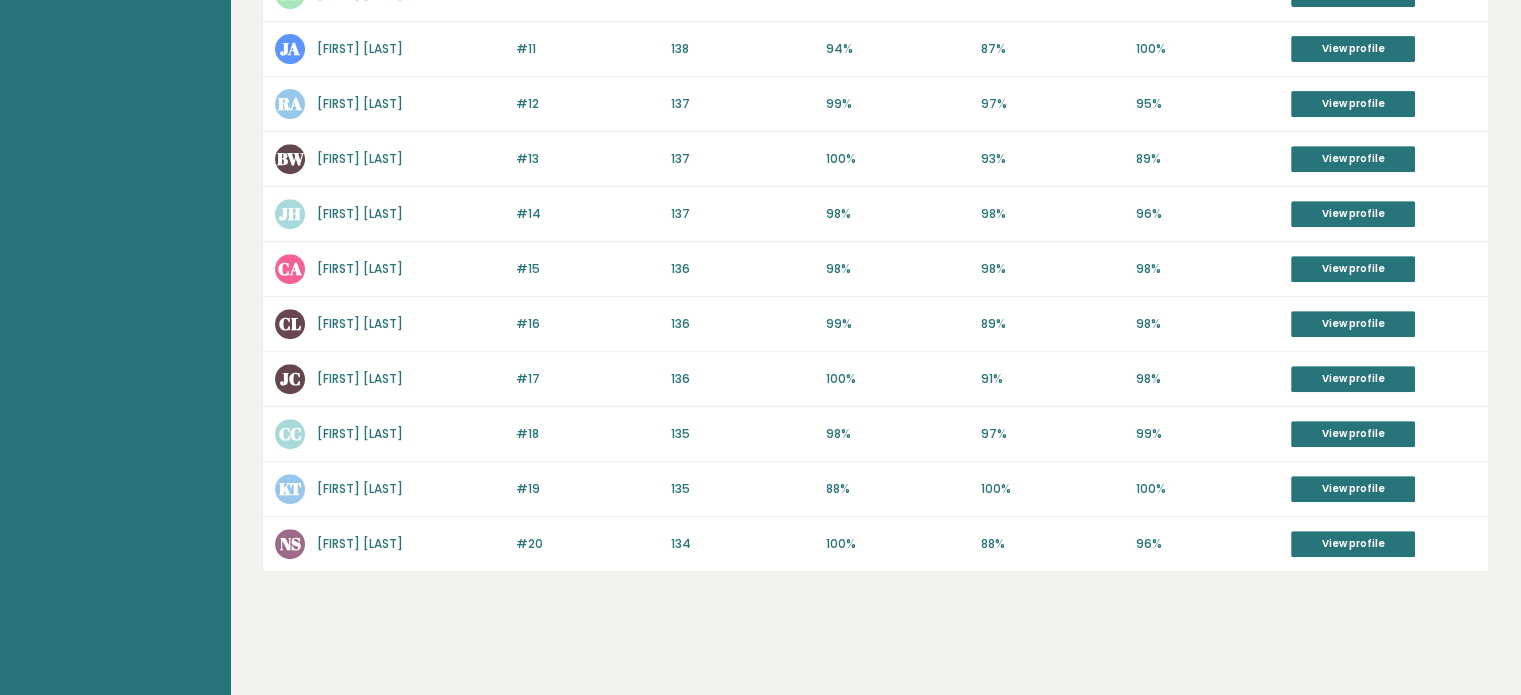 click on "[FIRST] [LAST]" at bounding box center (360, 543) 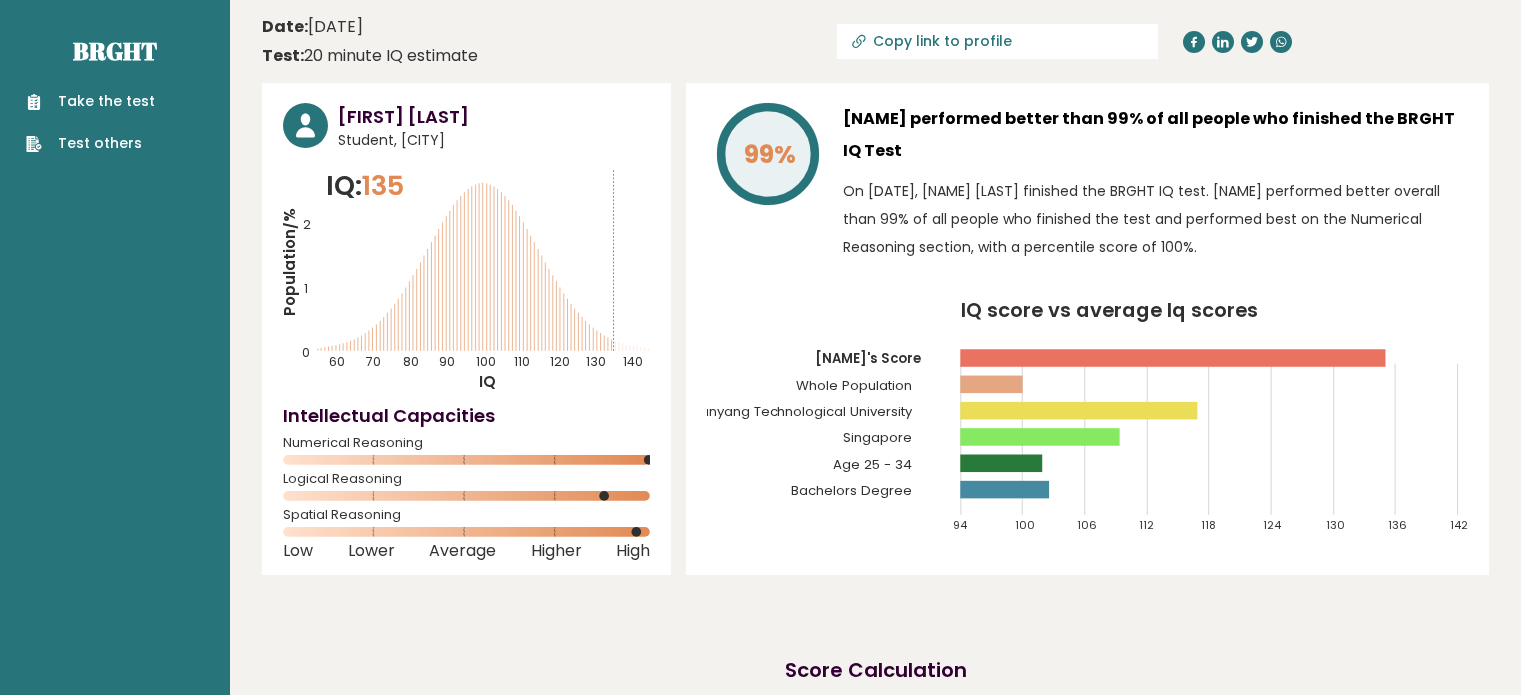 scroll, scrollTop: 0, scrollLeft: 0, axis: both 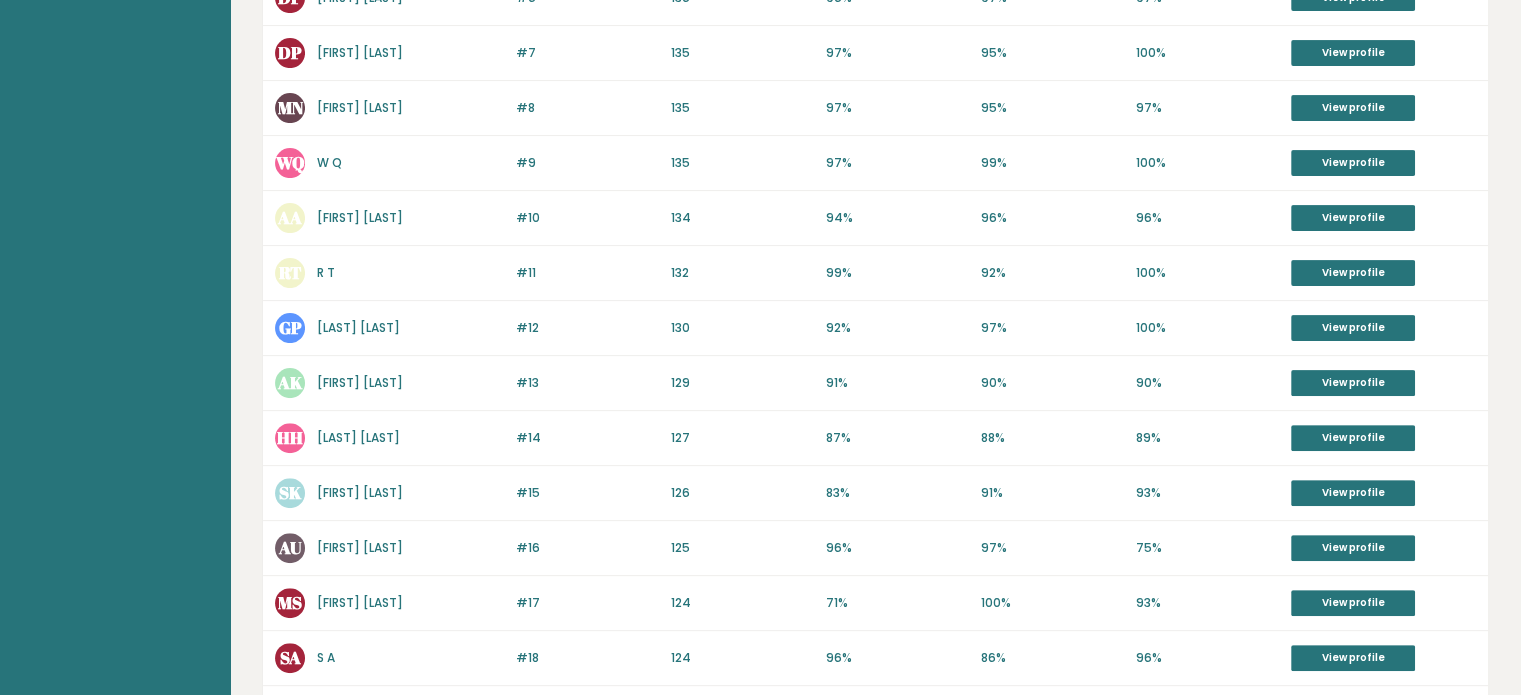 click on "Gandonchik Pidarkov" at bounding box center [358, 327] 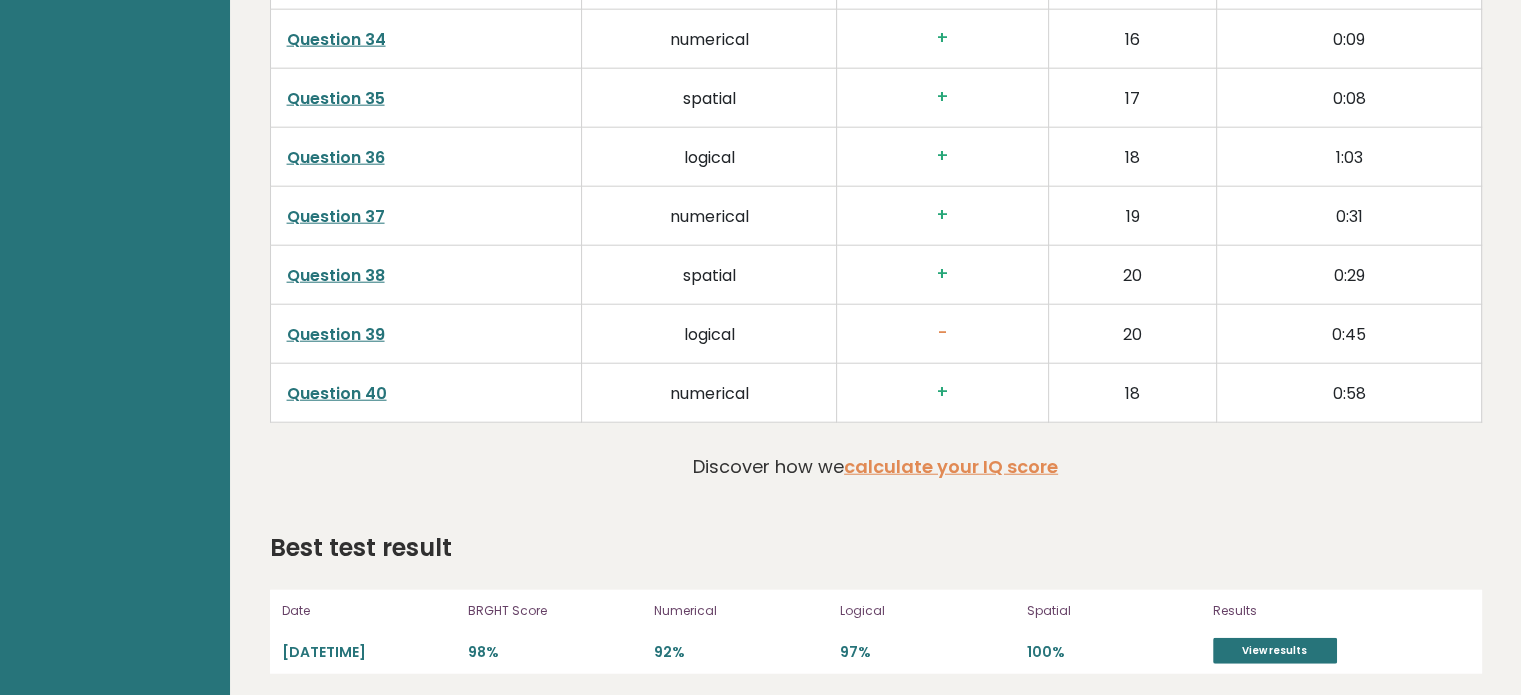 scroll, scrollTop: 4932, scrollLeft: 0, axis: vertical 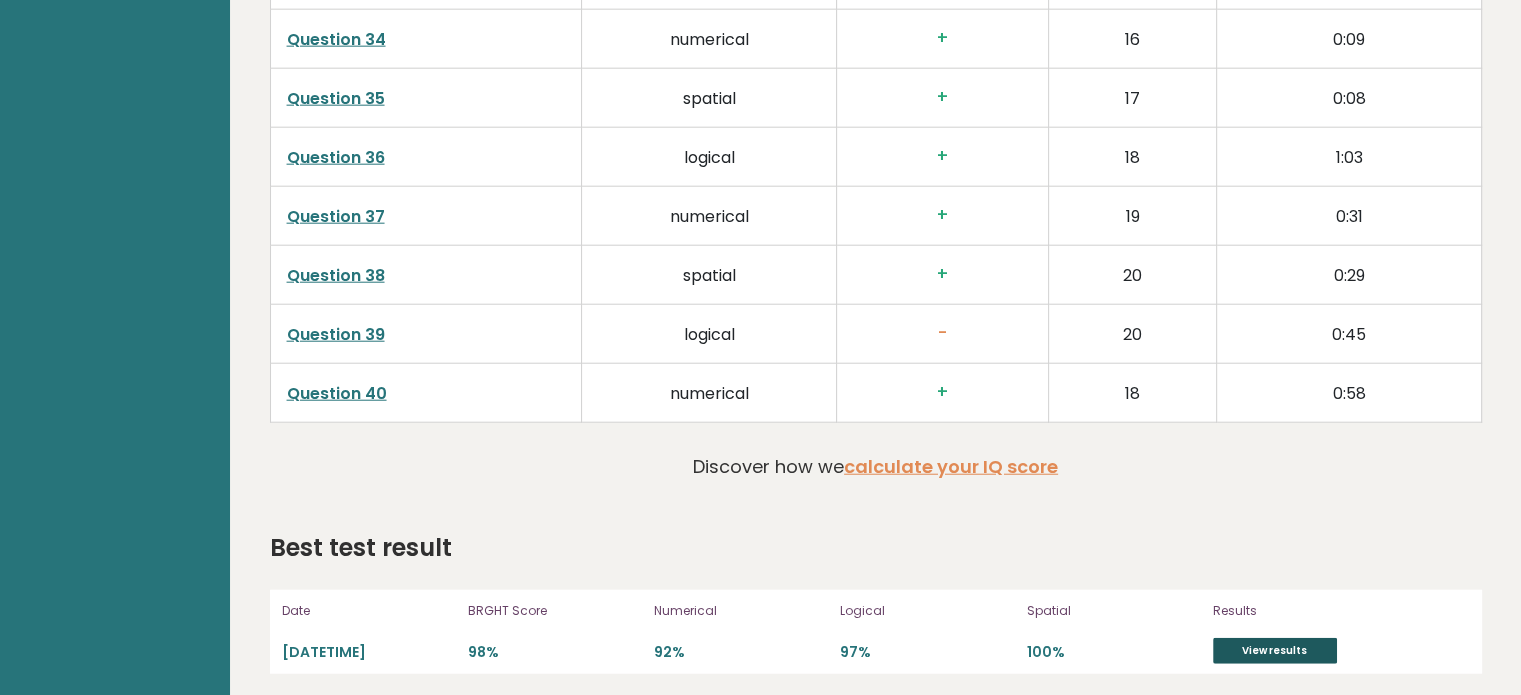 click on "View results" at bounding box center (1275, 651) 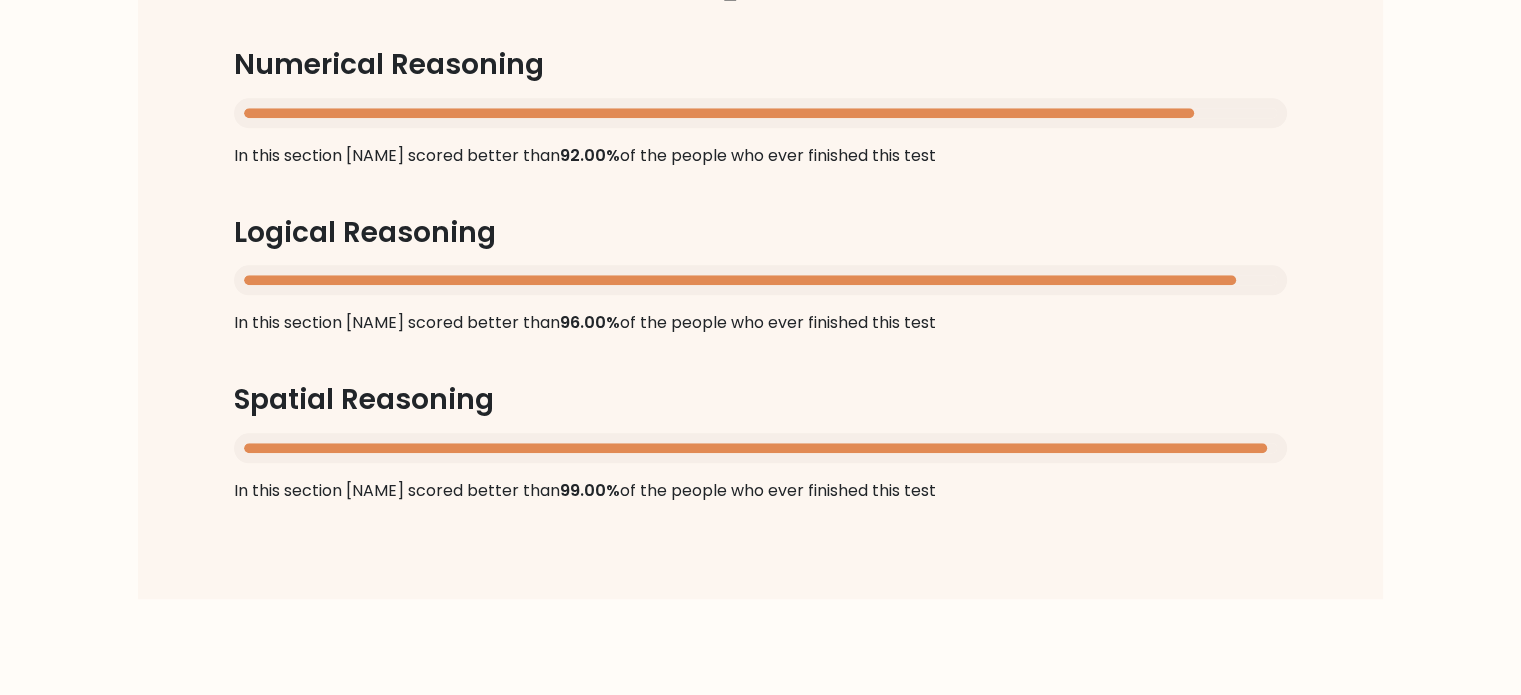 scroll, scrollTop: 1800, scrollLeft: 0, axis: vertical 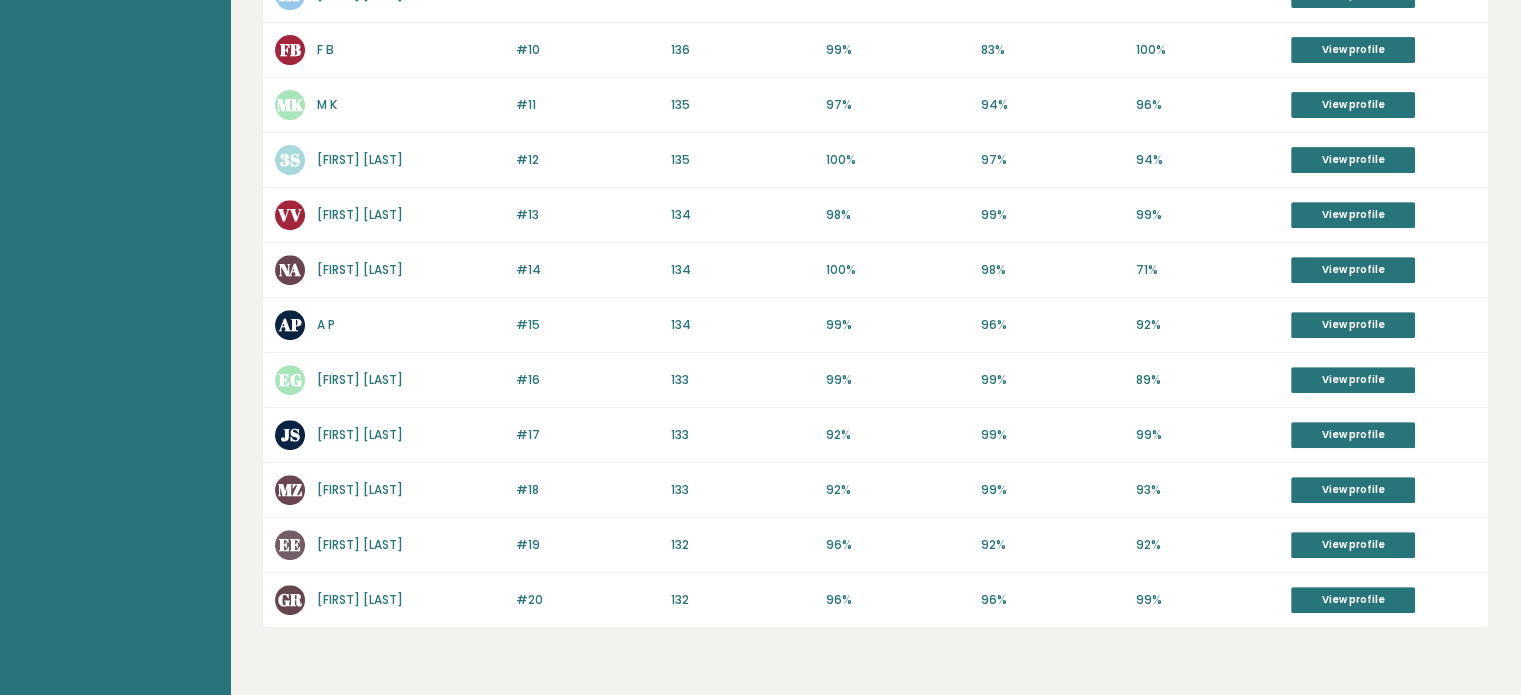 click on "[FIRST] [LAST]" at bounding box center [360, 599] 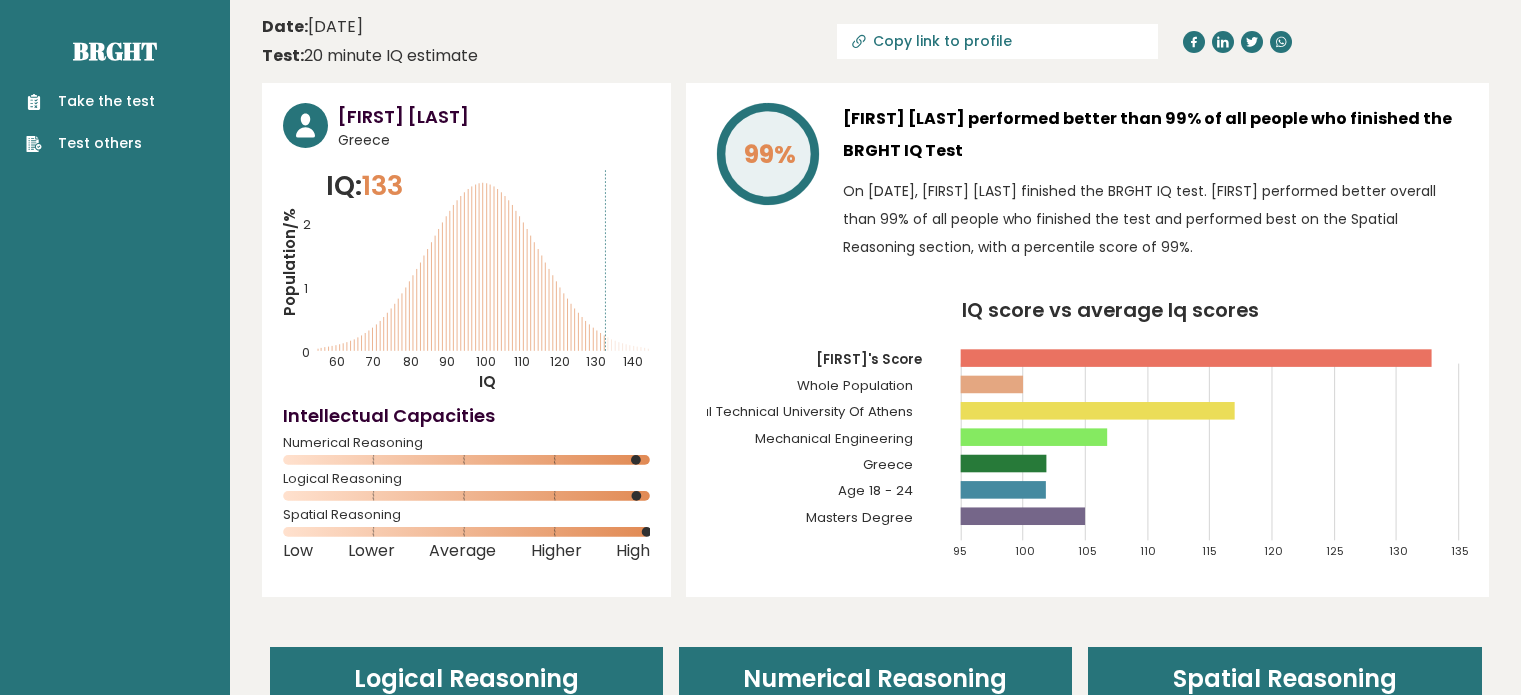 scroll, scrollTop: 0, scrollLeft: 0, axis: both 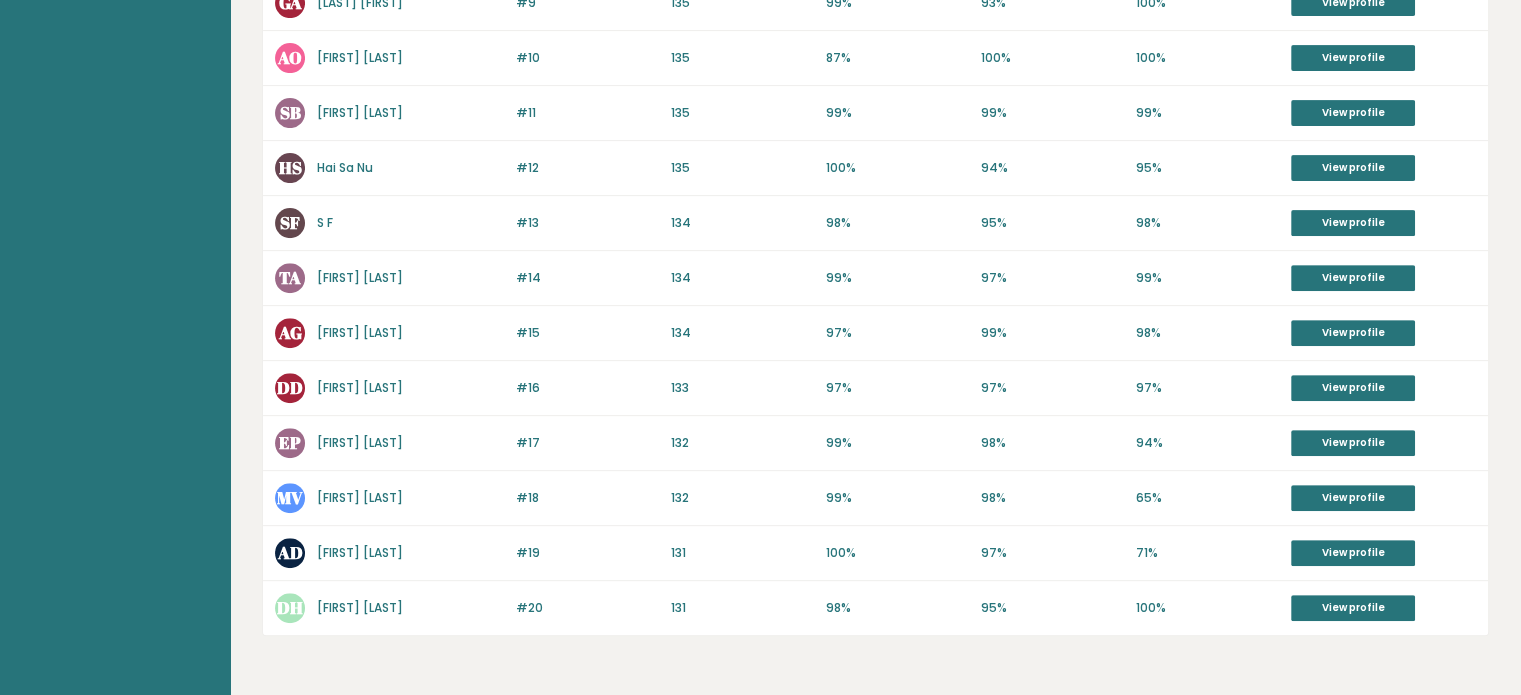 click on "Daniel H" at bounding box center [360, 607] 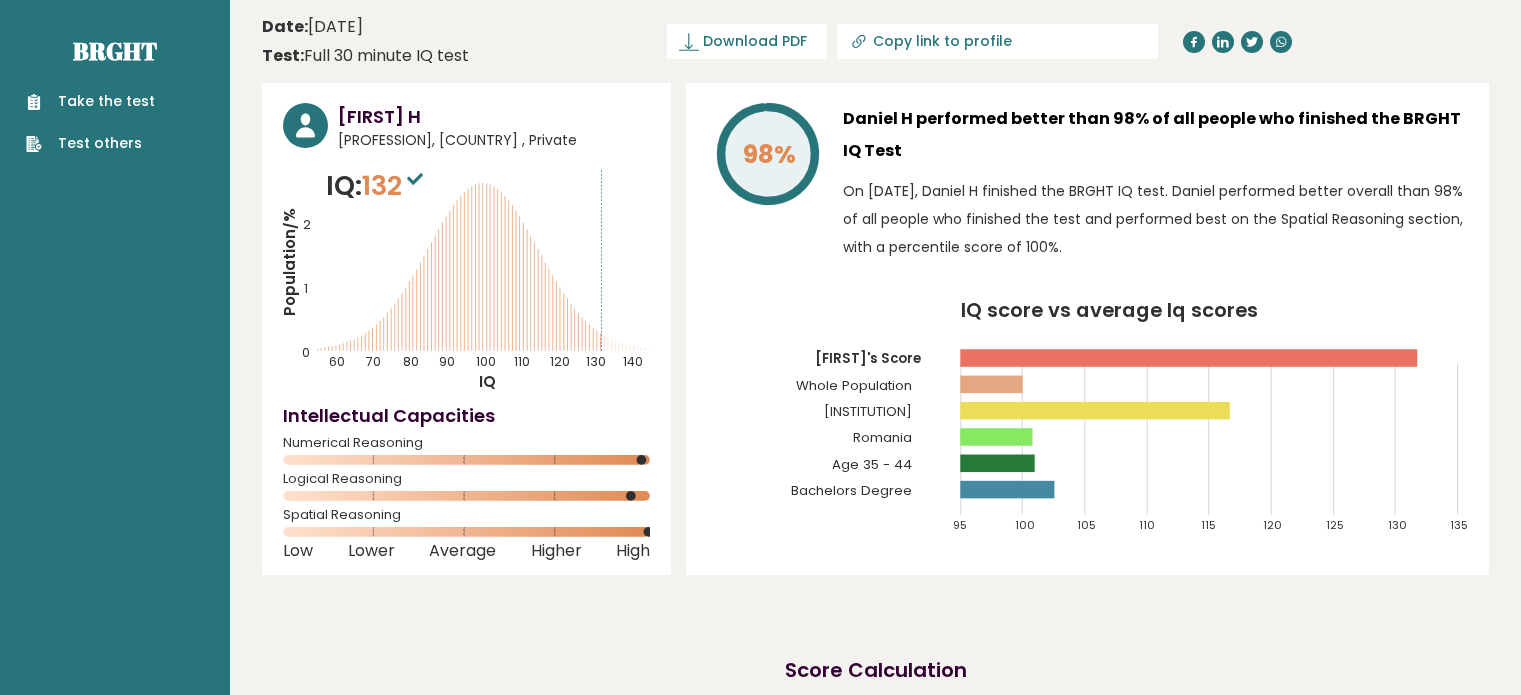 scroll, scrollTop: 0, scrollLeft: 0, axis: both 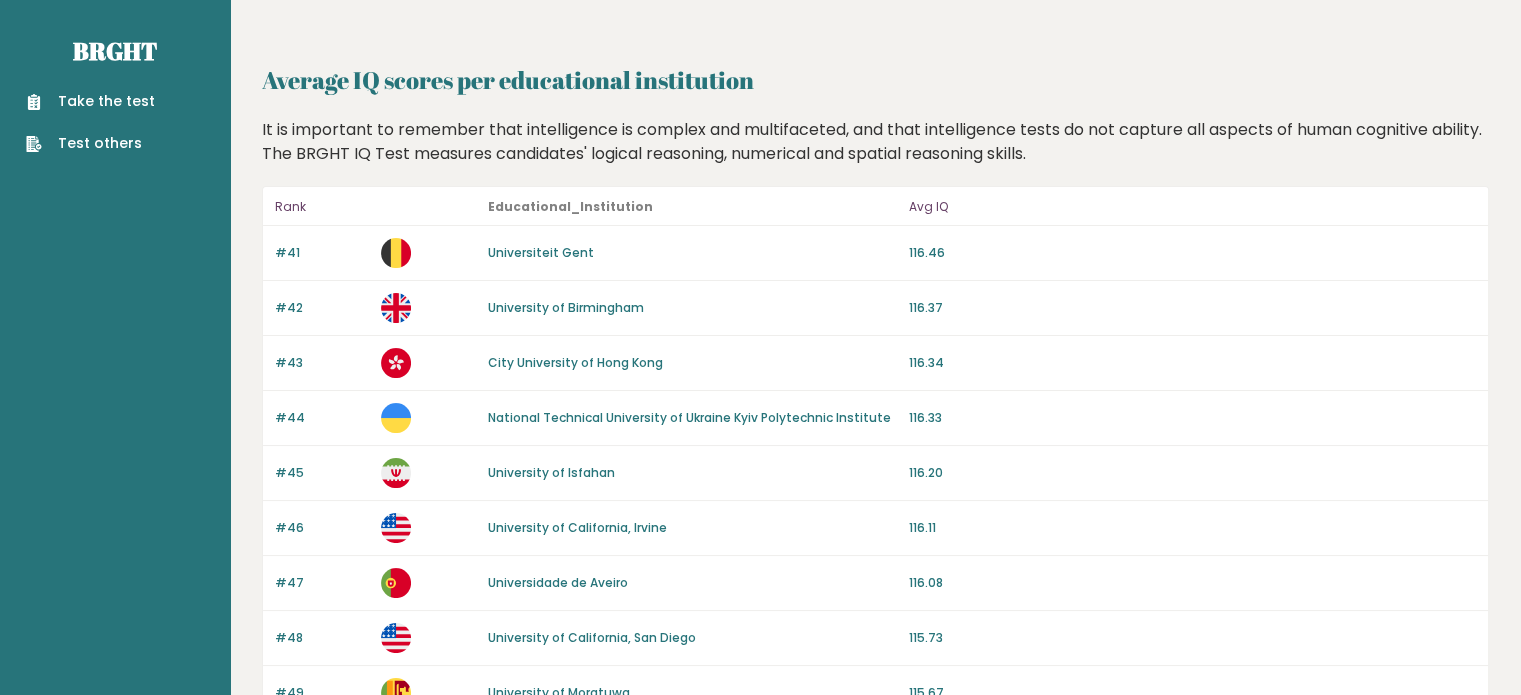 click on "Universiteit Gent" at bounding box center (541, 252) 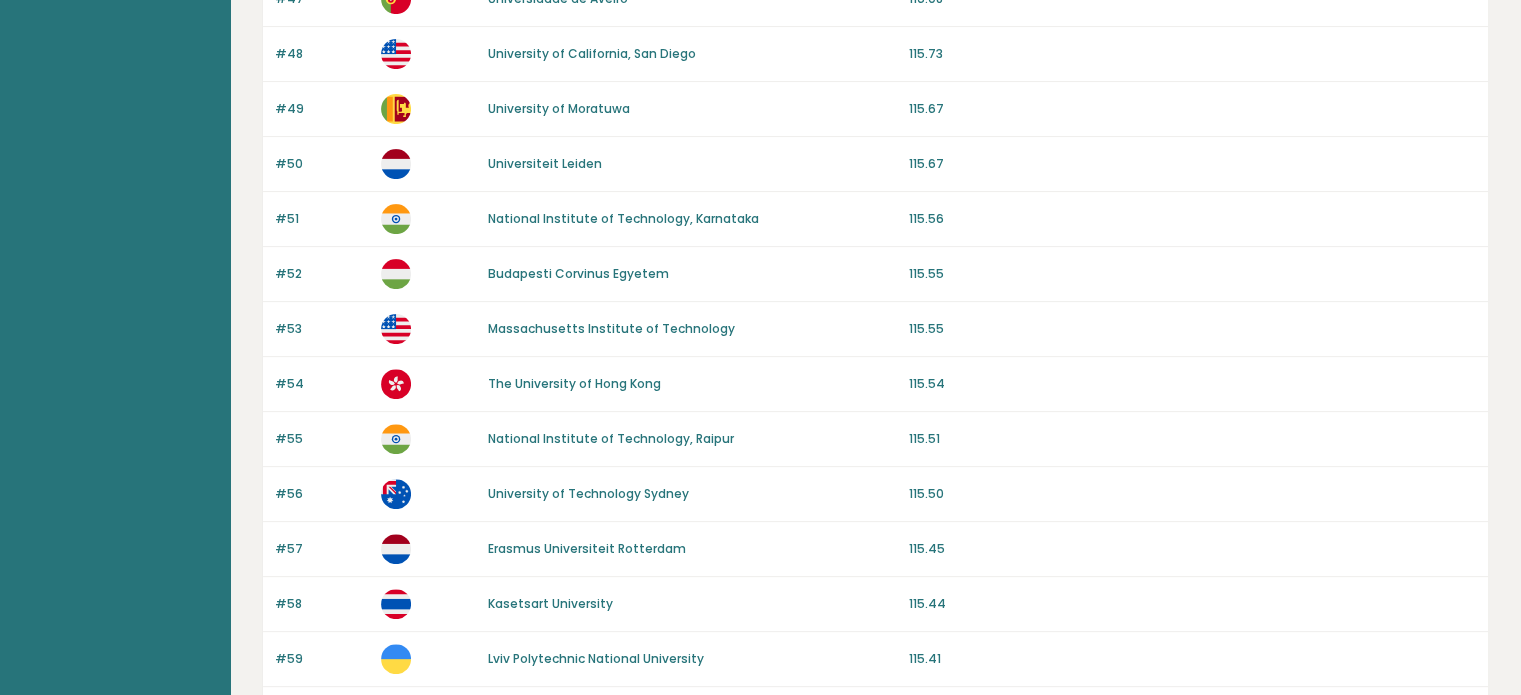 scroll, scrollTop: 600, scrollLeft: 0, axis: vertical 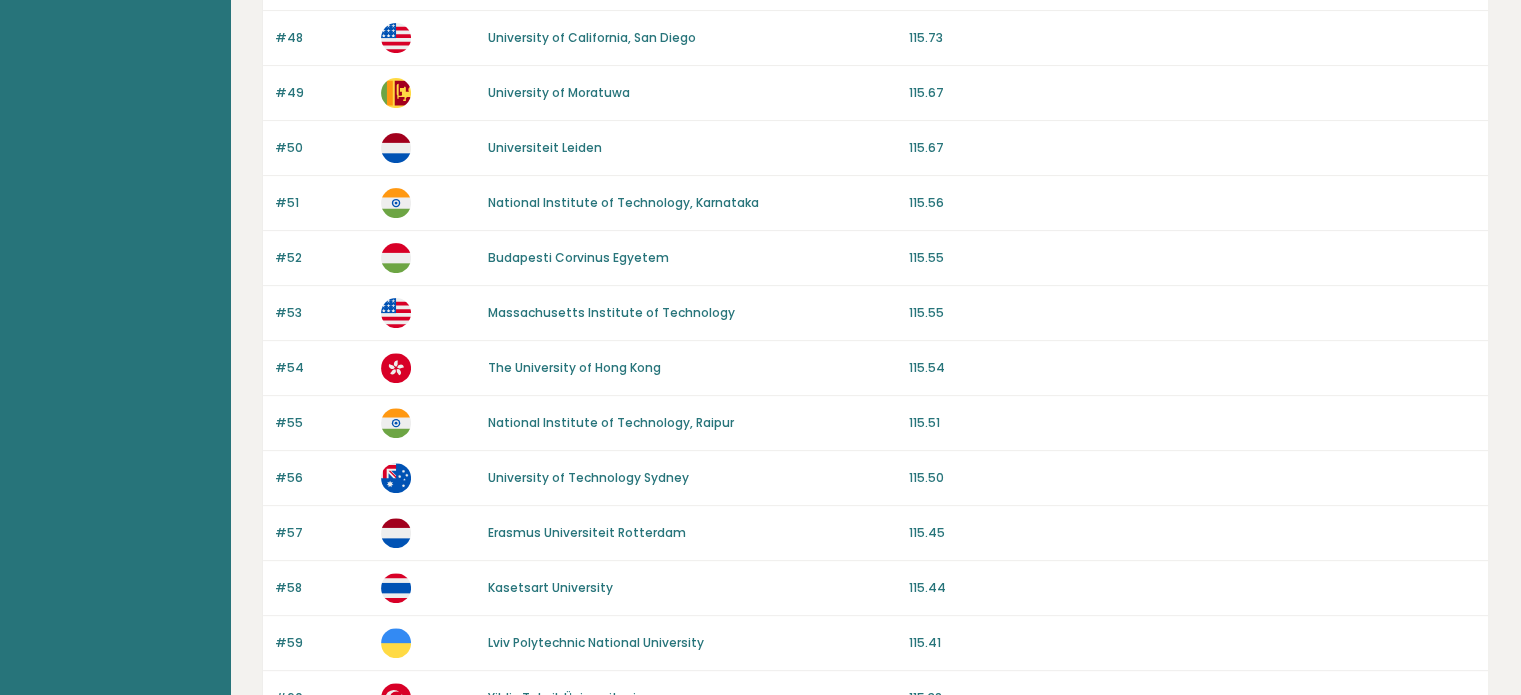 click on "Universiteit Leiden" at bounding box center (545, 147) 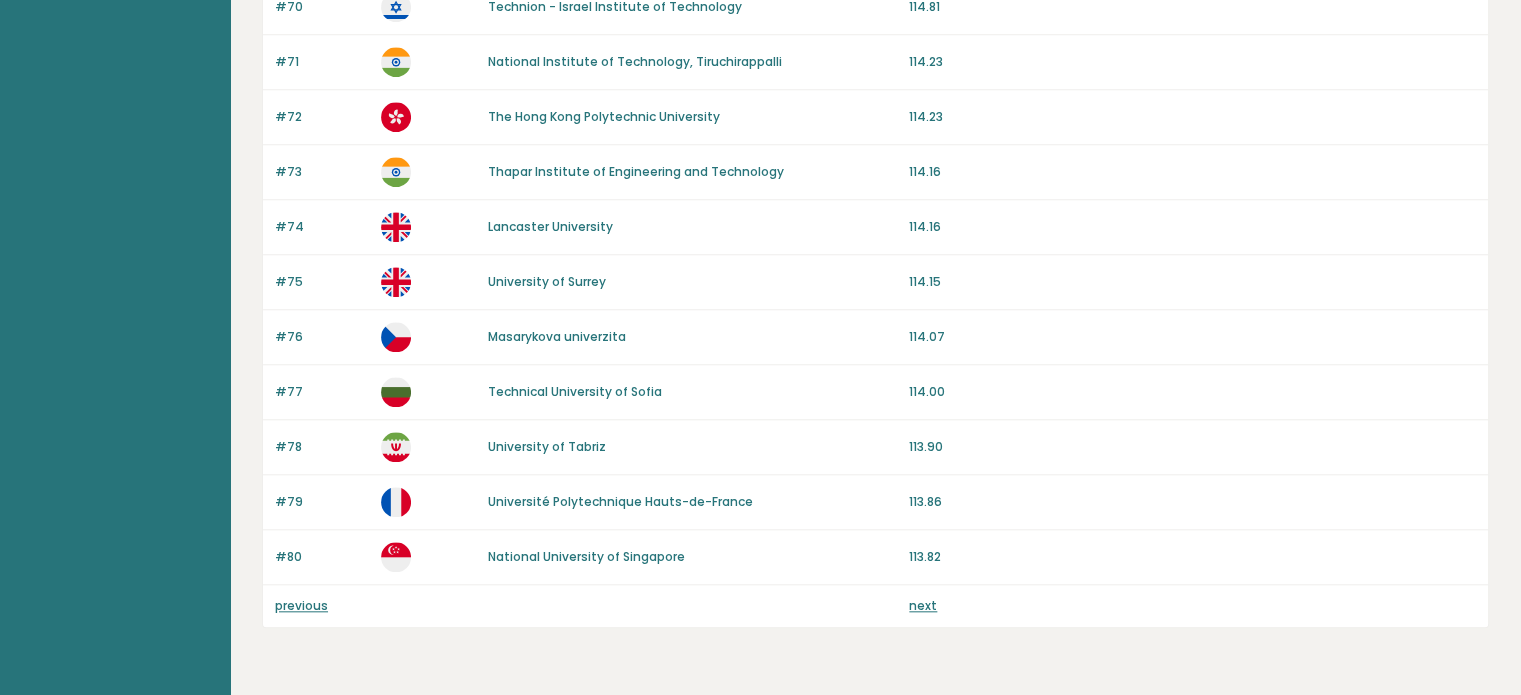 scroll, scrollTop: 1893, scrollLeft: 0, axis: vertical 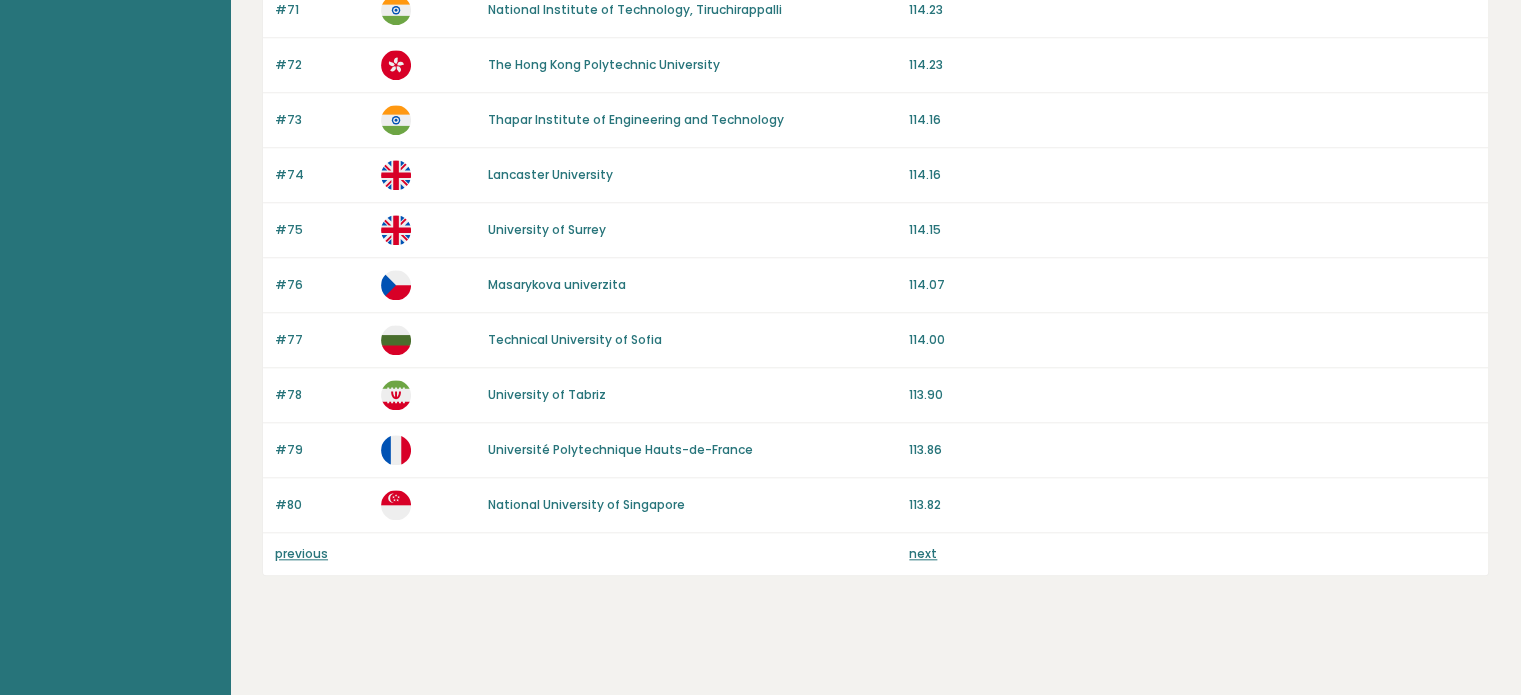 click on "National University of Singapore" at bounding box center (586, 504) 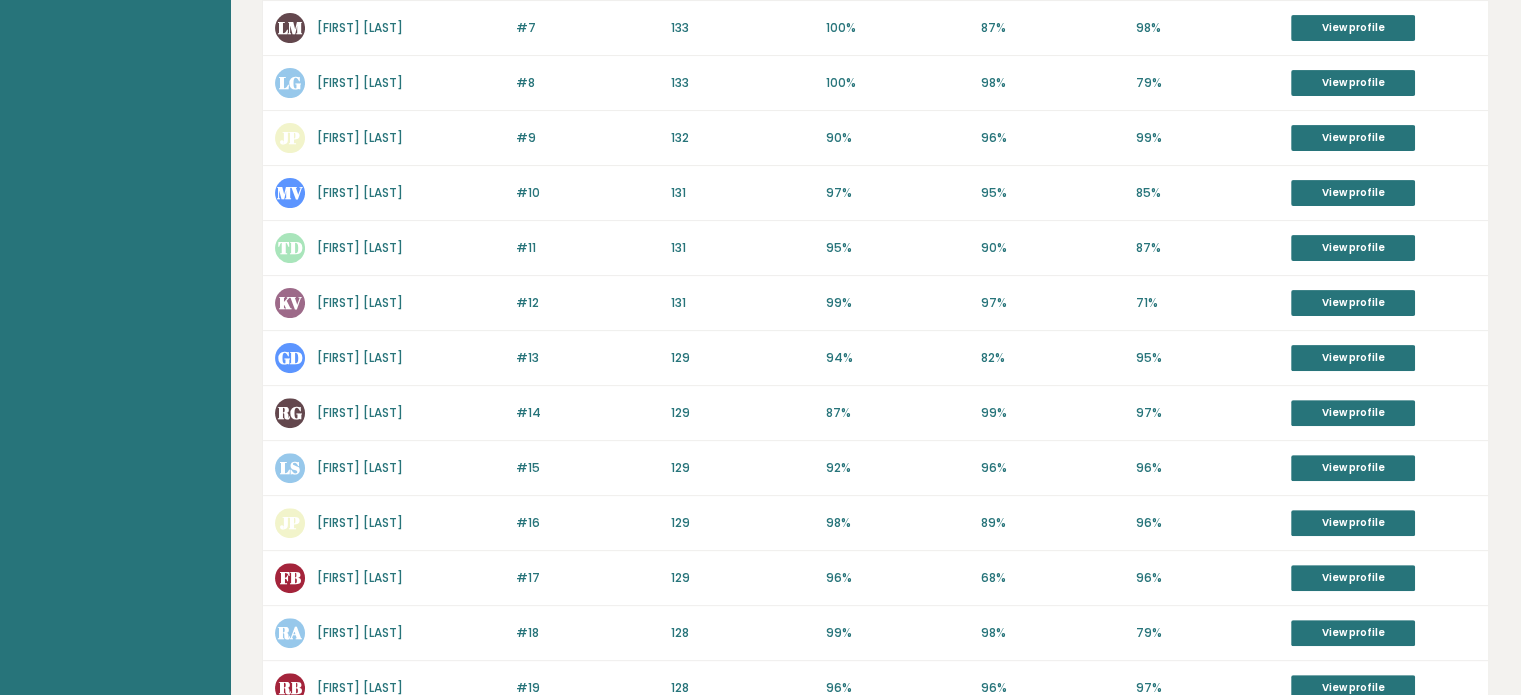 scroll, scrollTop: 640, scrollLeft: 0, axis: vertical 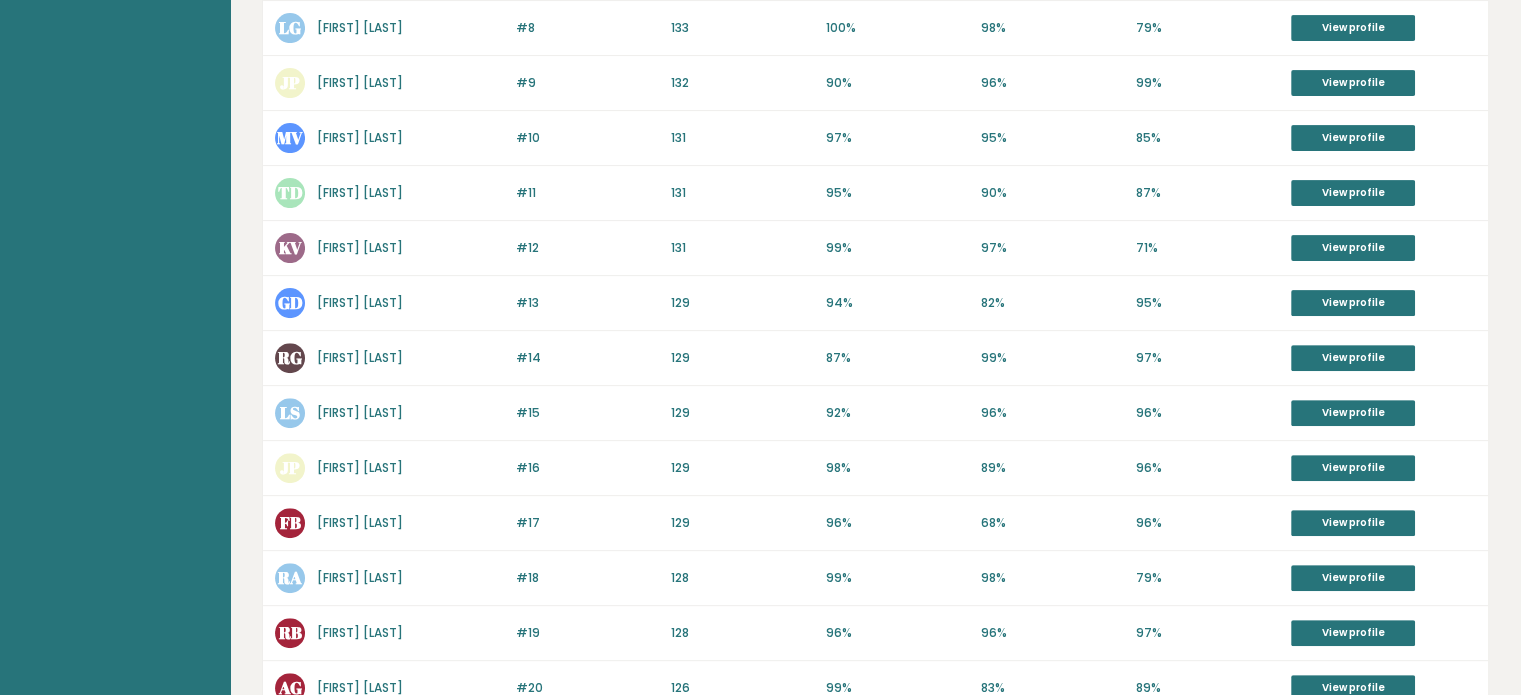 click on "[FIRST] [LAST]" at bounding box center (360, 82) 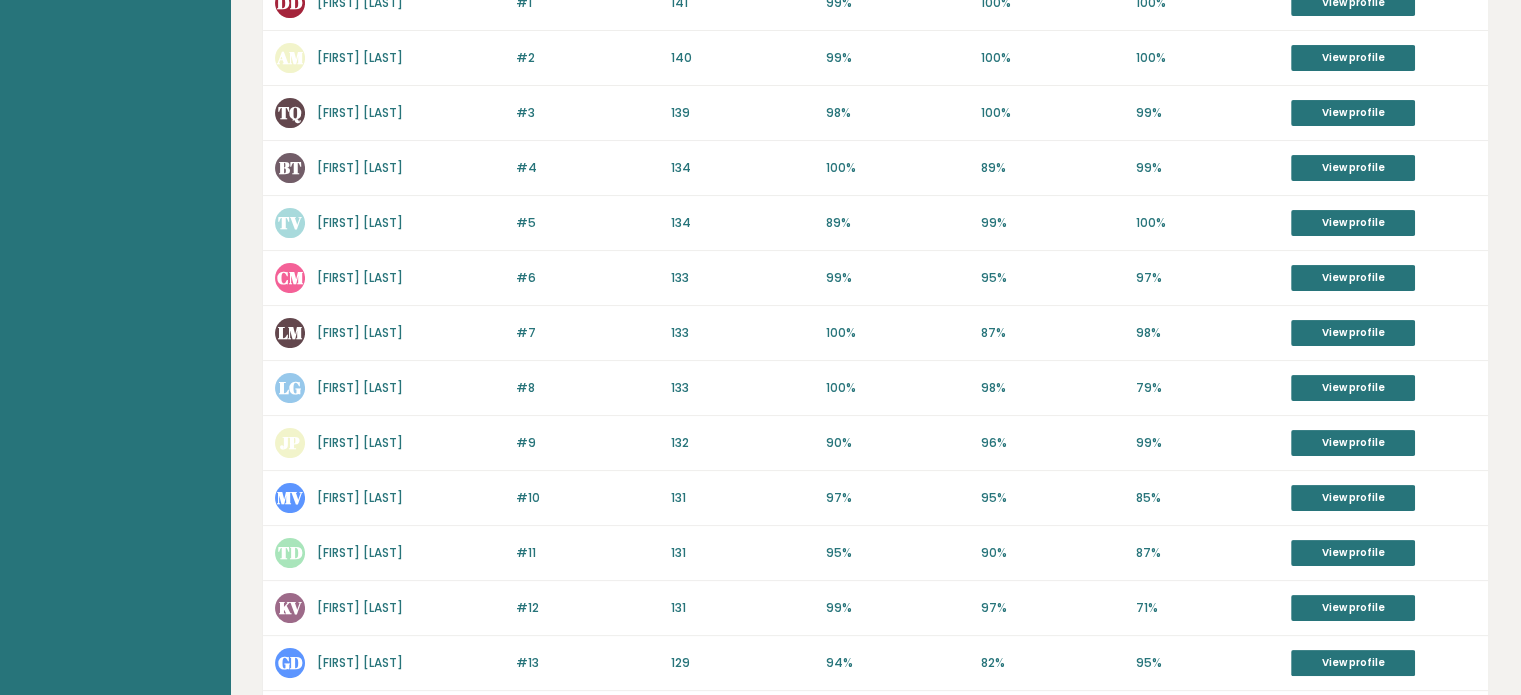 scroll, scrollTop: 240, scrollLeft: 0, axis: vertical 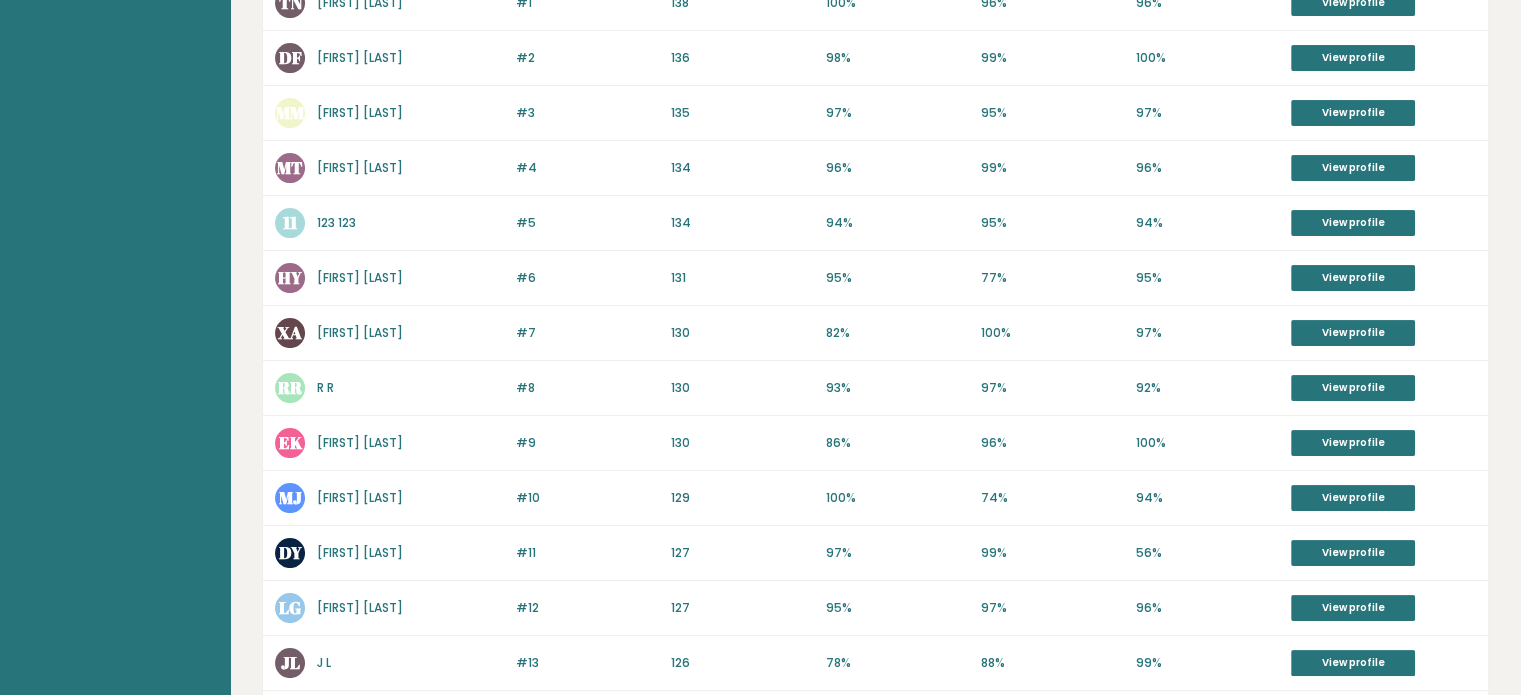 click on "[FIRST] [LAST]" at bounding box center [360, 167] 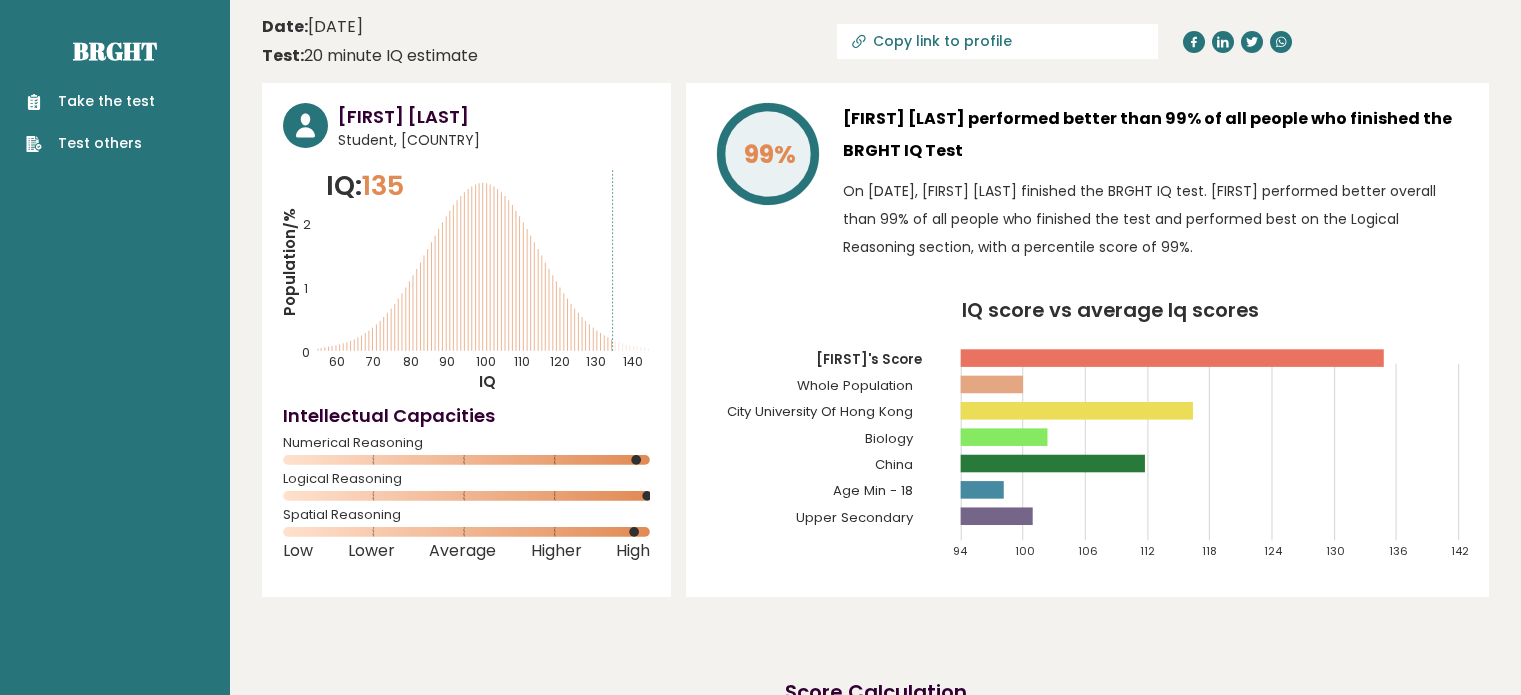scroll, scrollTop: 0, scrollLeft: 0, axis: both 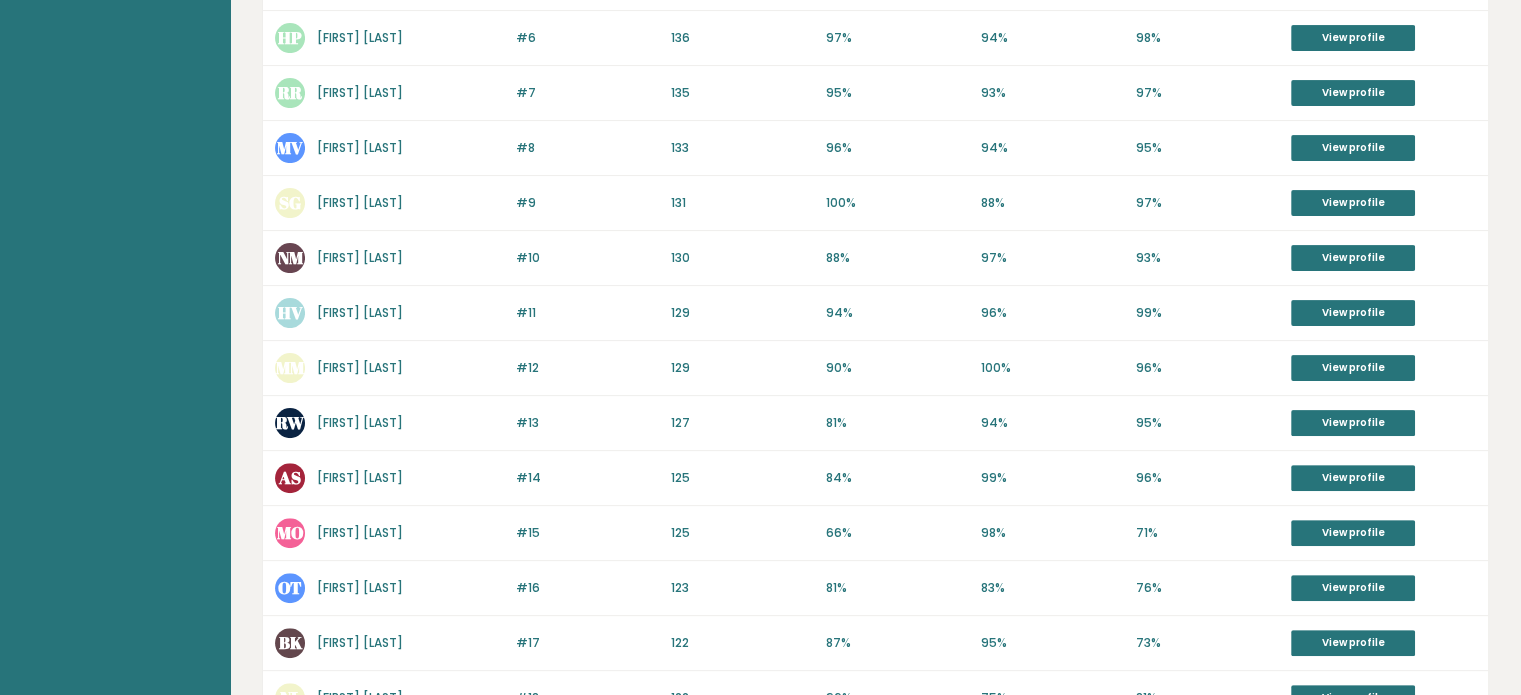 click on "[FIRST] [LAST]" at bounding box center (360, 202) 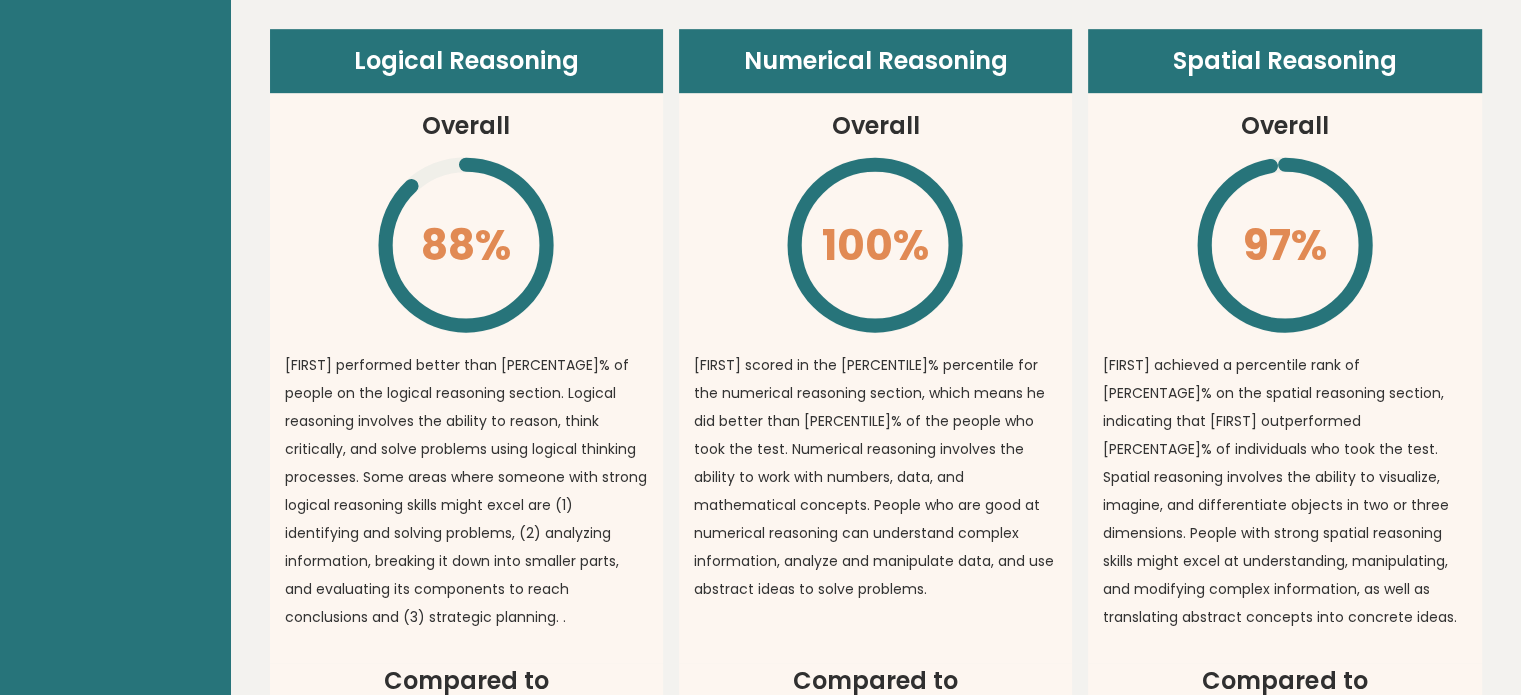 scroll, scrollTop: 1200, scrollLeft: 0, axis: vertical 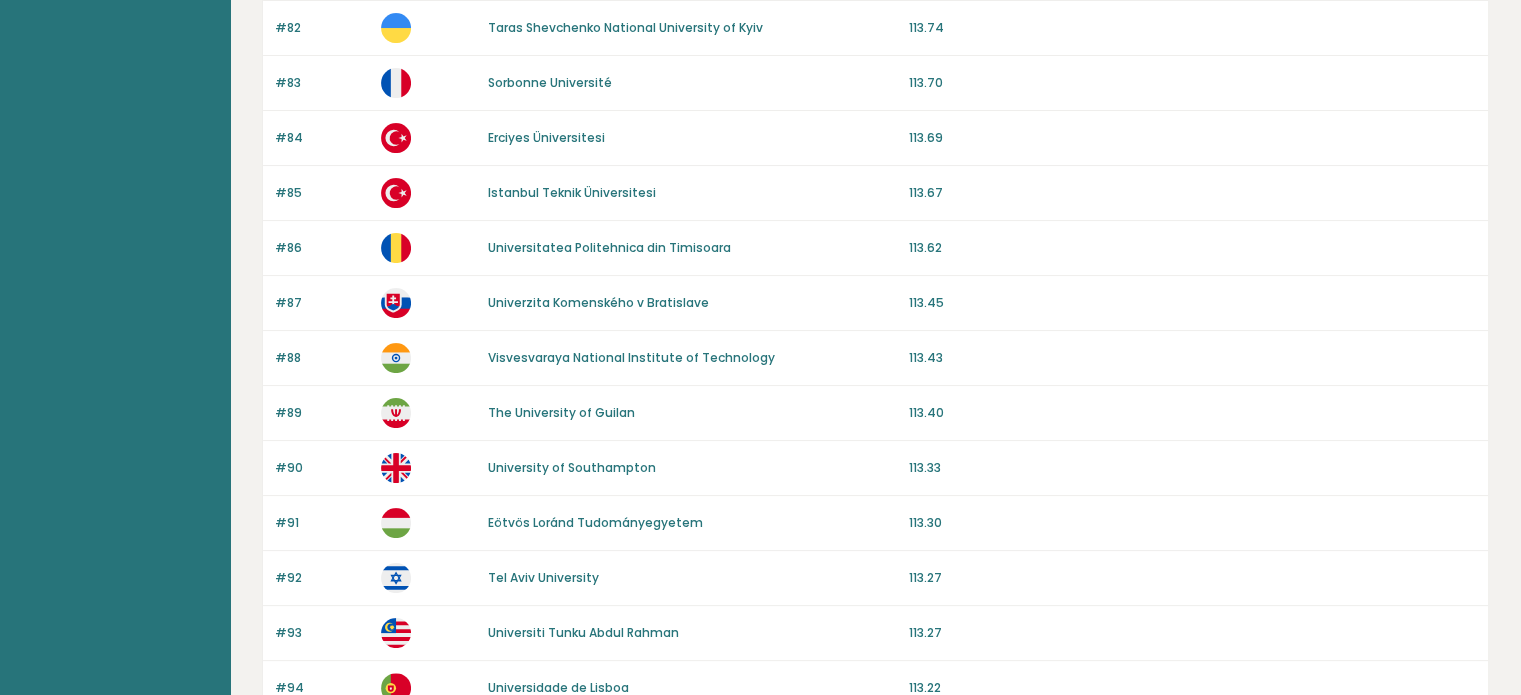 click on "Universitatea Politehnica din Timisoara" at bounding box center (609, 247) 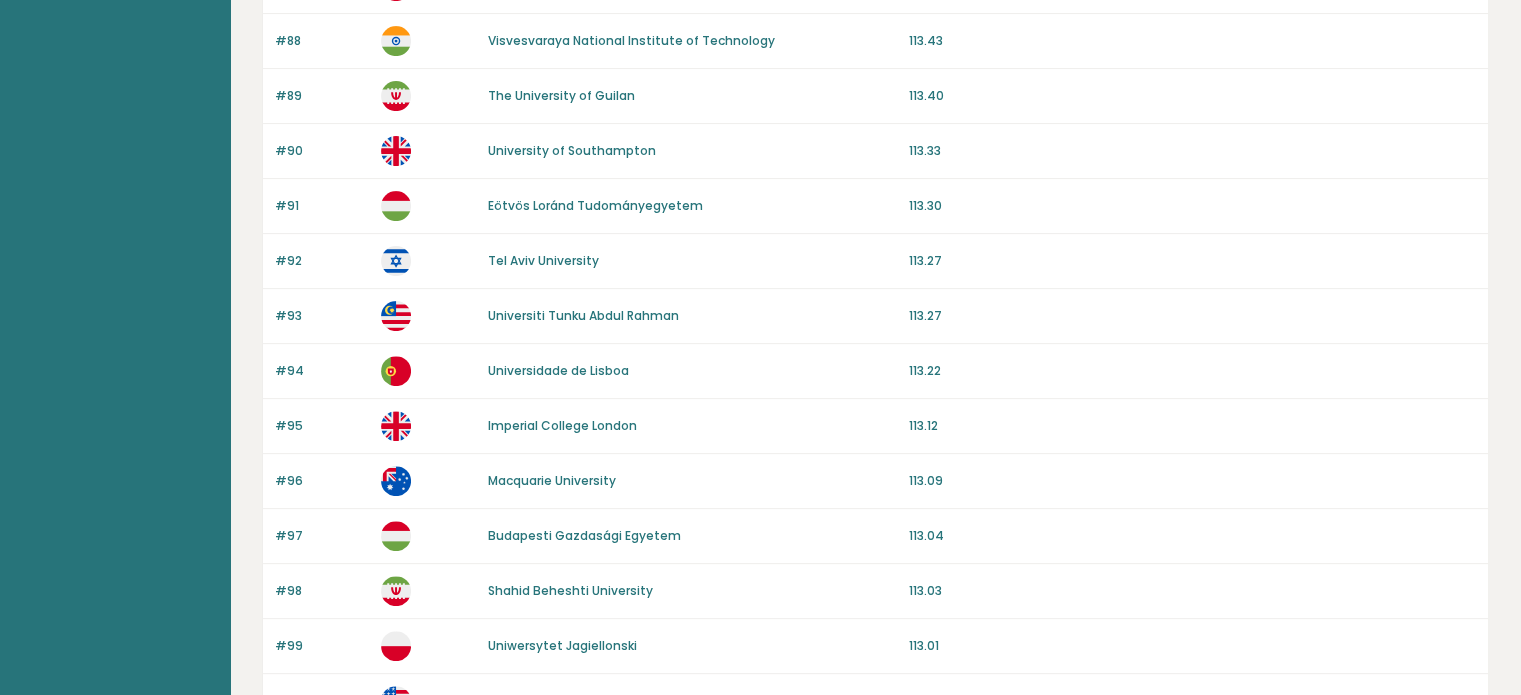 scroll, scrollTop: 600, scrollLeft: 0, axis: vertical 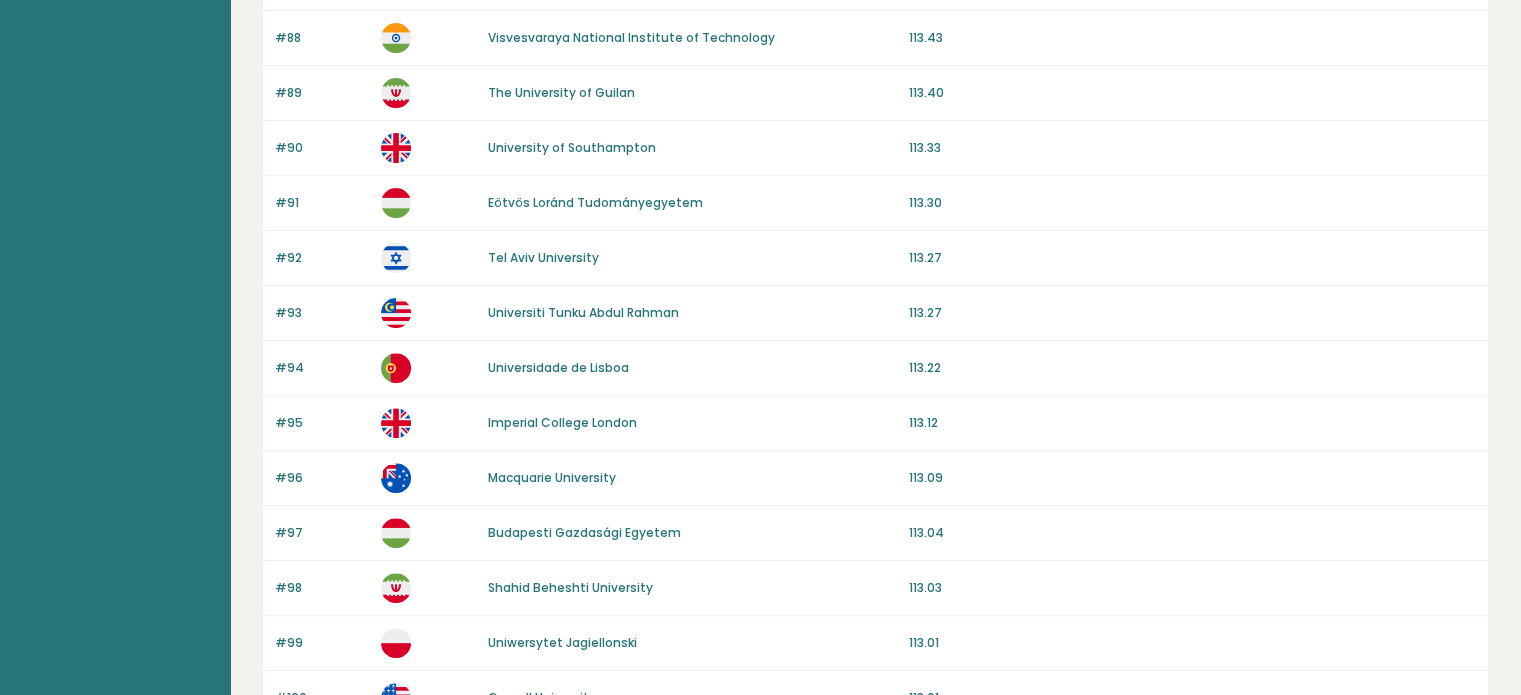 click on "Eötvös Loránd Tudományegyetem" at bounding box center [595, 202] 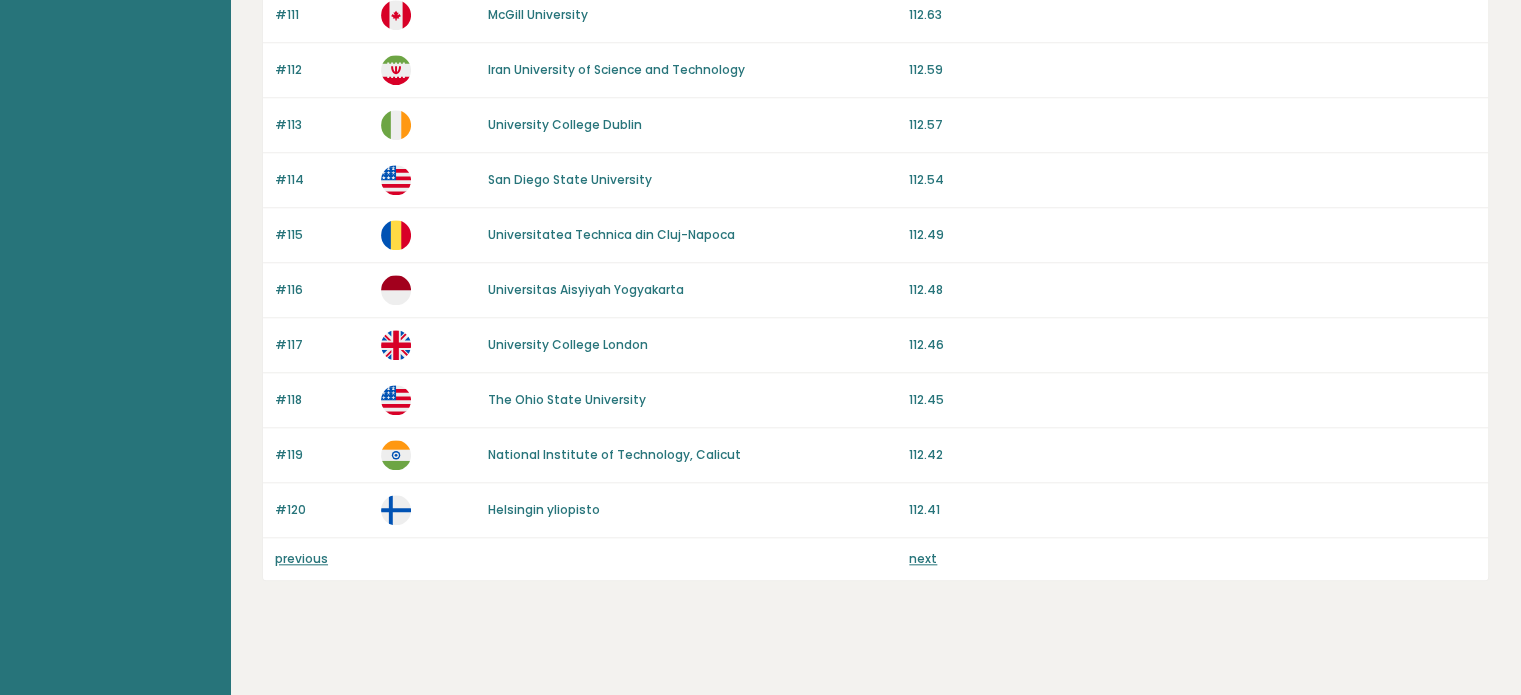 scroll, scrollTop: 1893, scrollLeft: 0, axis: vertical 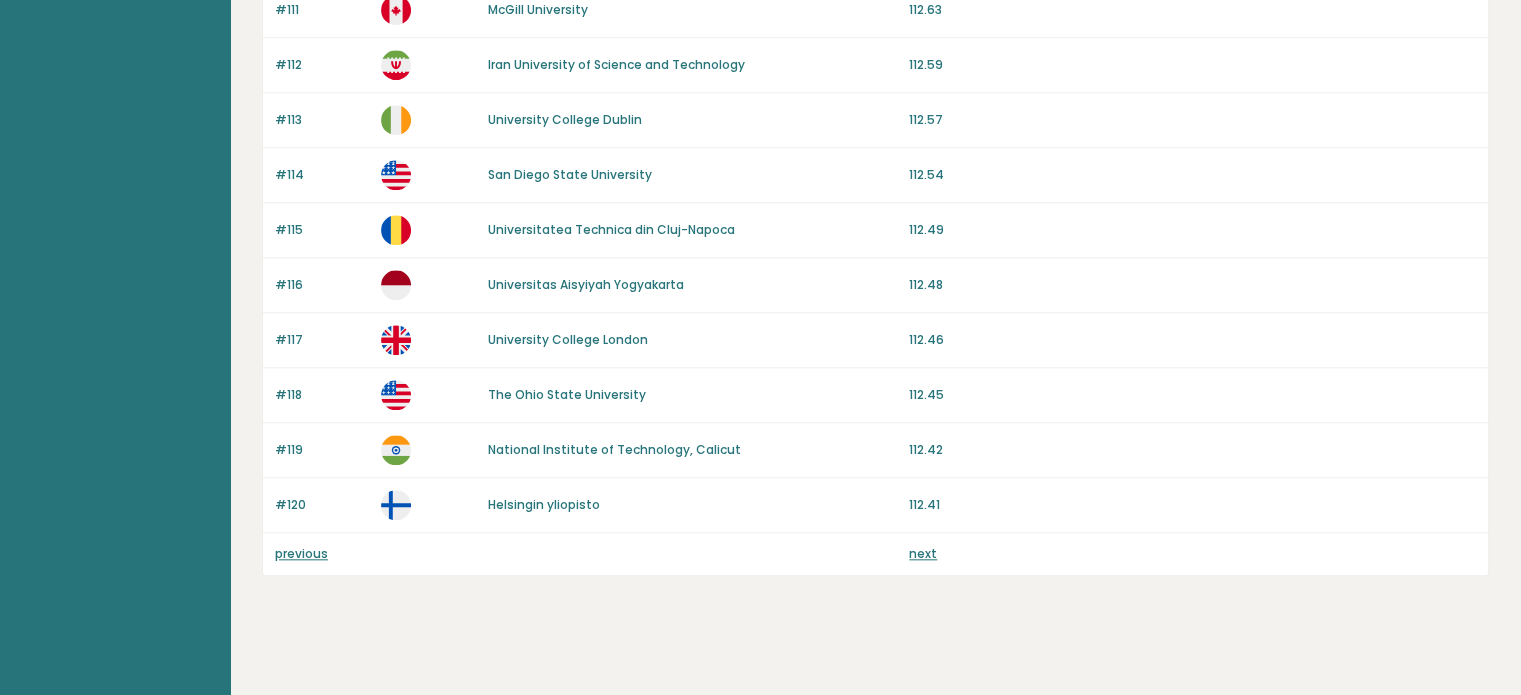 click on "University College London" at bounding box center (568, 339) 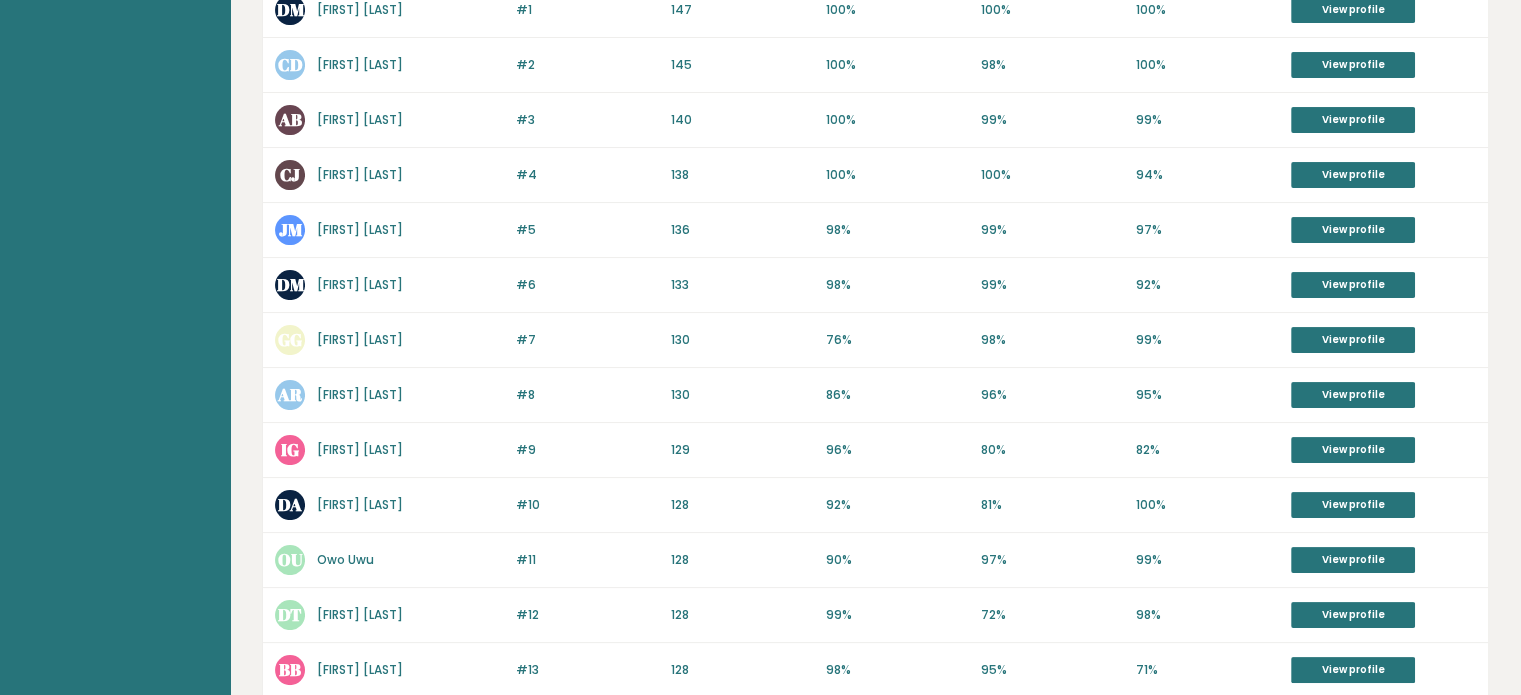 scroll, scrollTop: 320, scrollLeft: 0, axis: vertical 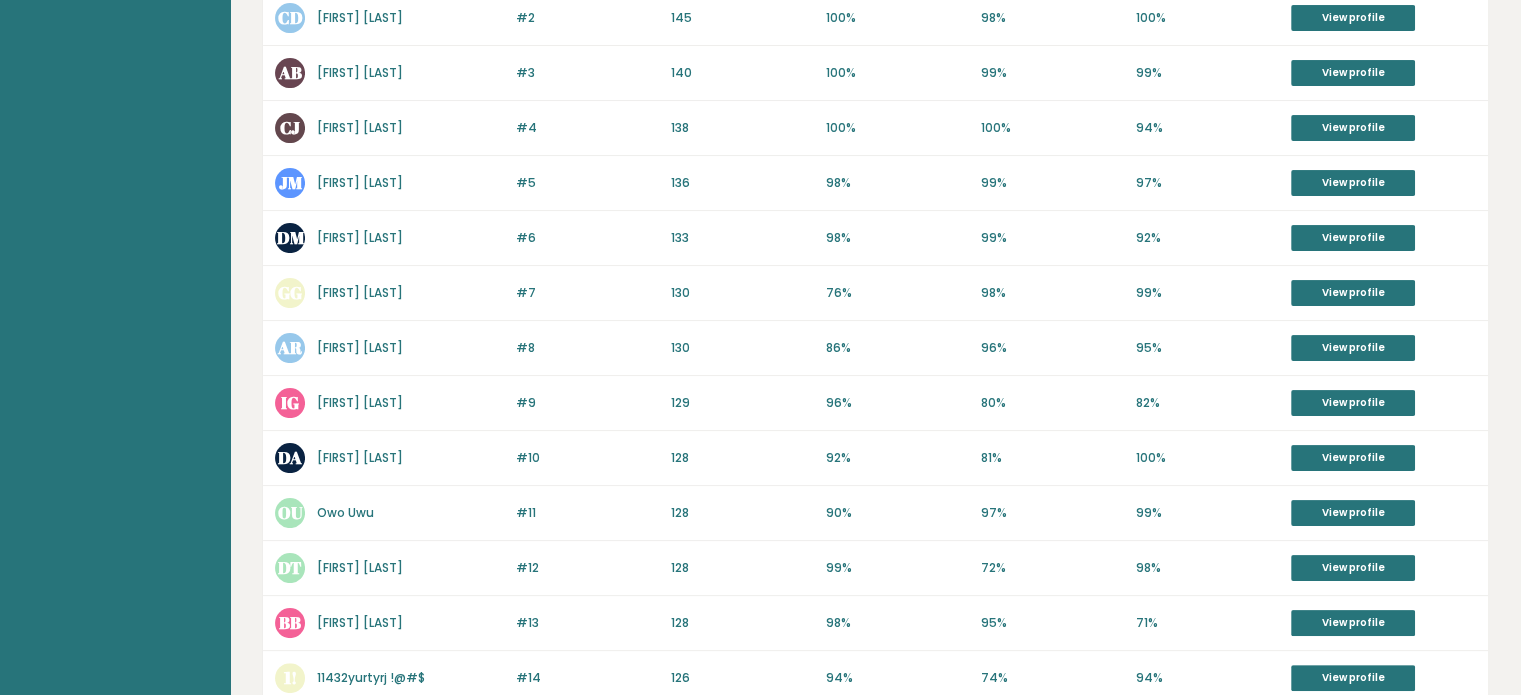 click on "[FIRST] [LAST]" at bounding box center [360, 237] 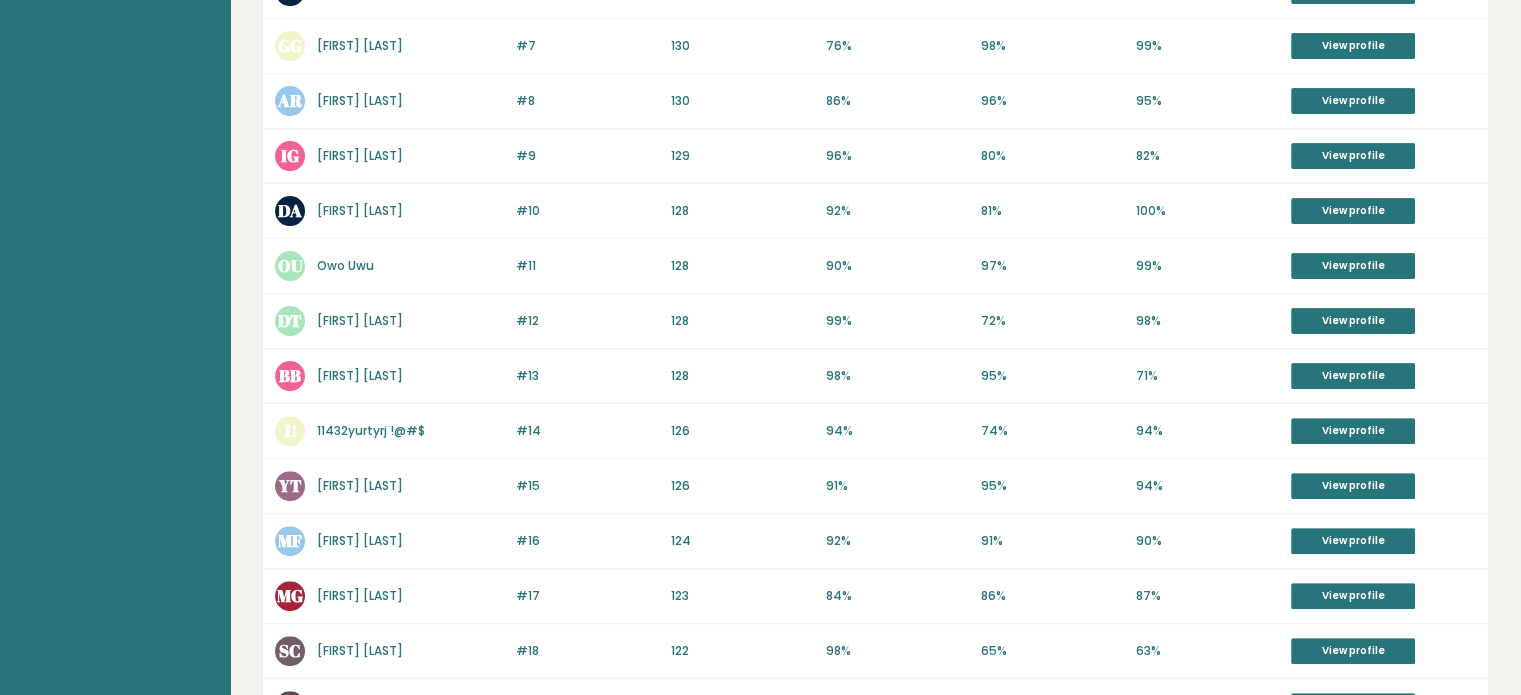 scroll, scrollTop: 720, scrollLeft: 0, axis: vertical 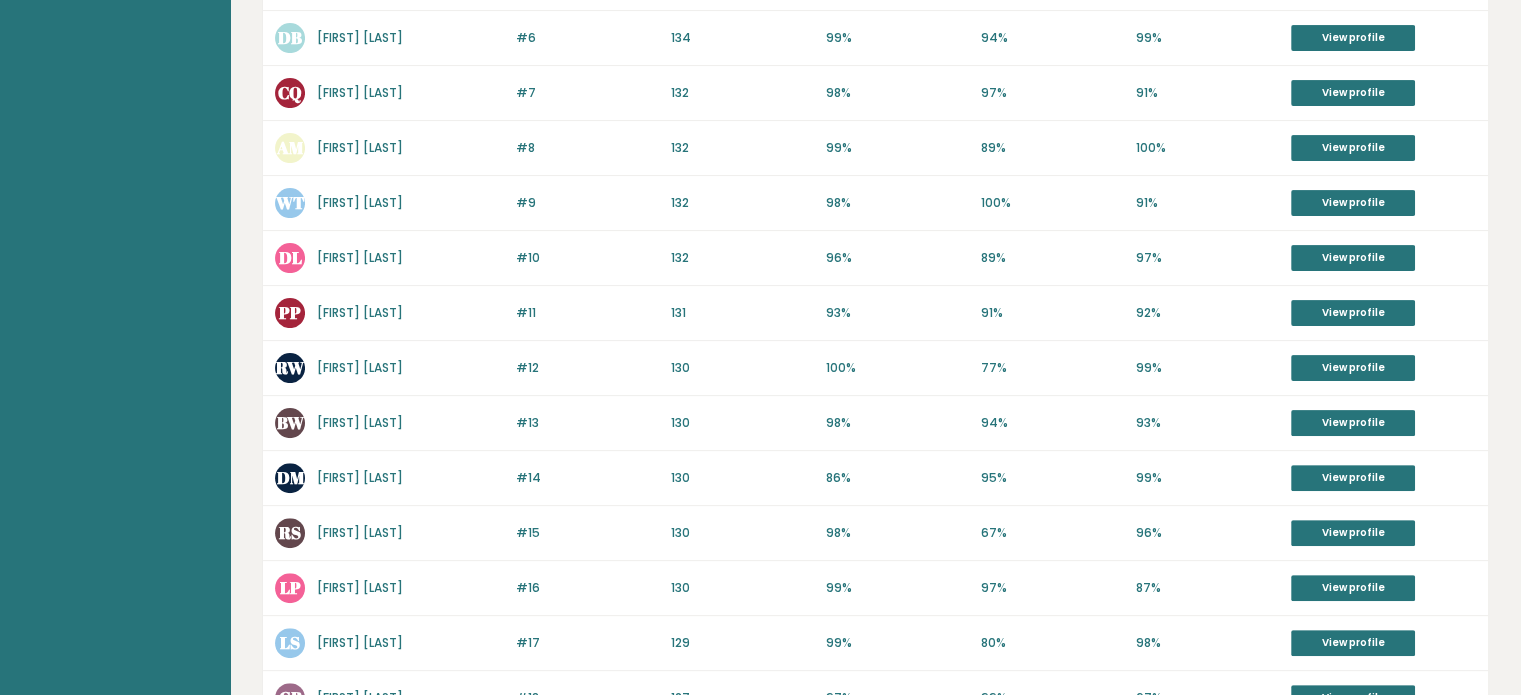 click on "Robin Webb" at bounding box center [360, 367] 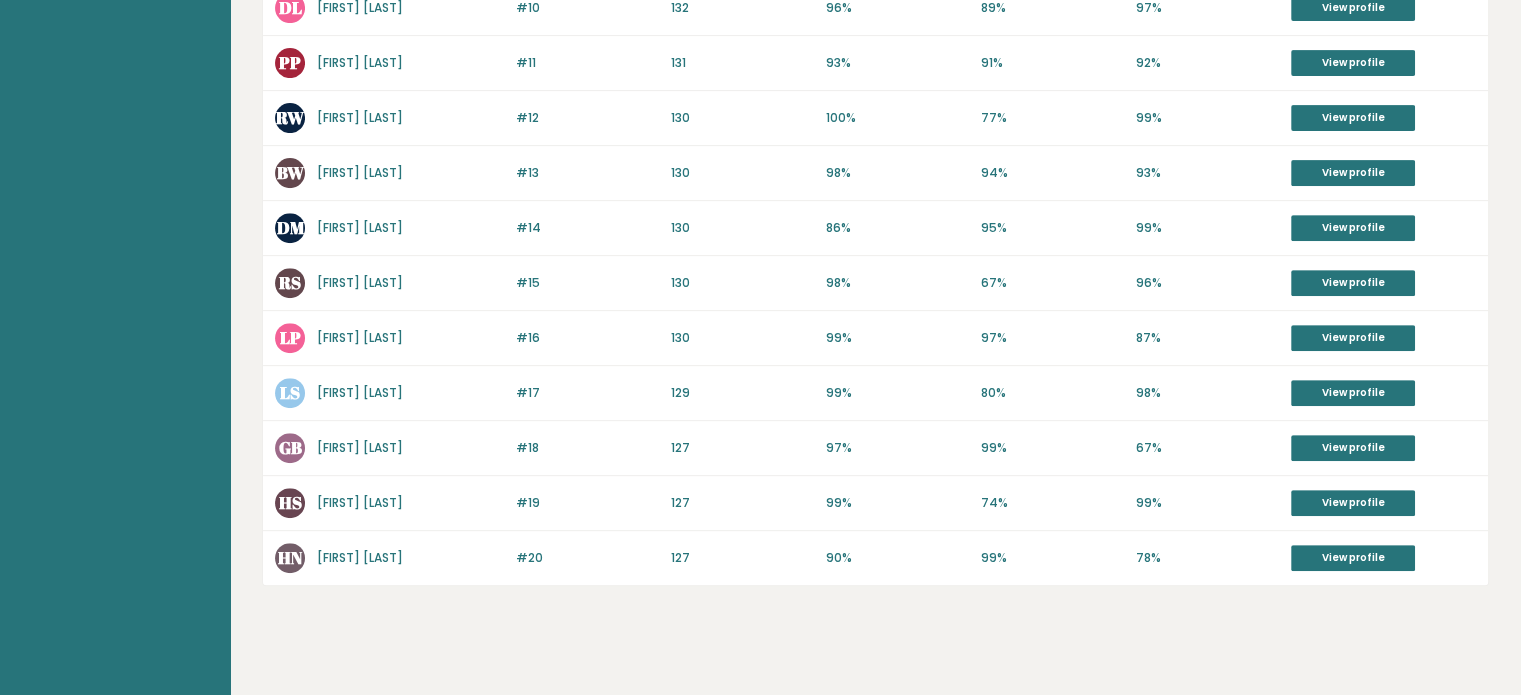 scroll, scrollTop: 784, scrollLeft: 0, axis: vertical 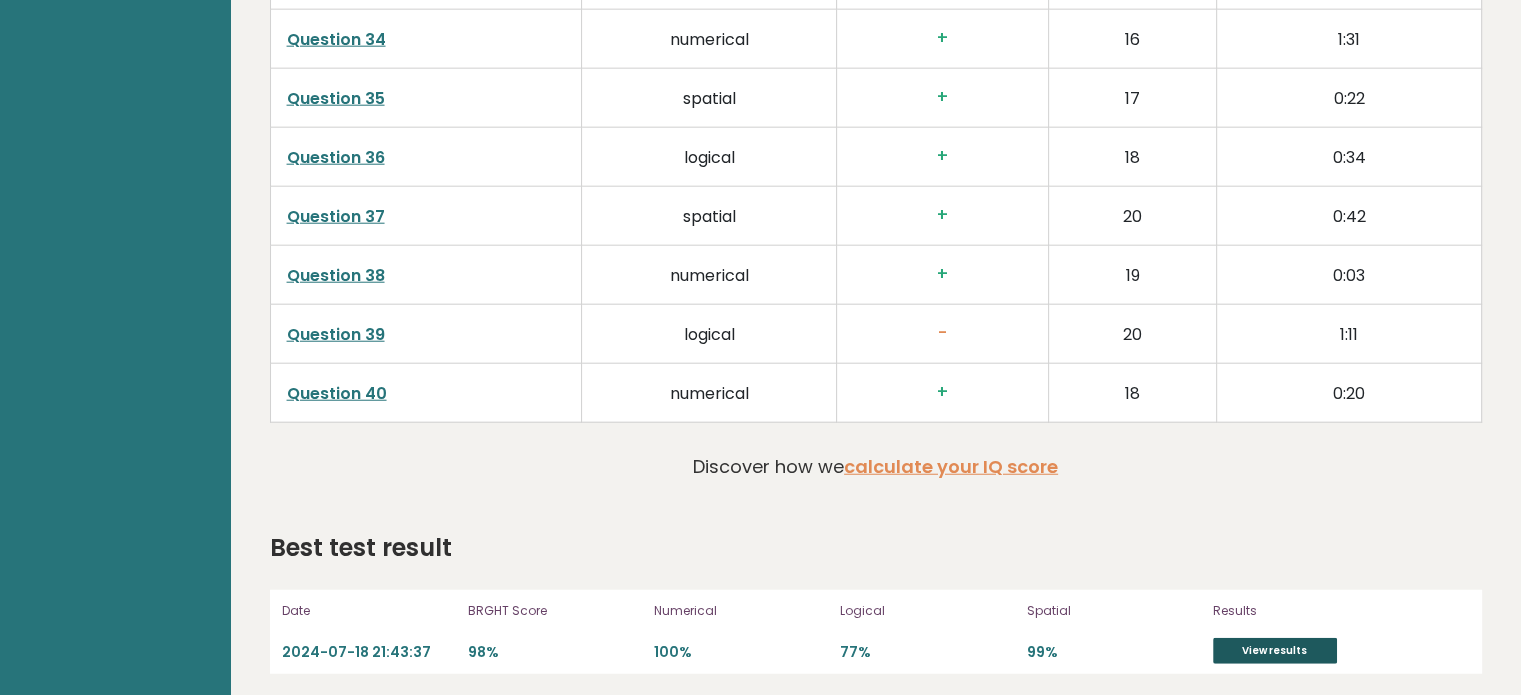 click on "View results" at bounding box center [1275, 651] 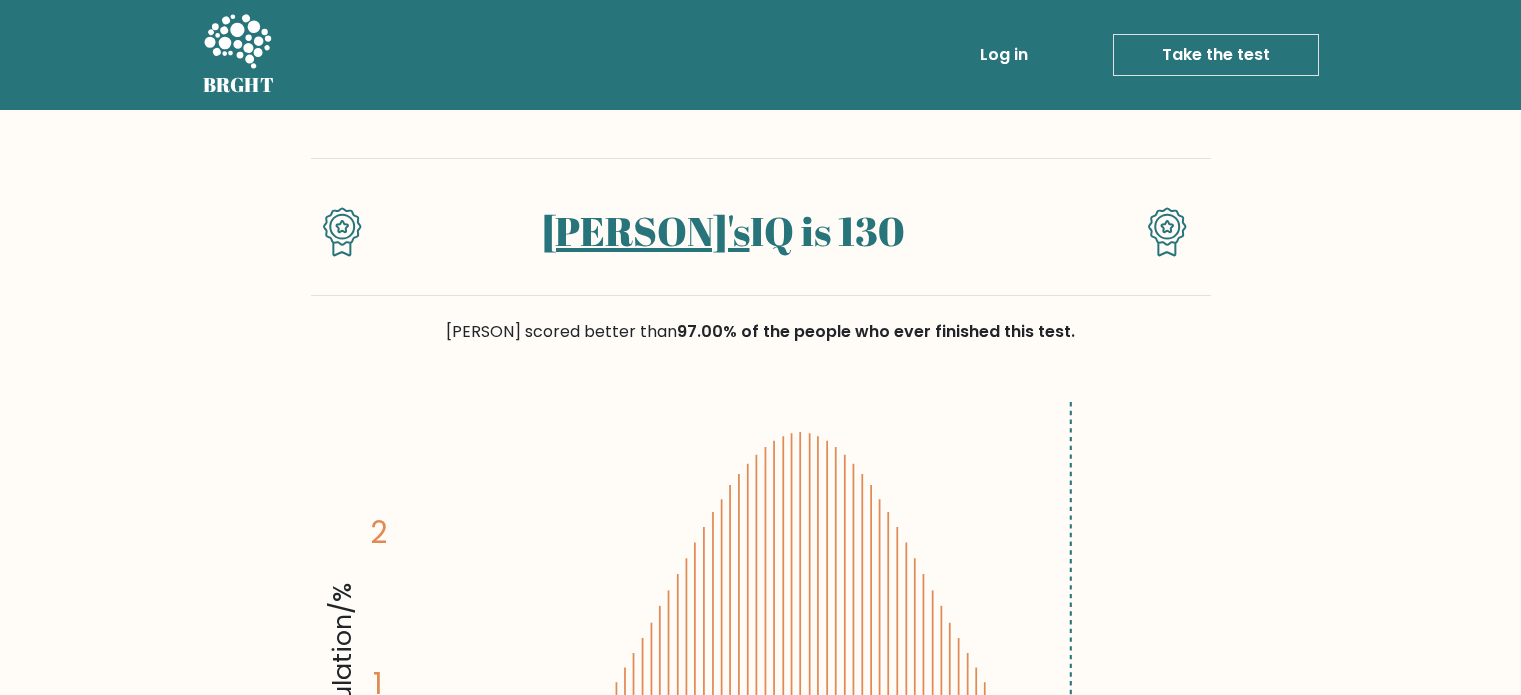 scroll, scrollTop: 0, scrollLeft: 0, axis: both 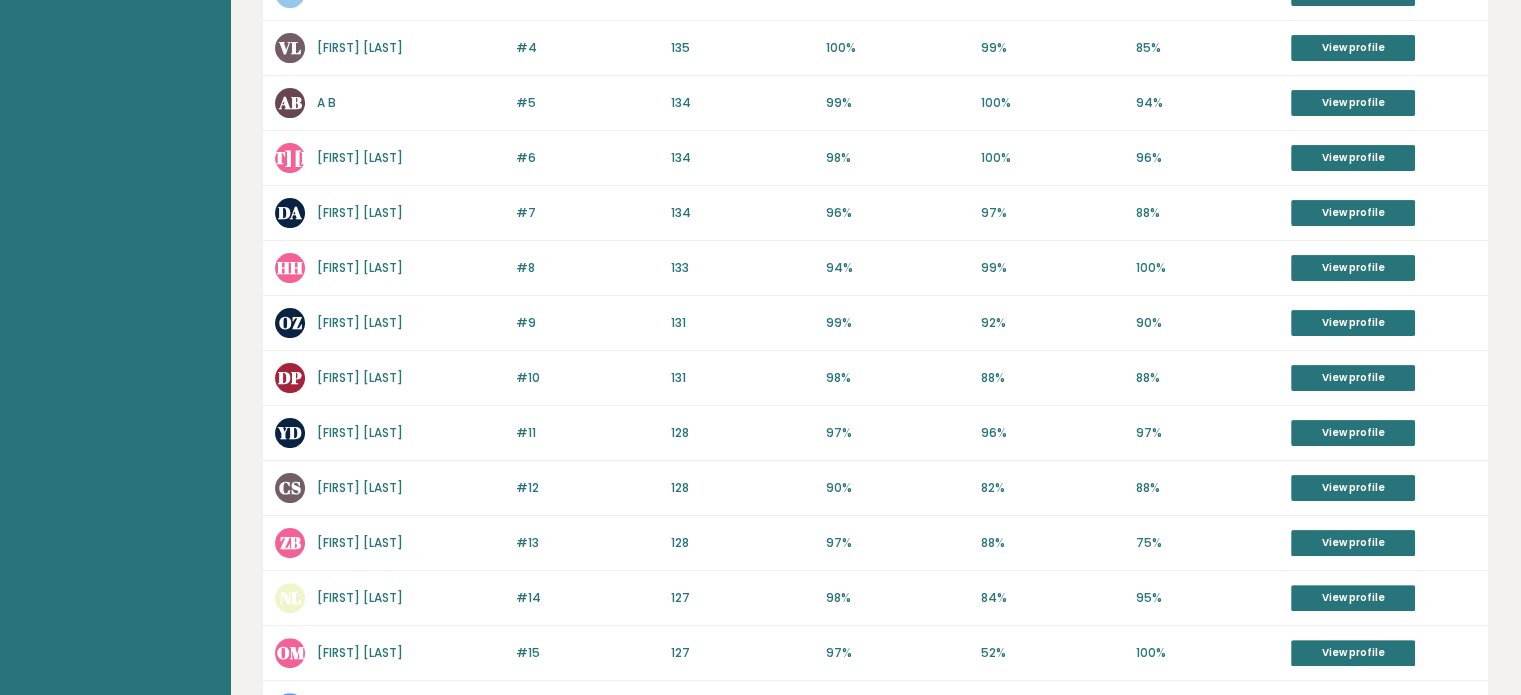 click on "Omer Zelichover" at bounding box center (360, 322) 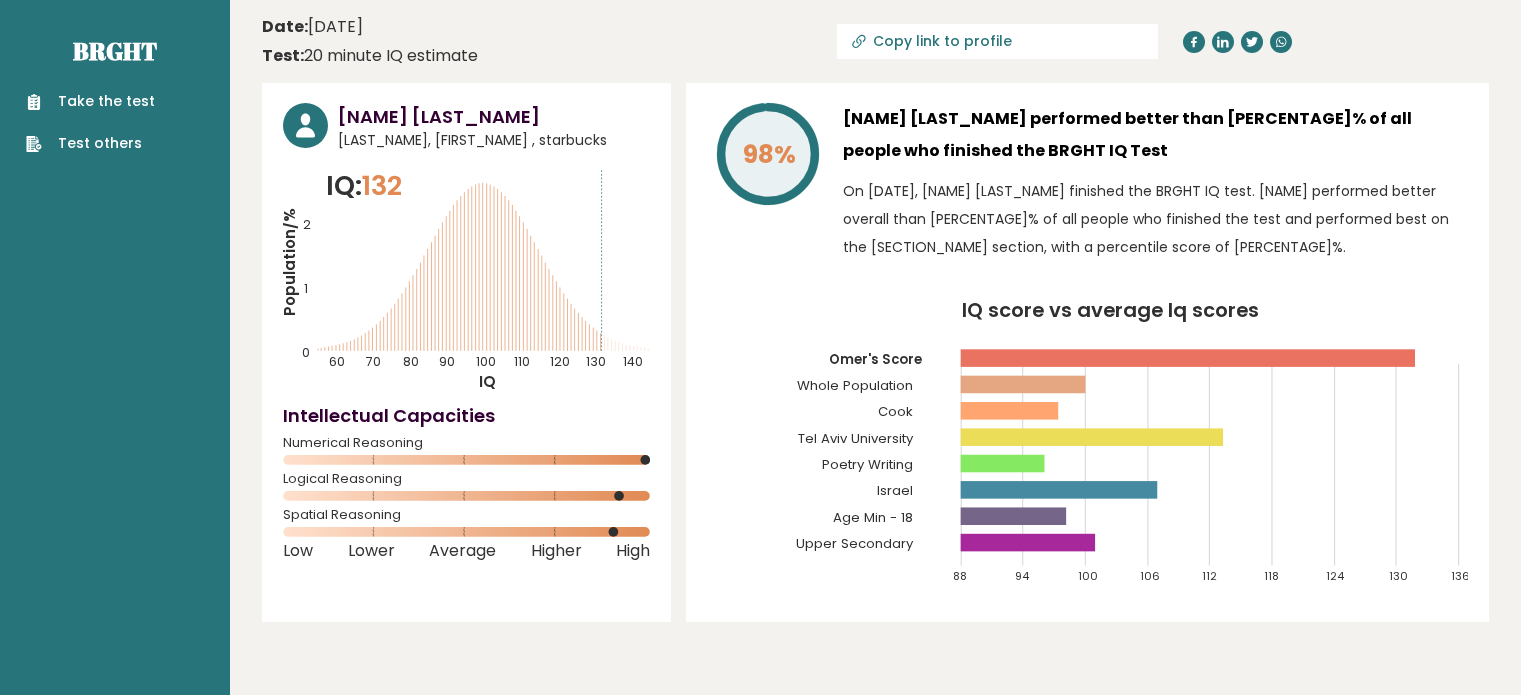 scroll, scrollTop: 0, scrollLeft: 0, axis: both 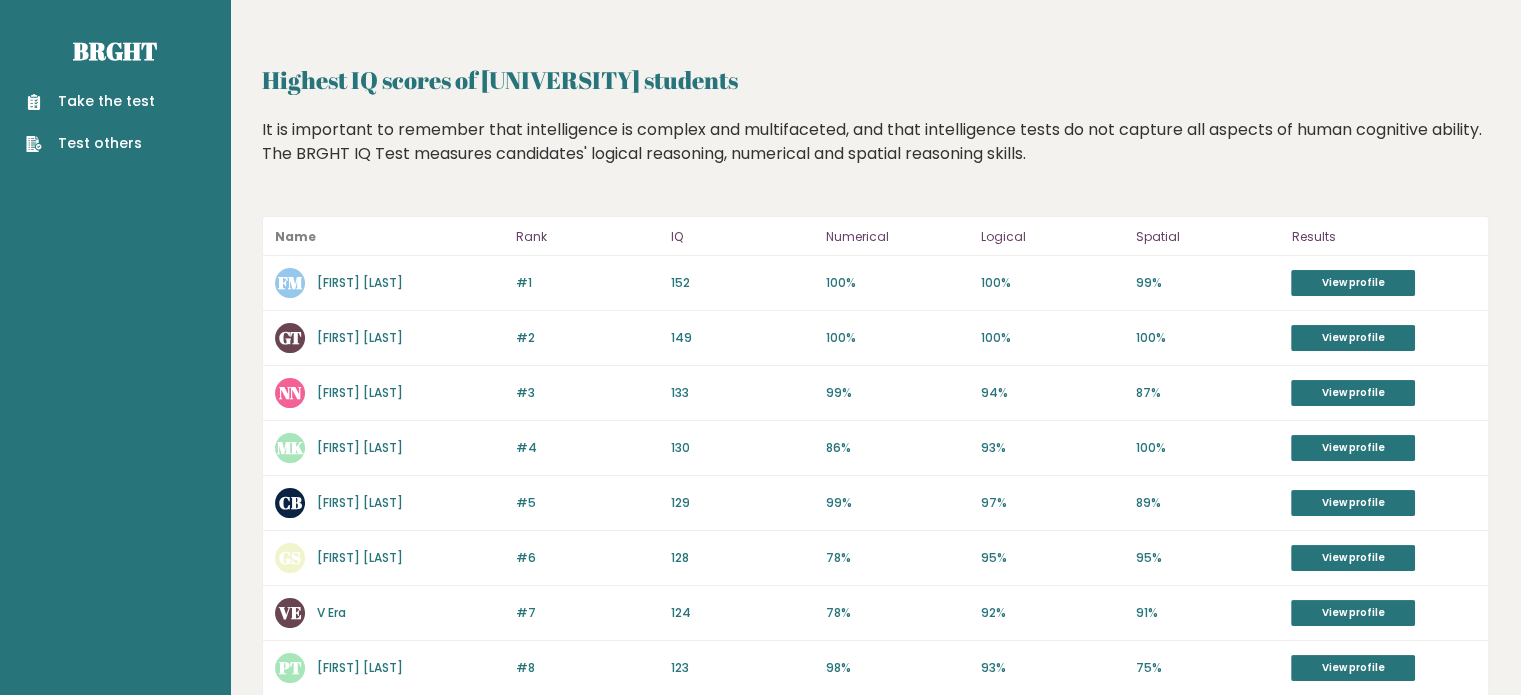 click on "Milán Kiss" at bounding box center (360, 447) 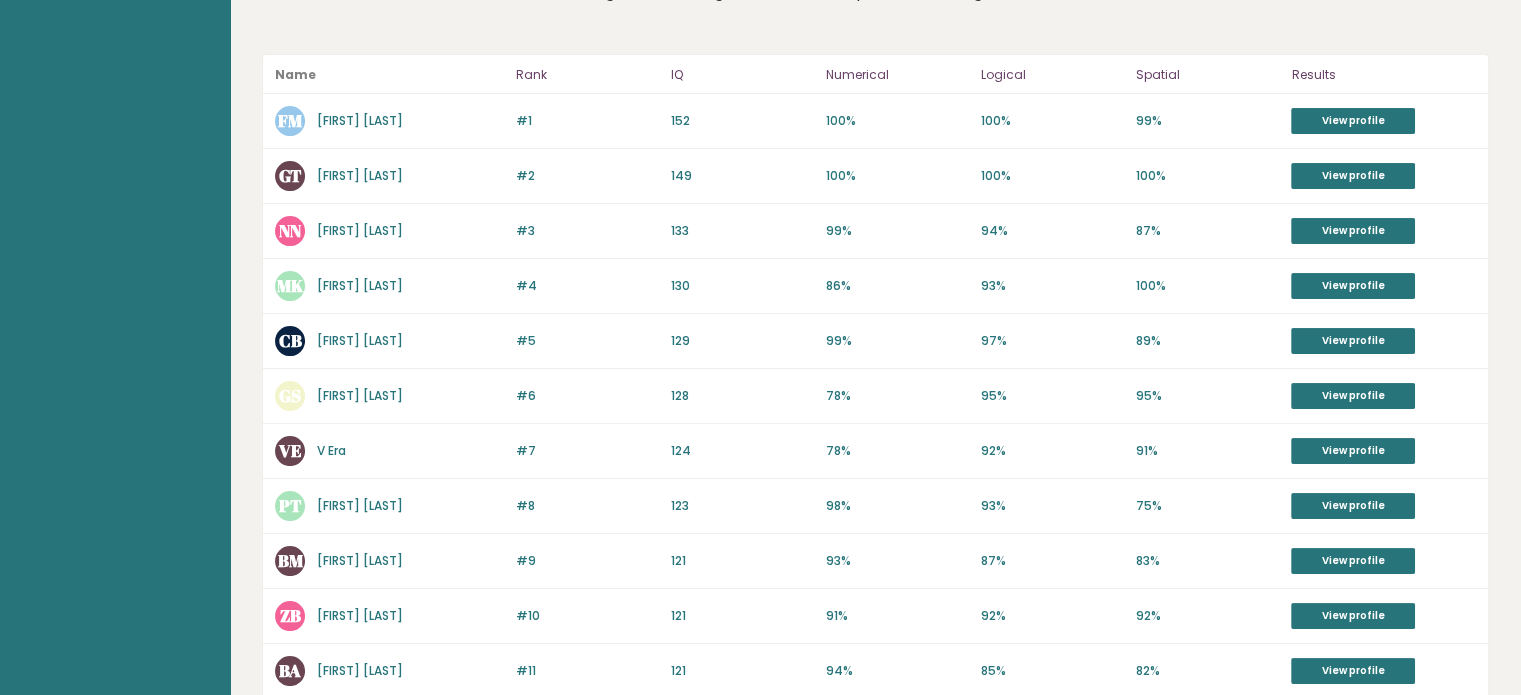 scroll, scrollTop: 160, scrollLeft: 0, axis: vertical 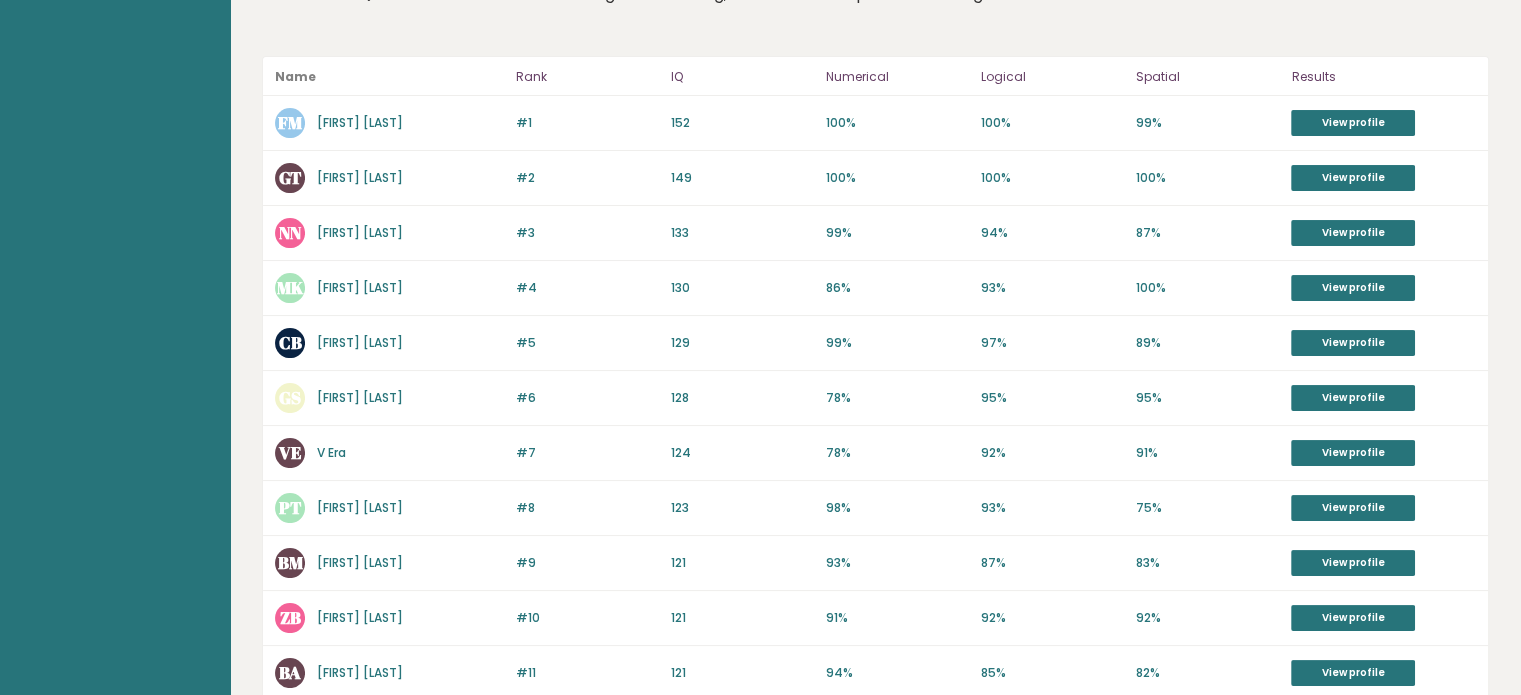 click on "Gergely Takacs" at bounding box center [360, 177] 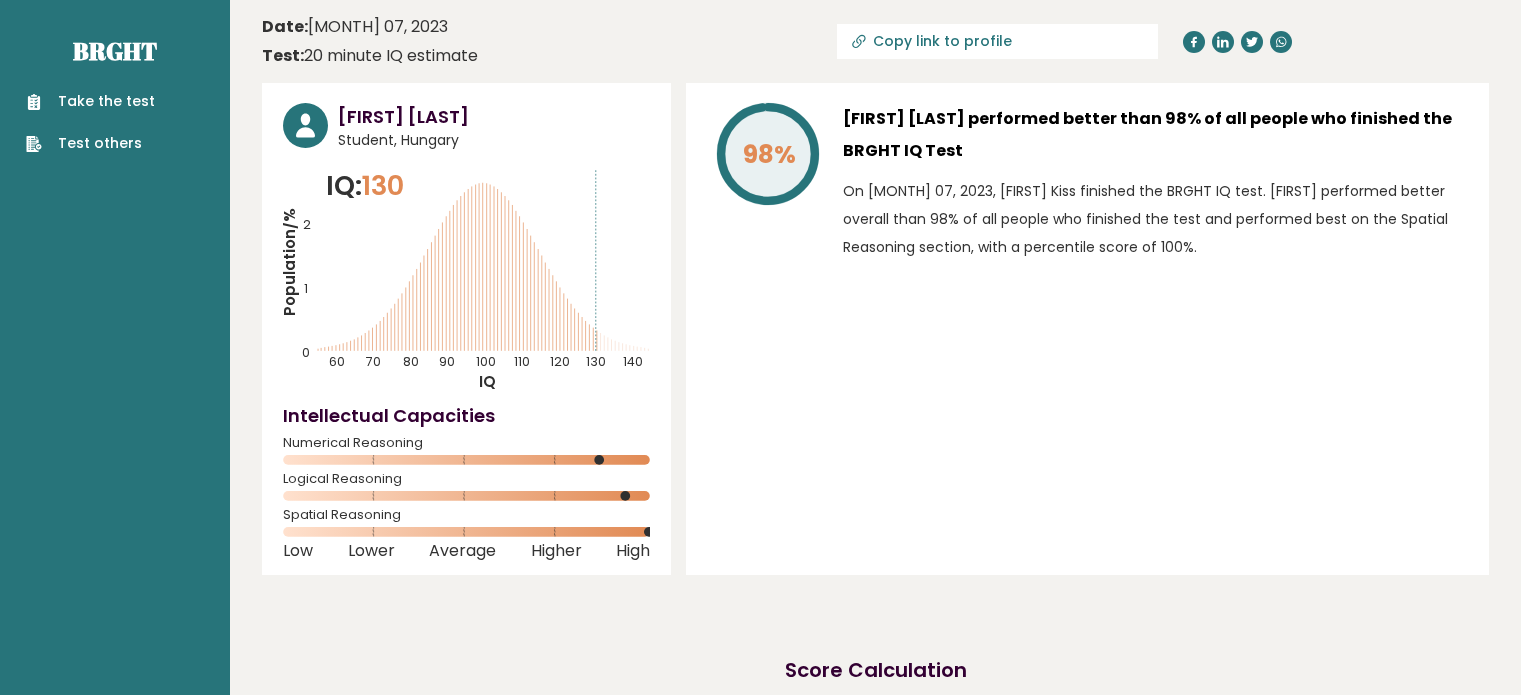 scroll, scrollTop: 0, scrollLeft: 0, axis: both 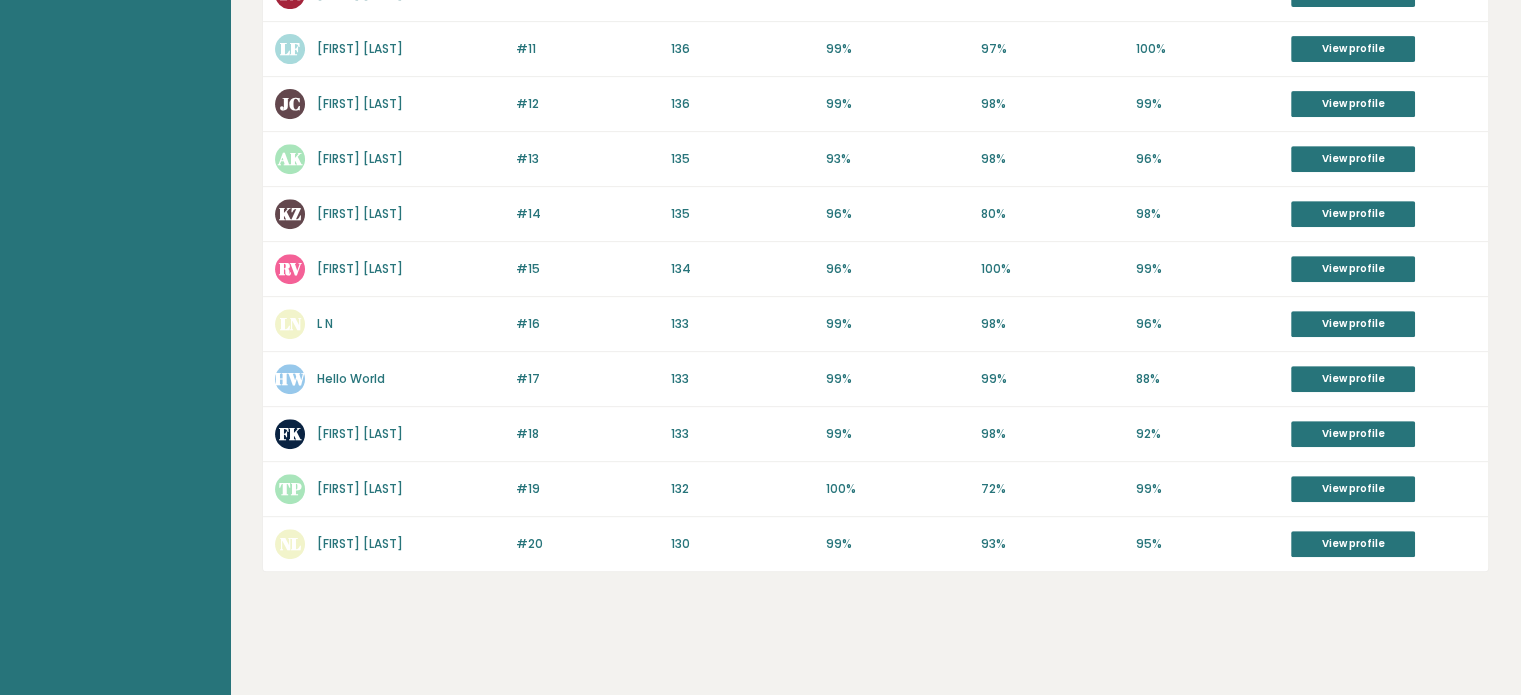 click on "Nic Lin" at bounding box center (360, 543) 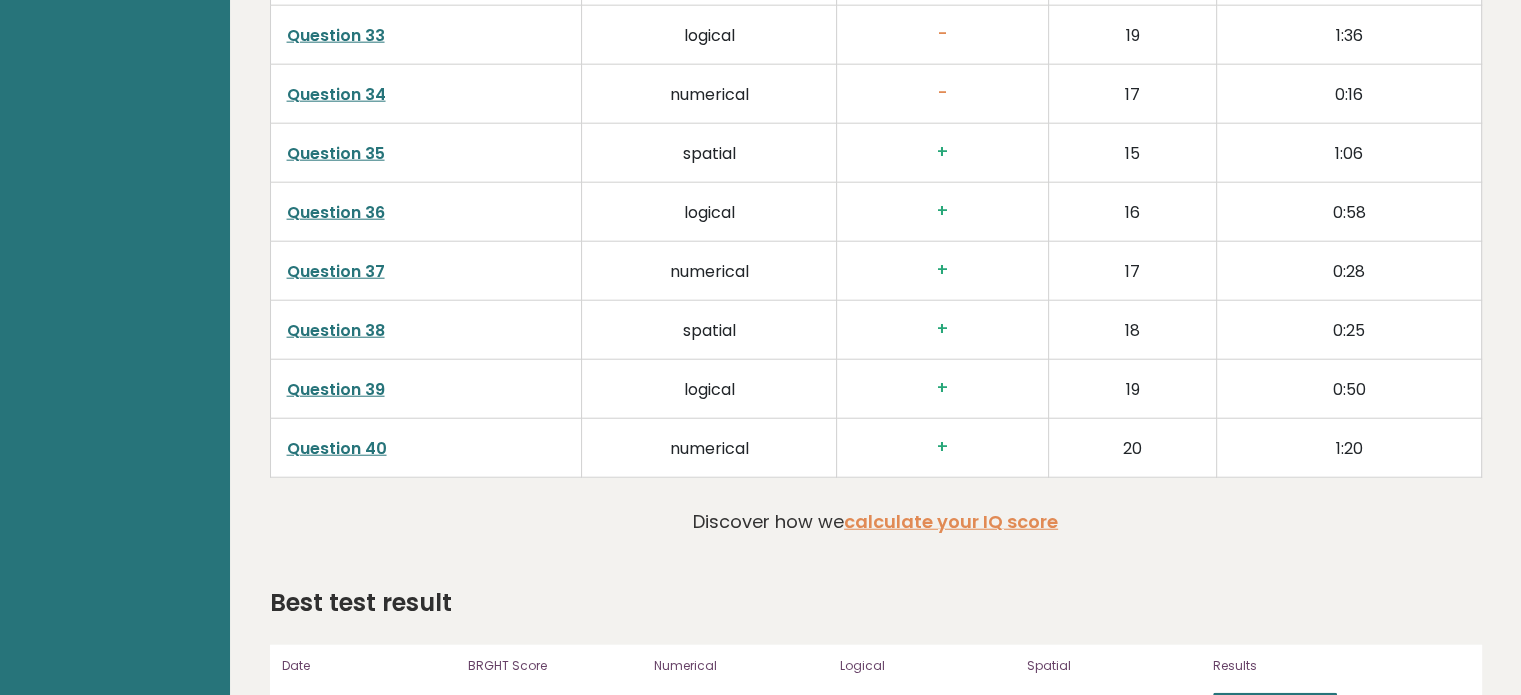 scroll, scrollTop: 4989, scrollLeft: 0, axis: vertical 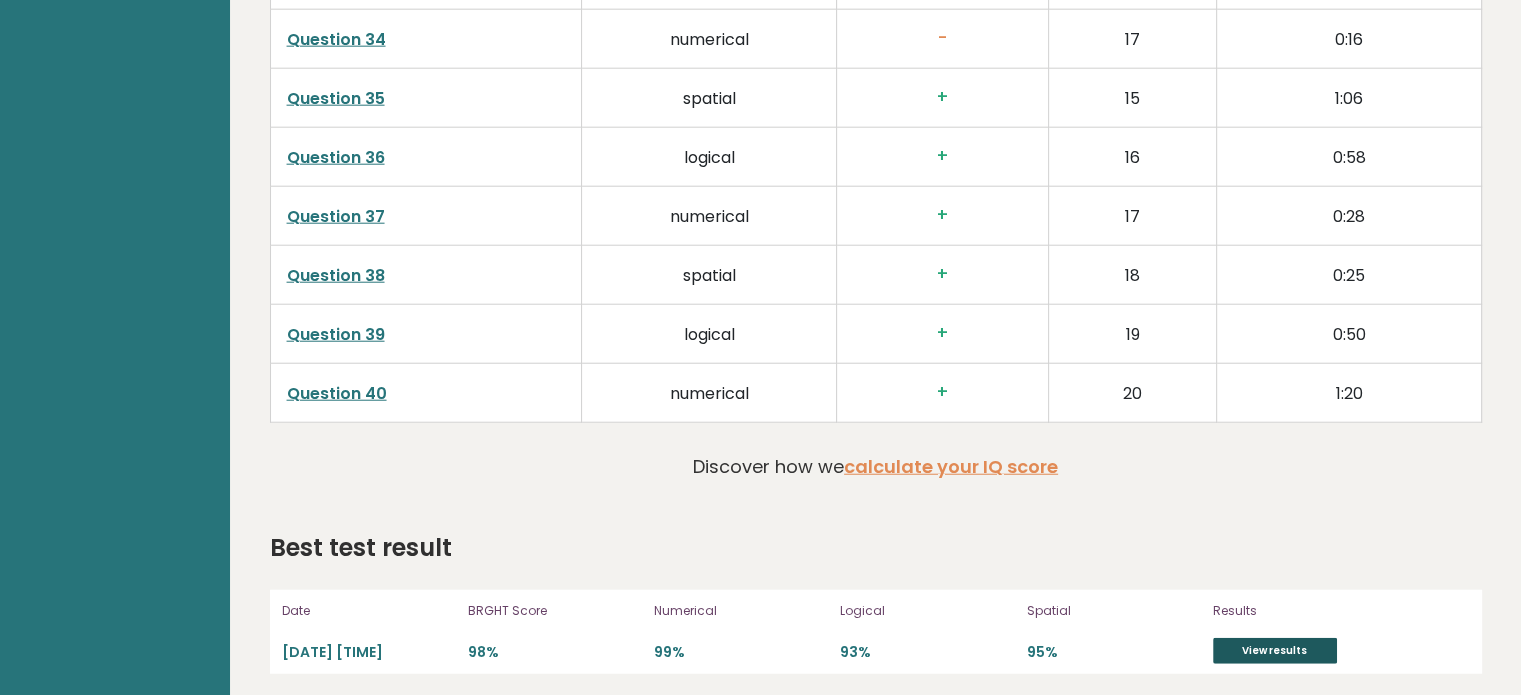 click on "View results" at bounding box center (1275, 651) 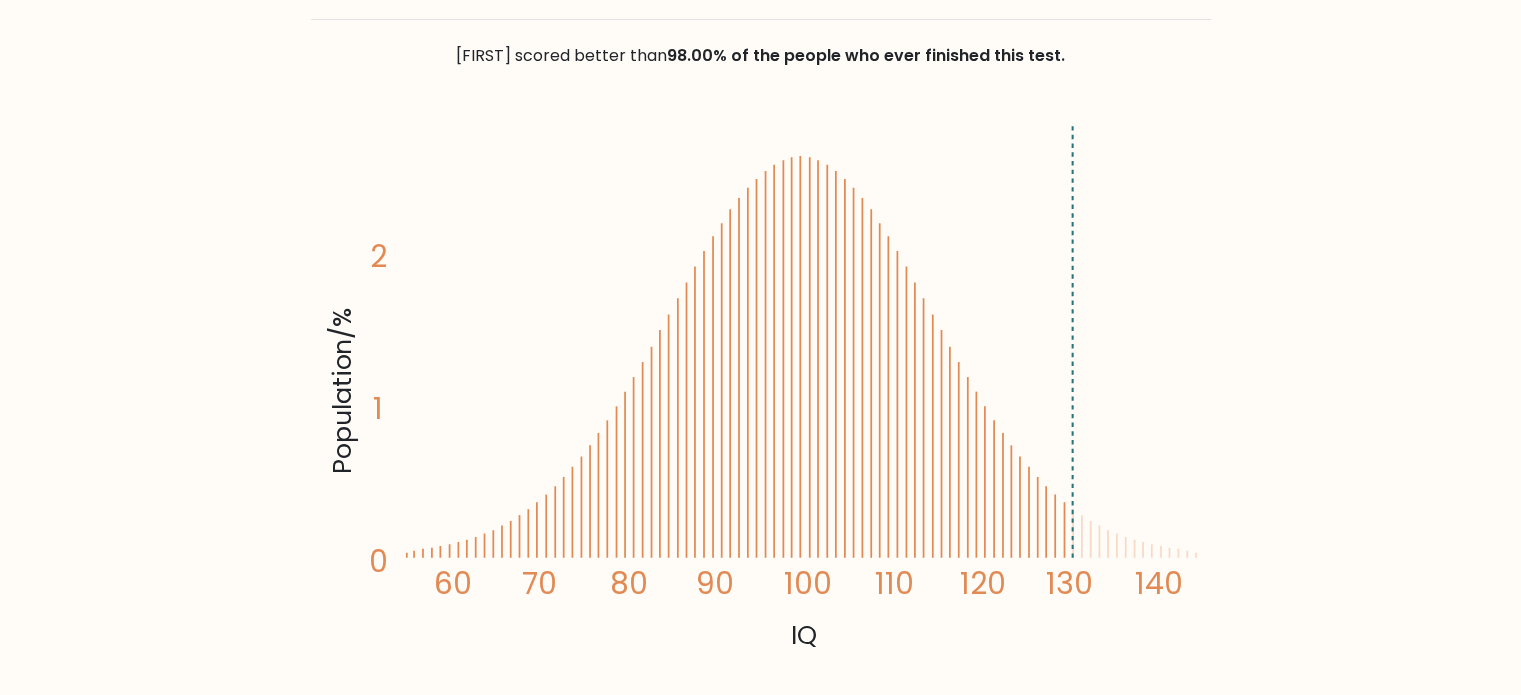 scroll, scrollTop: 440, scrollLeft: 0, axis: vertical 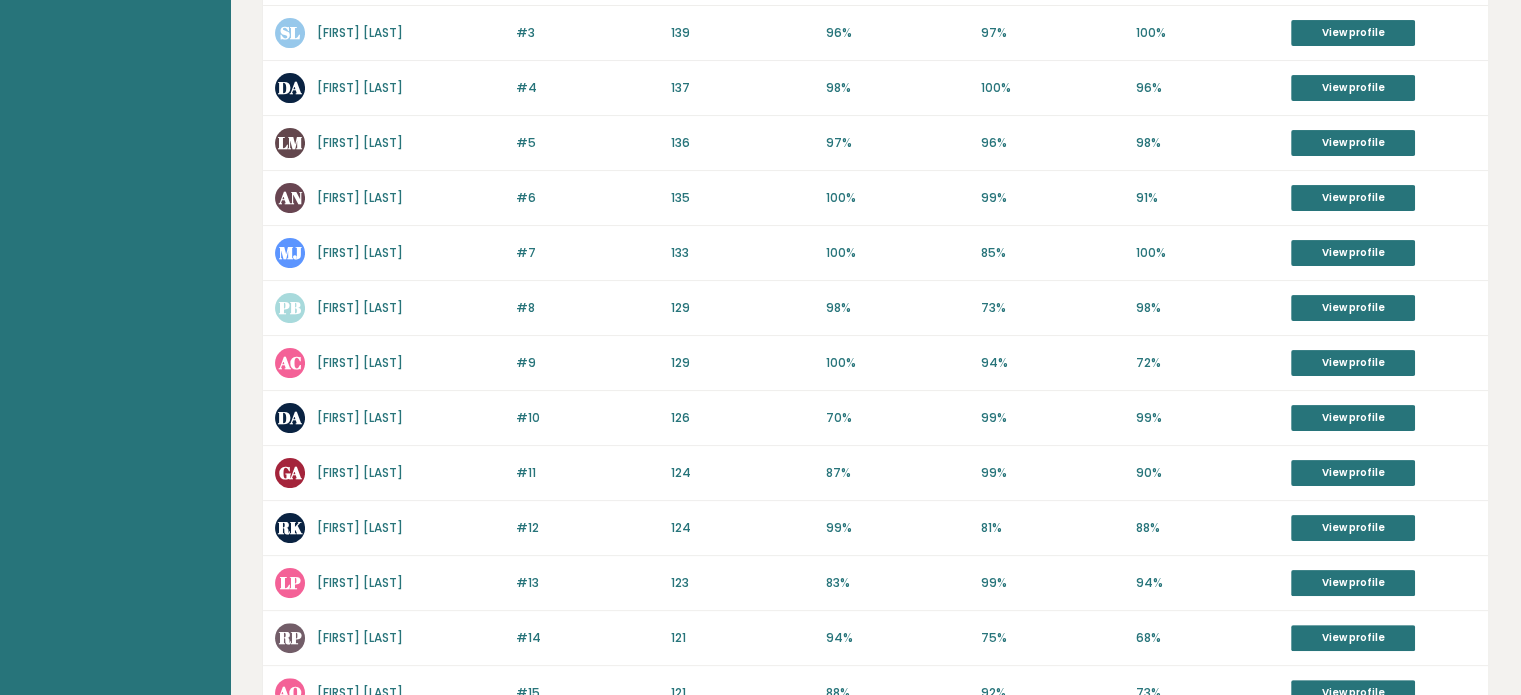 click on "Pepe Boi" at bounding box center [360, 307] 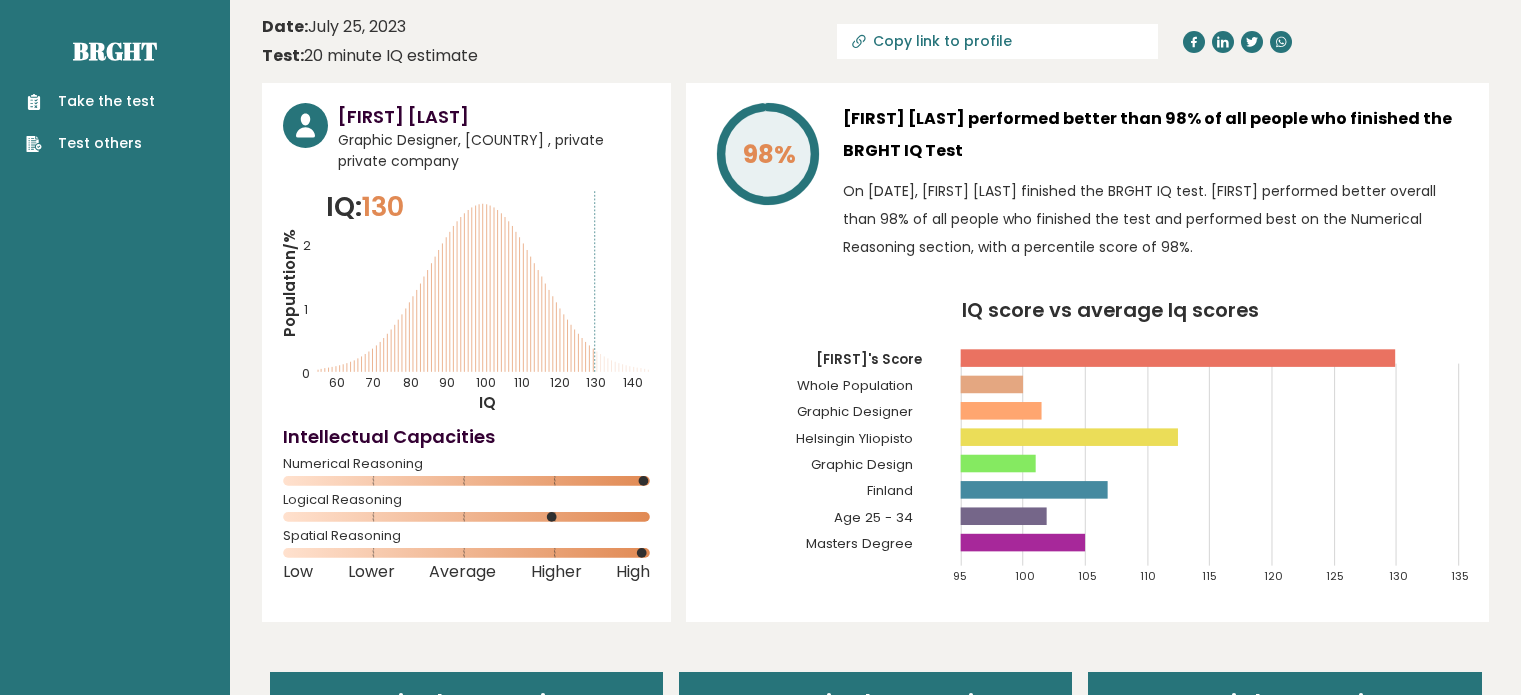 scroll, scrollTop: 0, scrollLeft: 0, axis: both 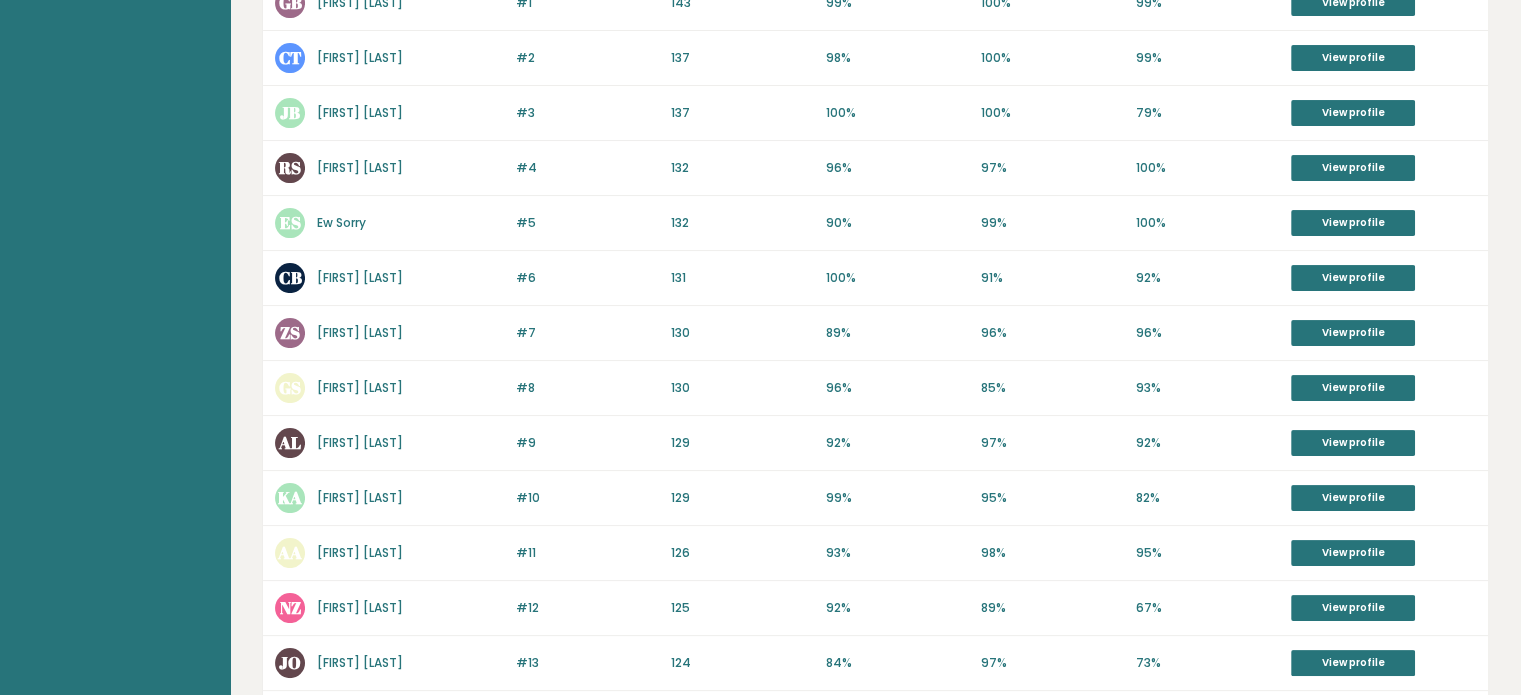 click on "C B" at bounding box center [360, 277] 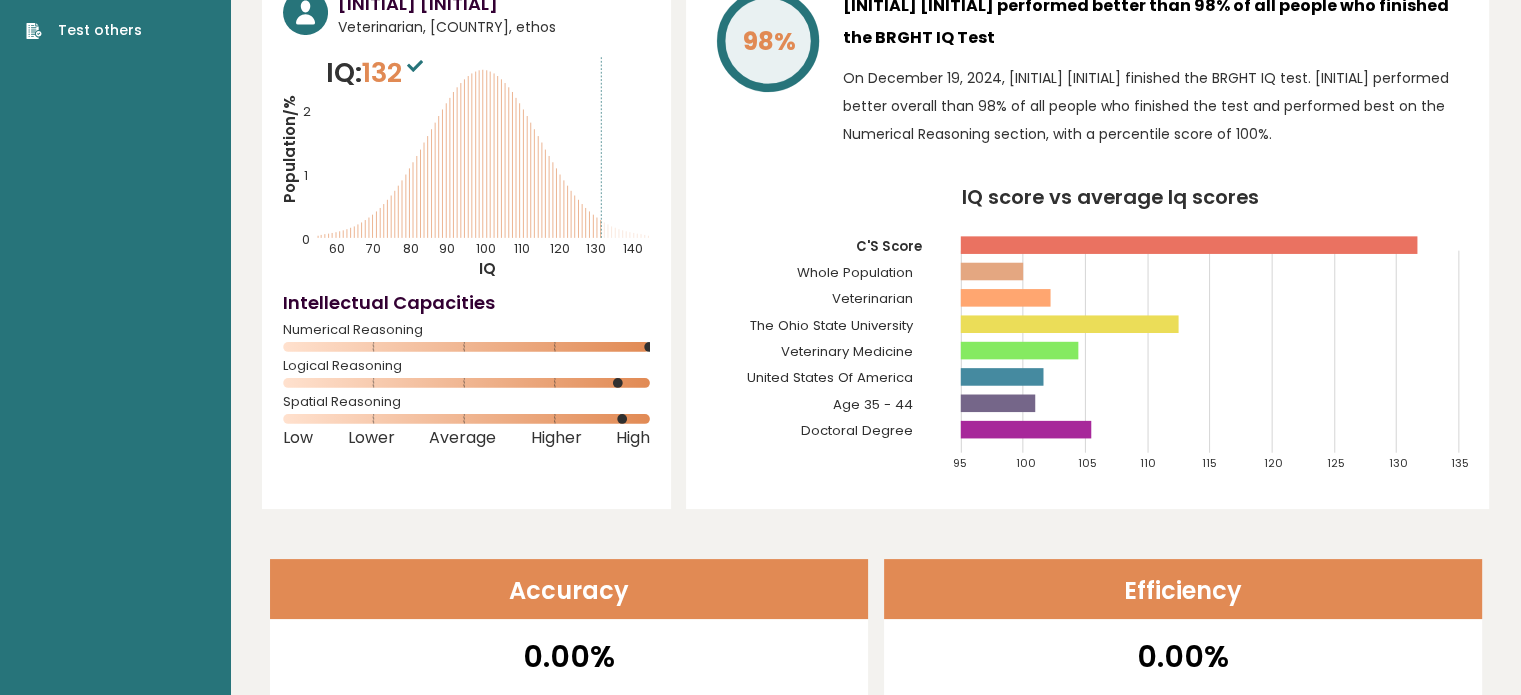 scroll, scrollTop: 0, scrollLeft: 0, axis: both 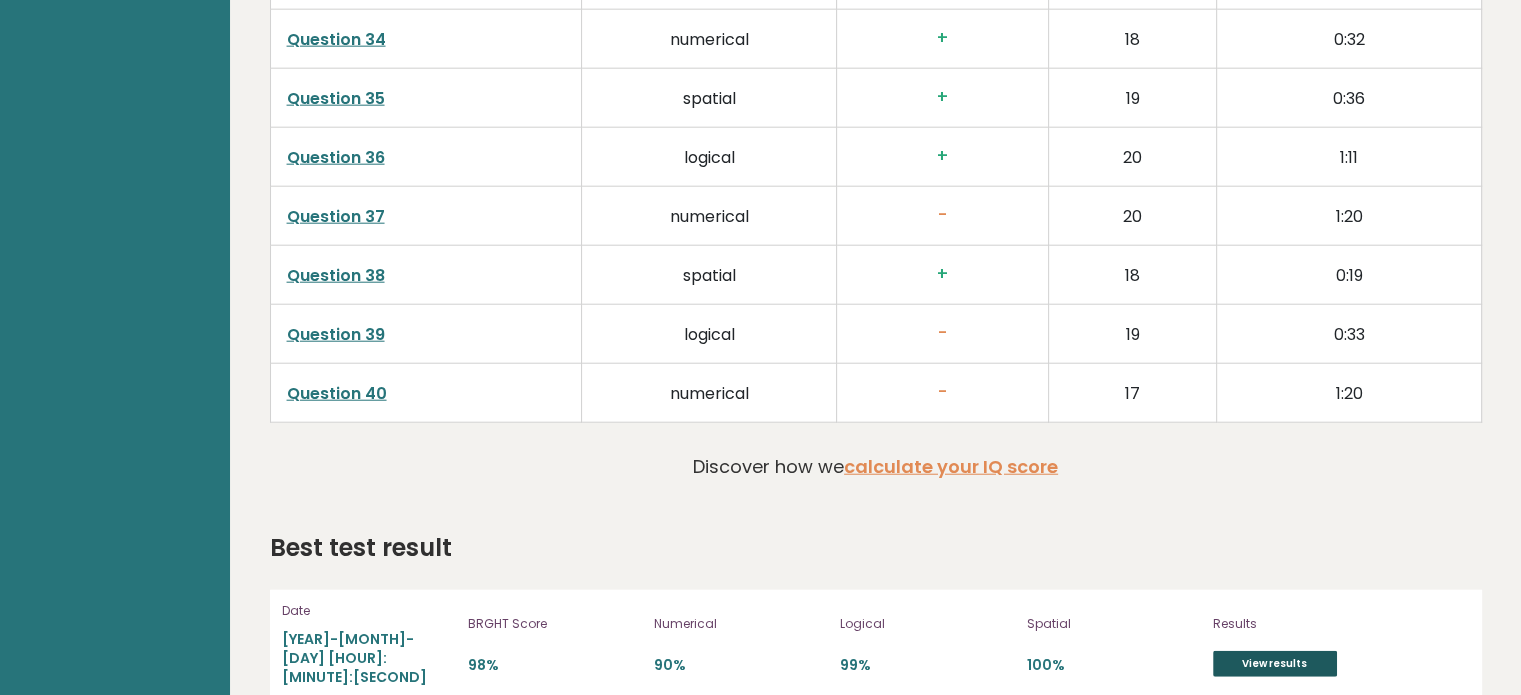 click on "View results" at bounding box center [1275, 664] 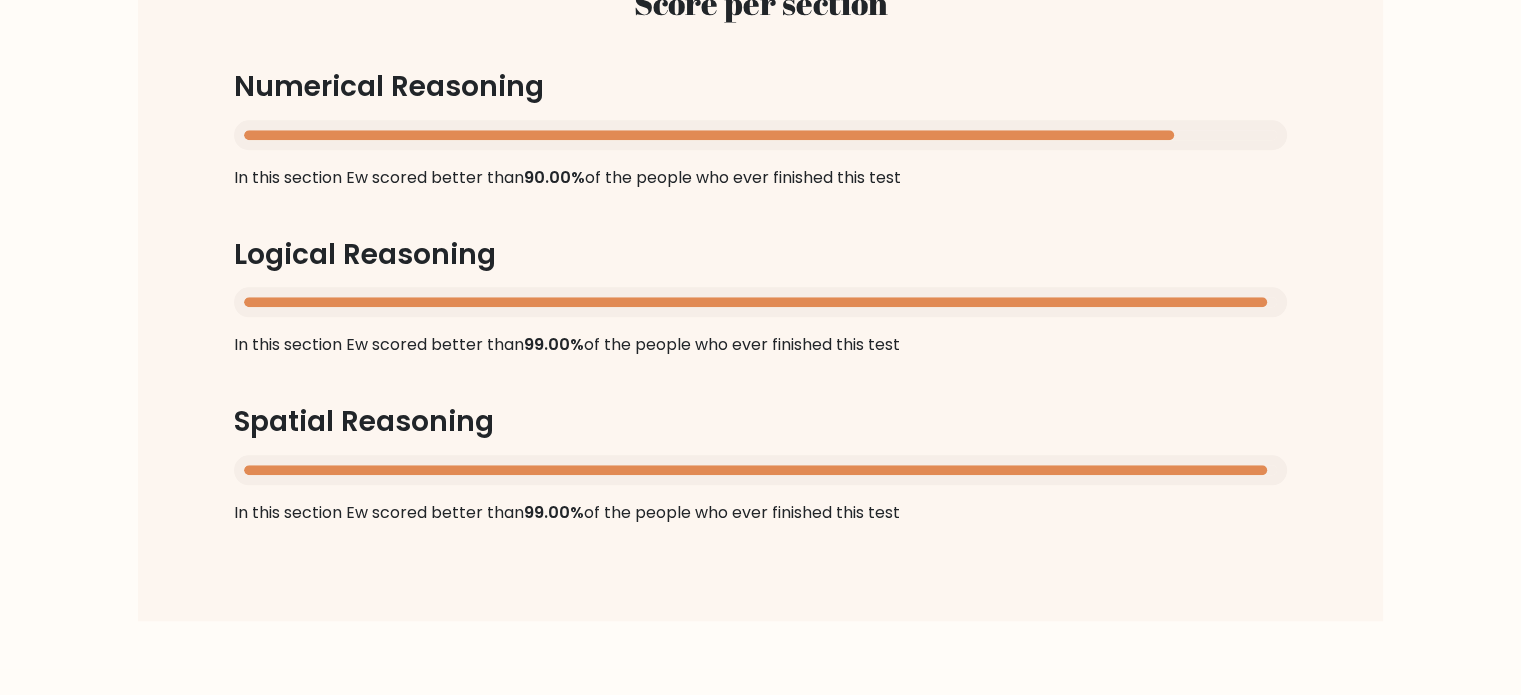 scroll, scrollTop: 1720, scrollLeft: 0, axis: vertical 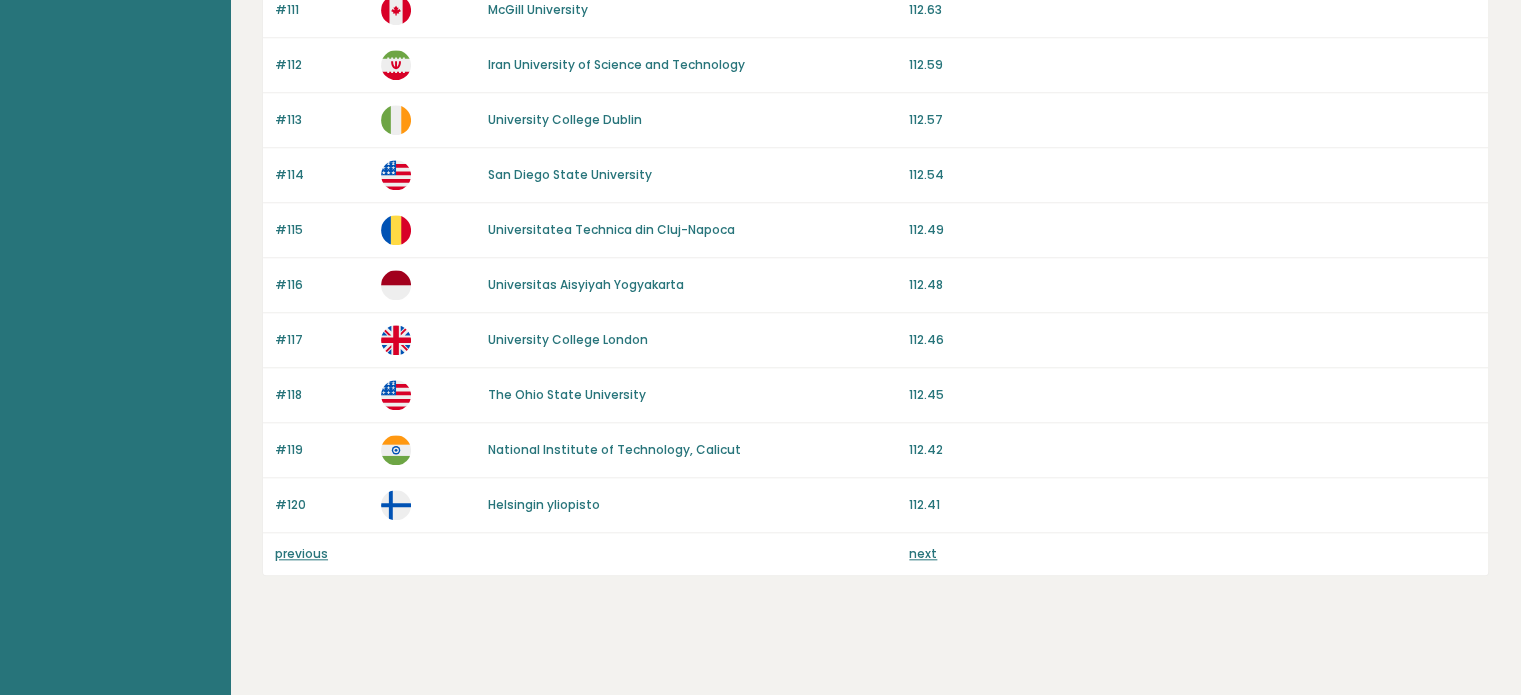 click on "University College London" at bounding box center (568, 339) 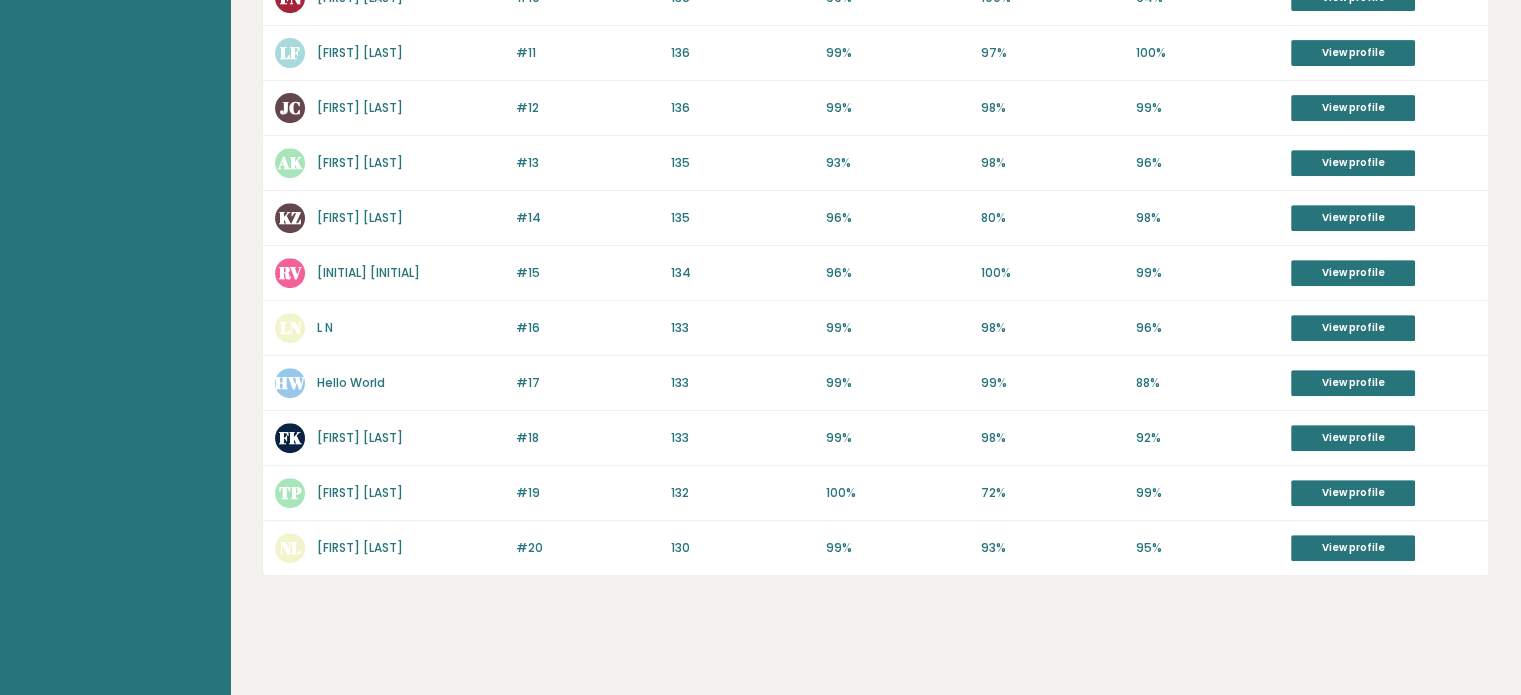 scroll, scrollTop: 856, scrollLeft: 0, axis: vertical 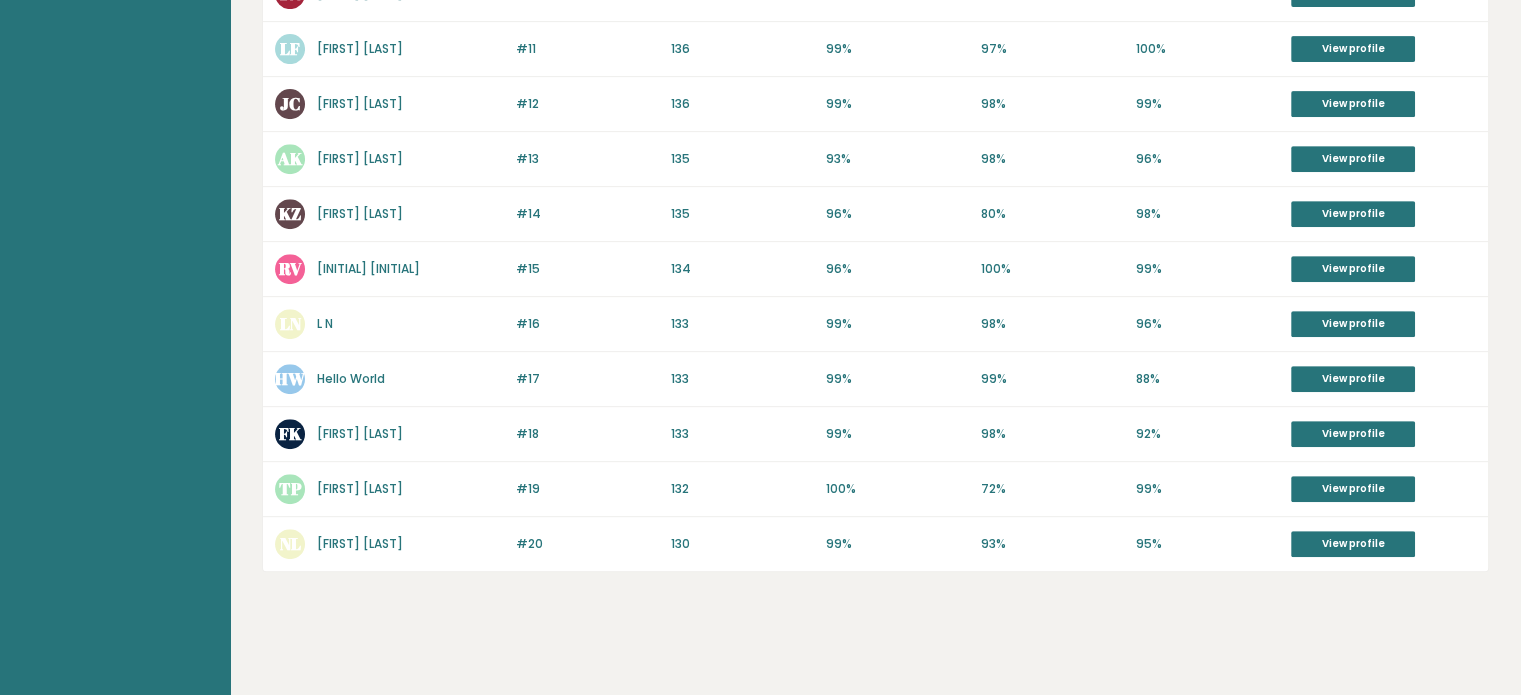 click on "Nic Lin" at bounding box center [360, 543] 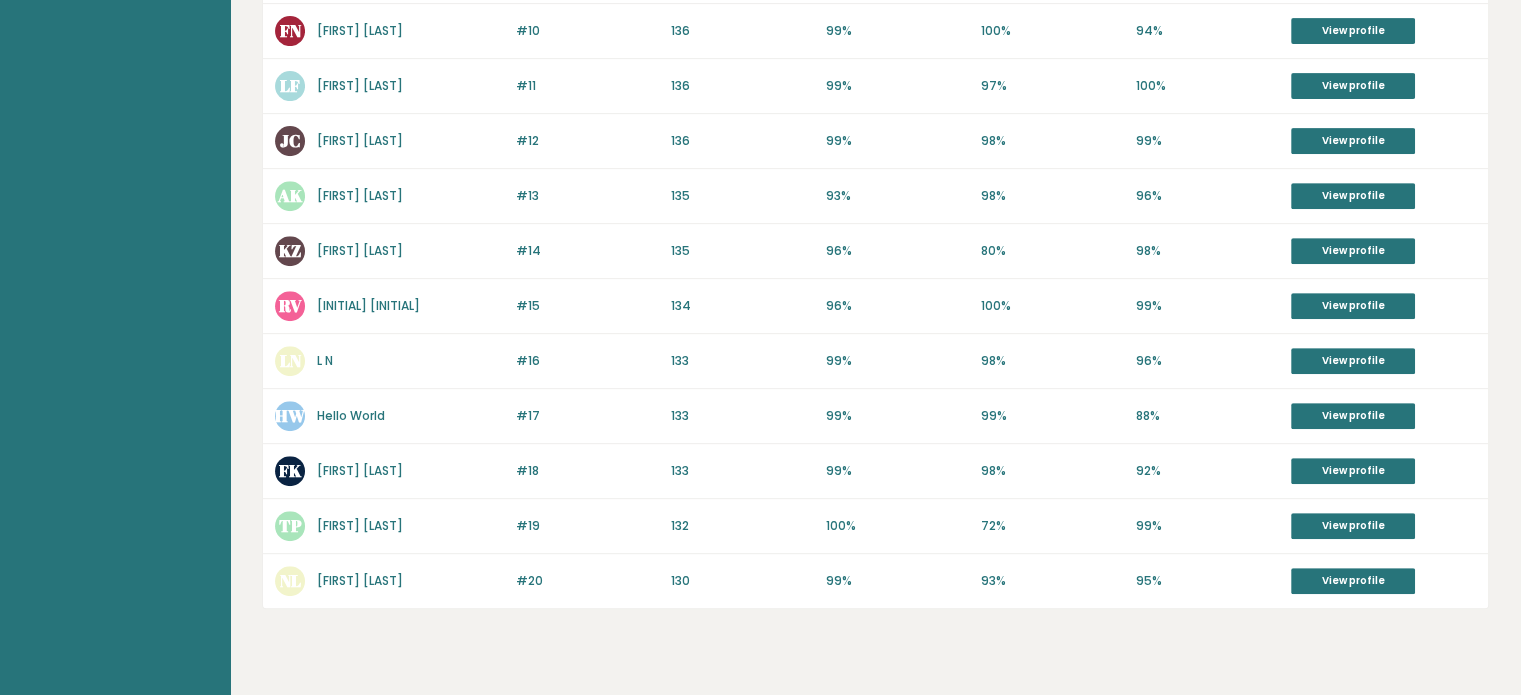 scroll, scrollTop: 816, scrollLeft: 0, axis: vertical 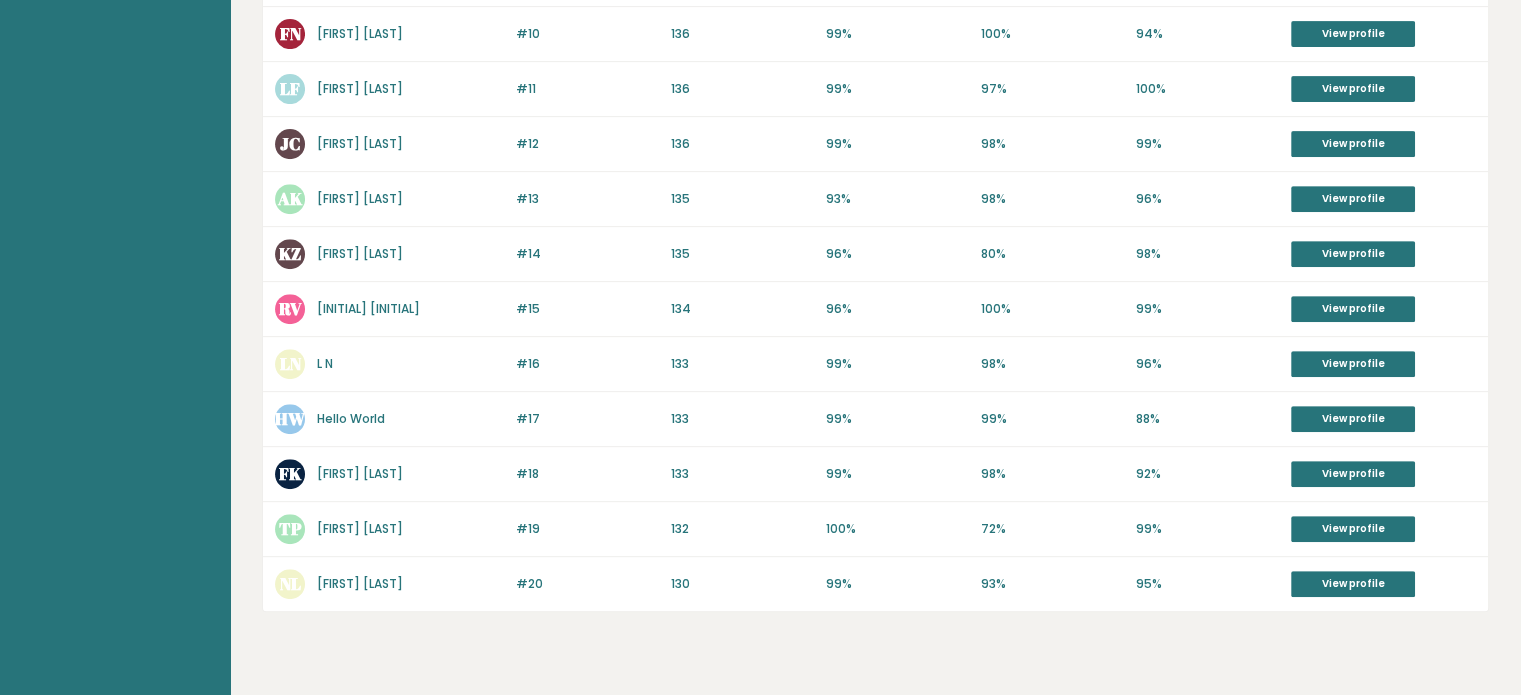 click on "Hello World" at bounding box center [351, 418] 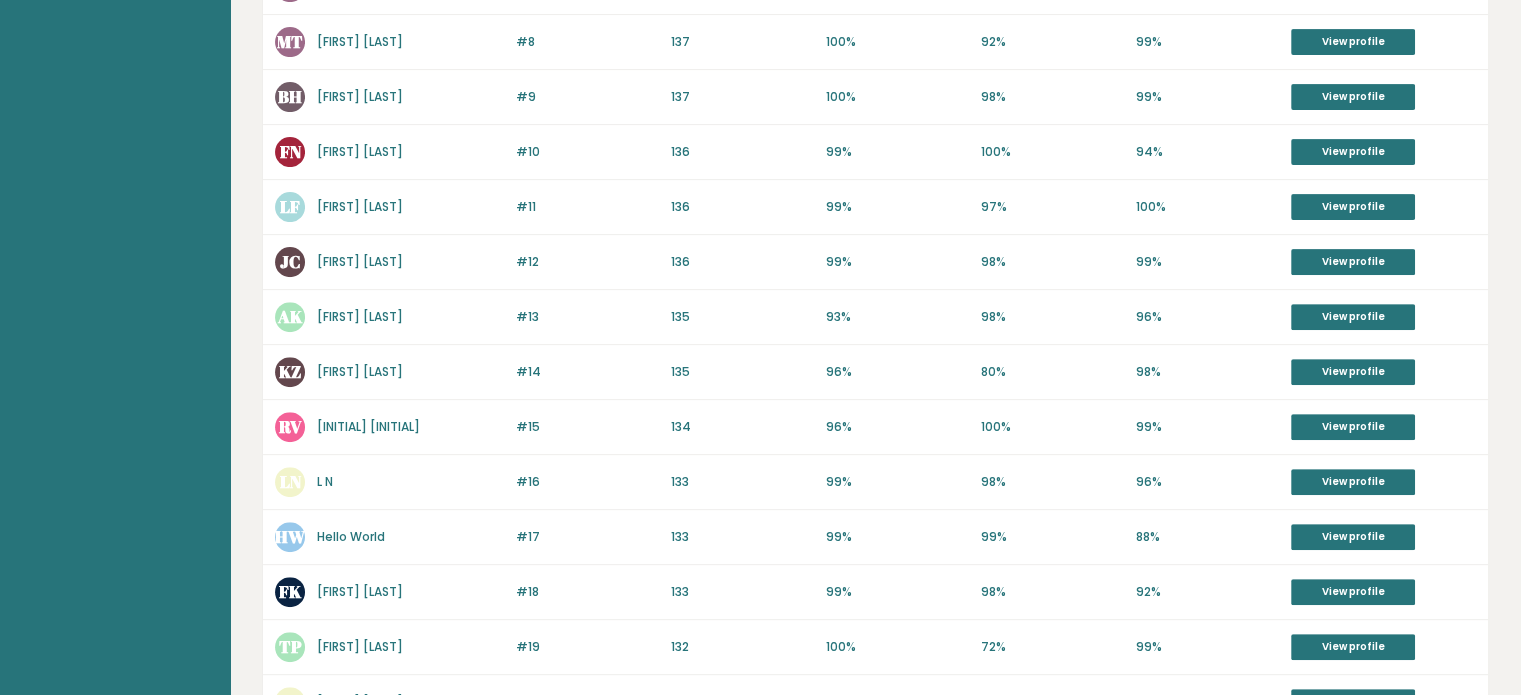 scroll, scrollTop: 696, scrollLeft: 0, axis: vertical 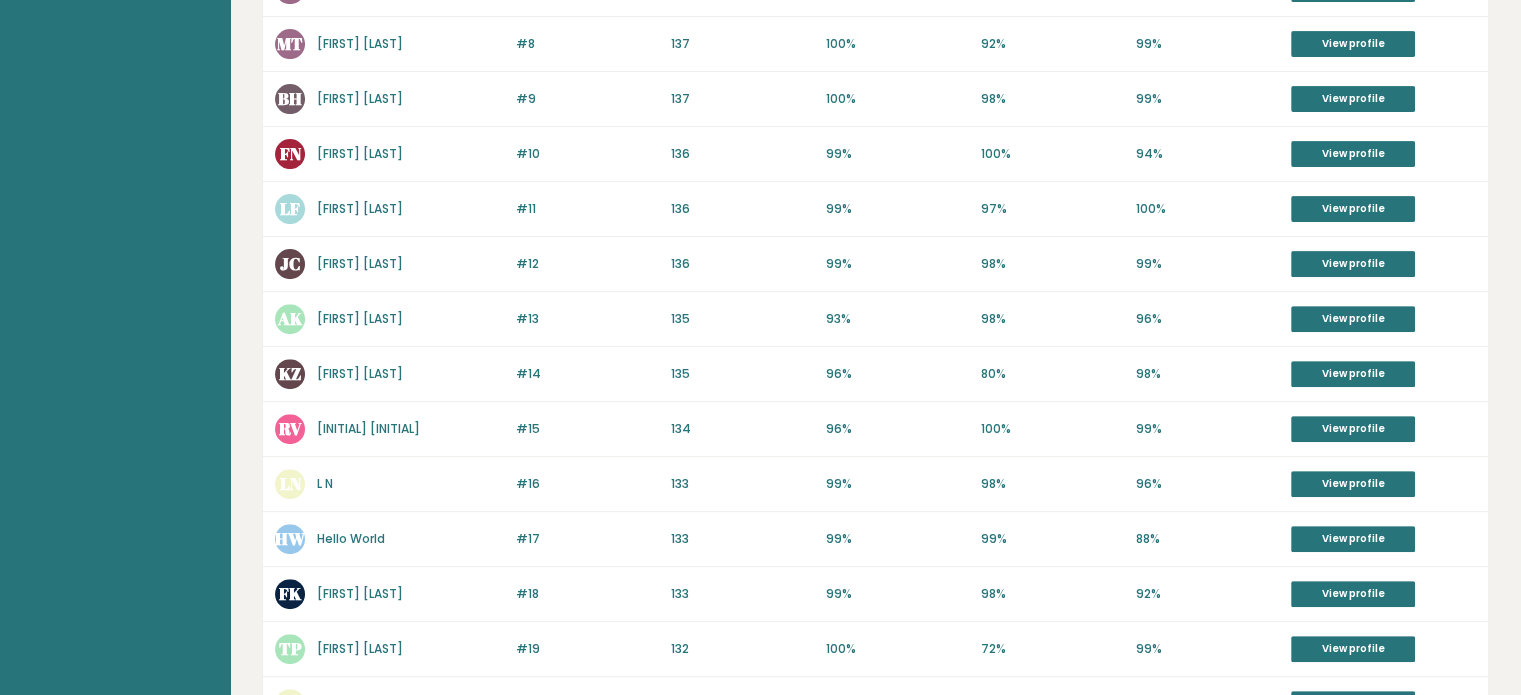 click on "Lawrence Frape" at bounding box center (360, 208) 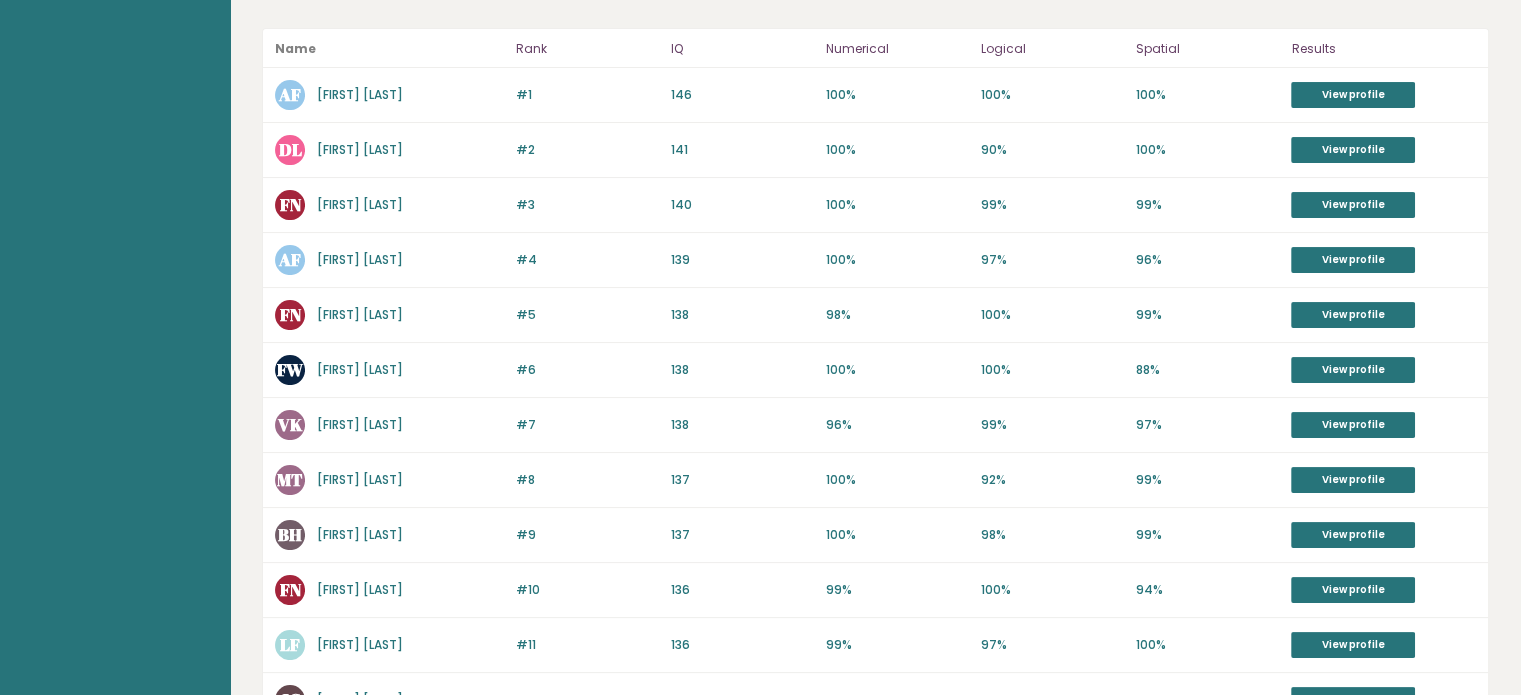 scroll, scrollTop: 256, scrollLeft: 0, axis: vertical 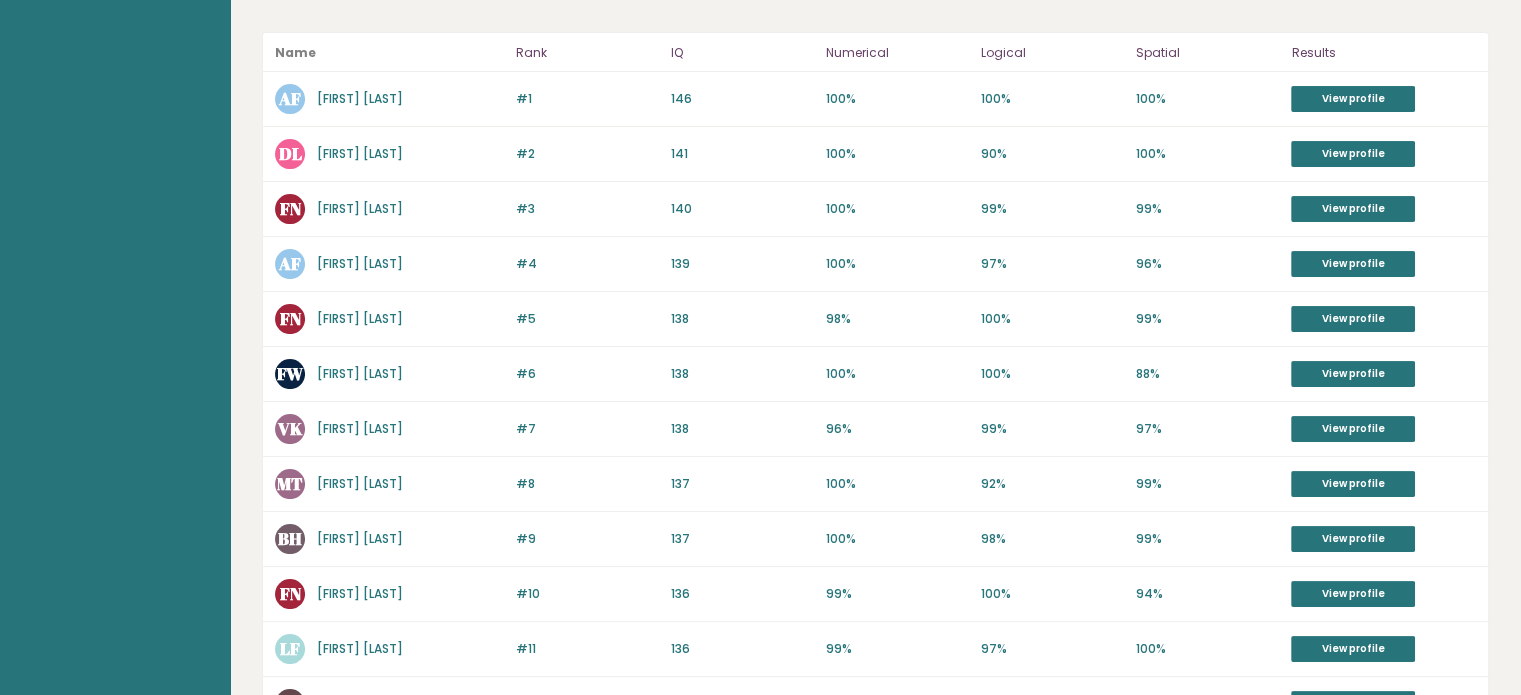 click on "Fake Name" at bounding box center [360, 318] 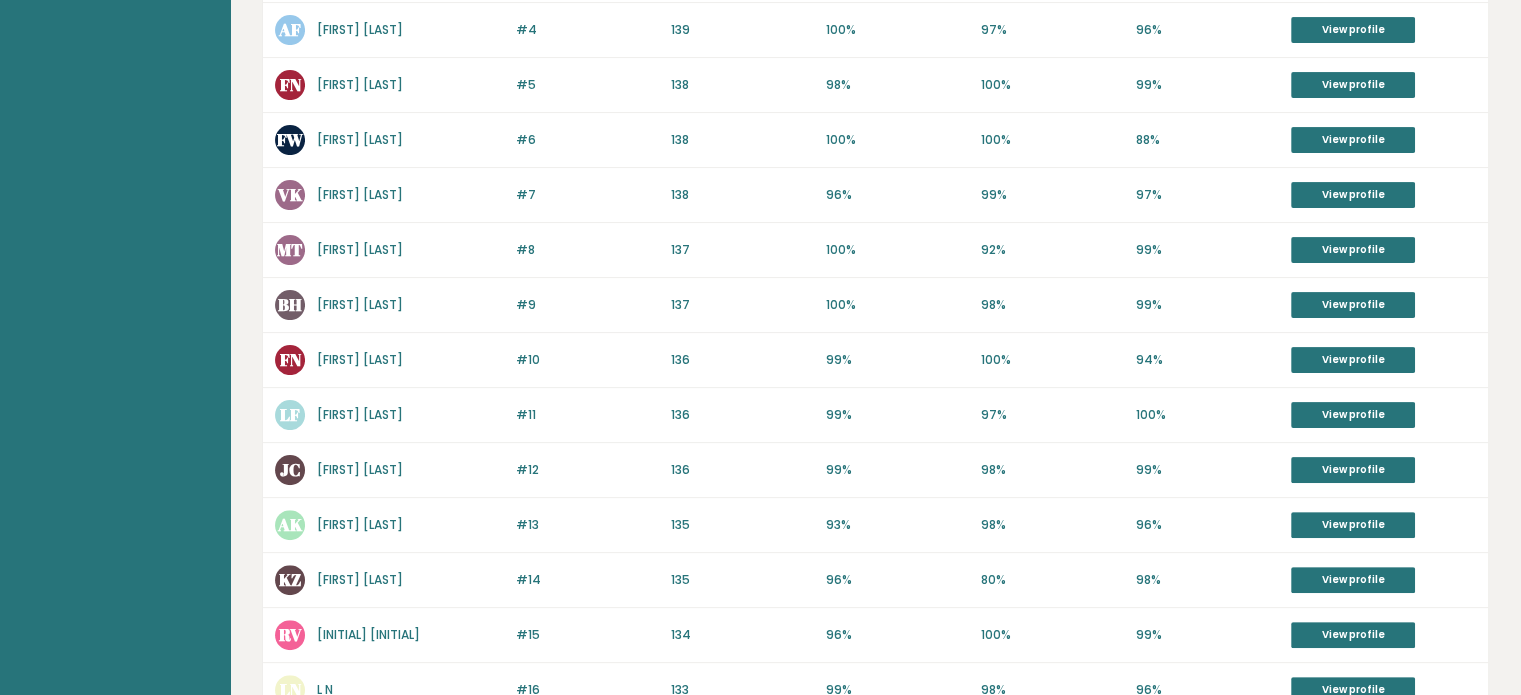 scroll, scrollTop: 496, scrollLeft: 0, axis: vertical 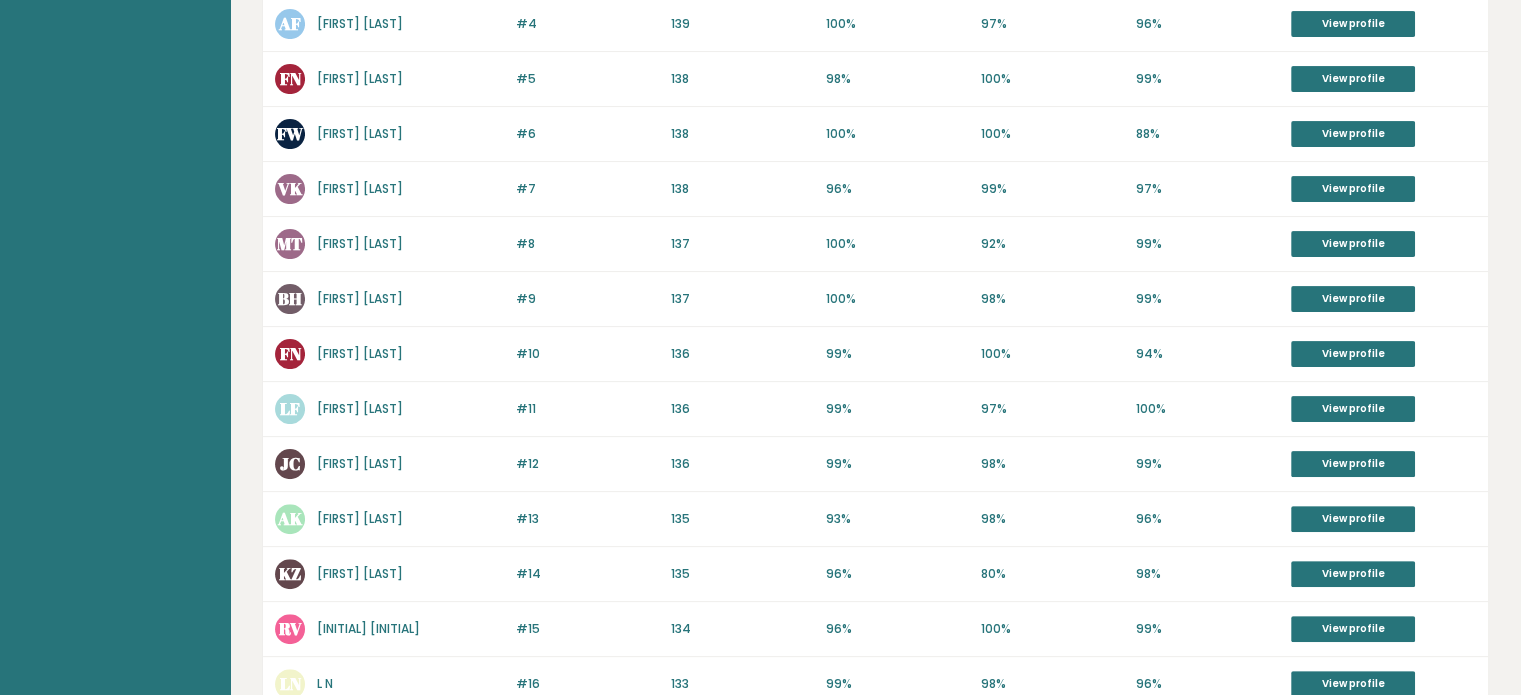 click on "M Tawakal" at bounding box center [360, 243] 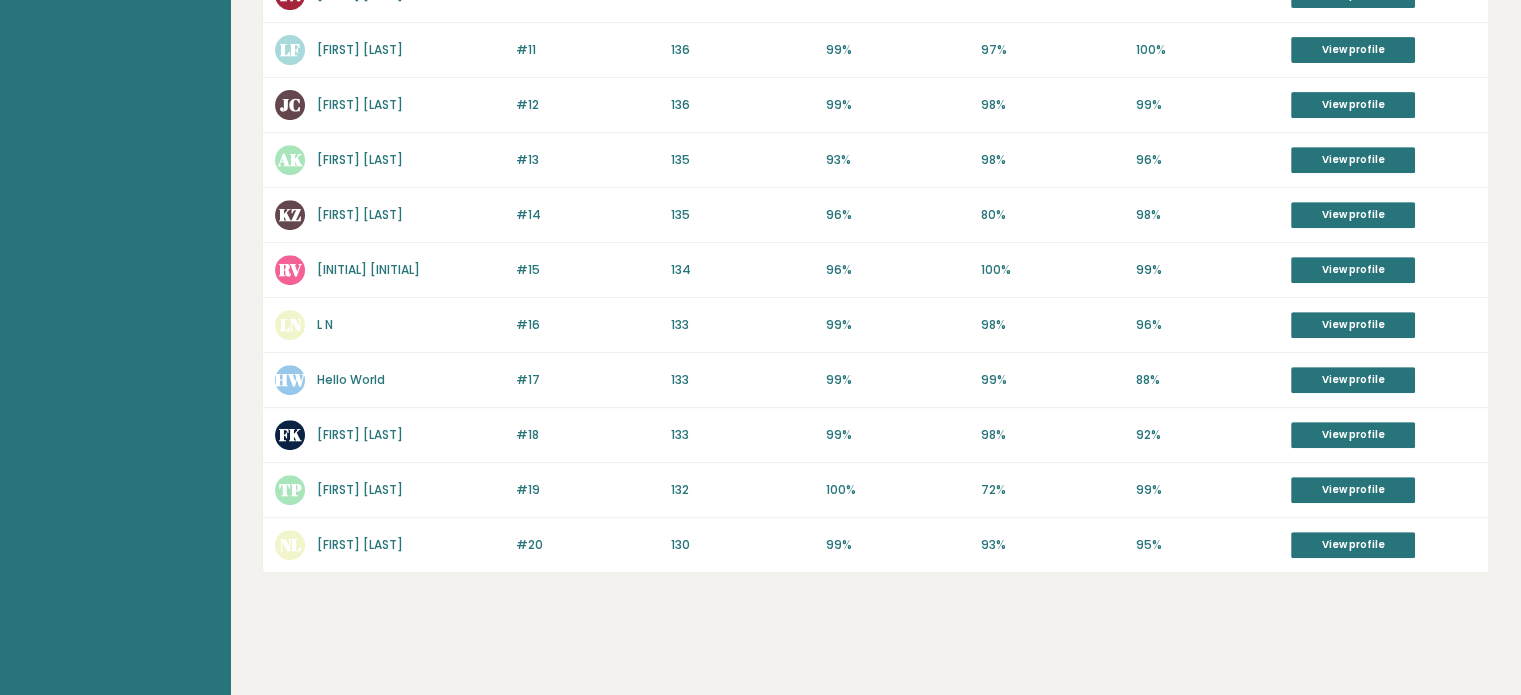 scroll, scrollTop: 856, scrollLeft: 0, axis: vertical 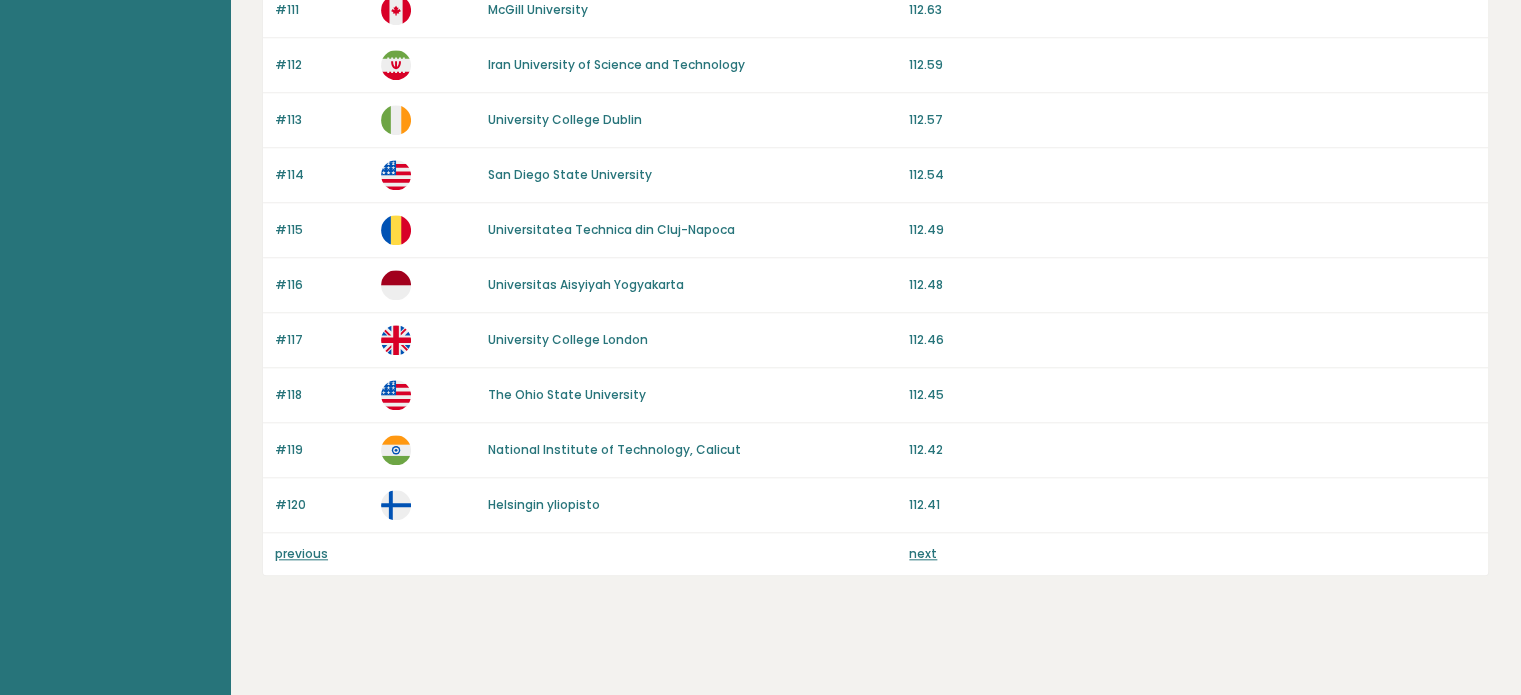 click on "next" at bounding box center [923, 553] 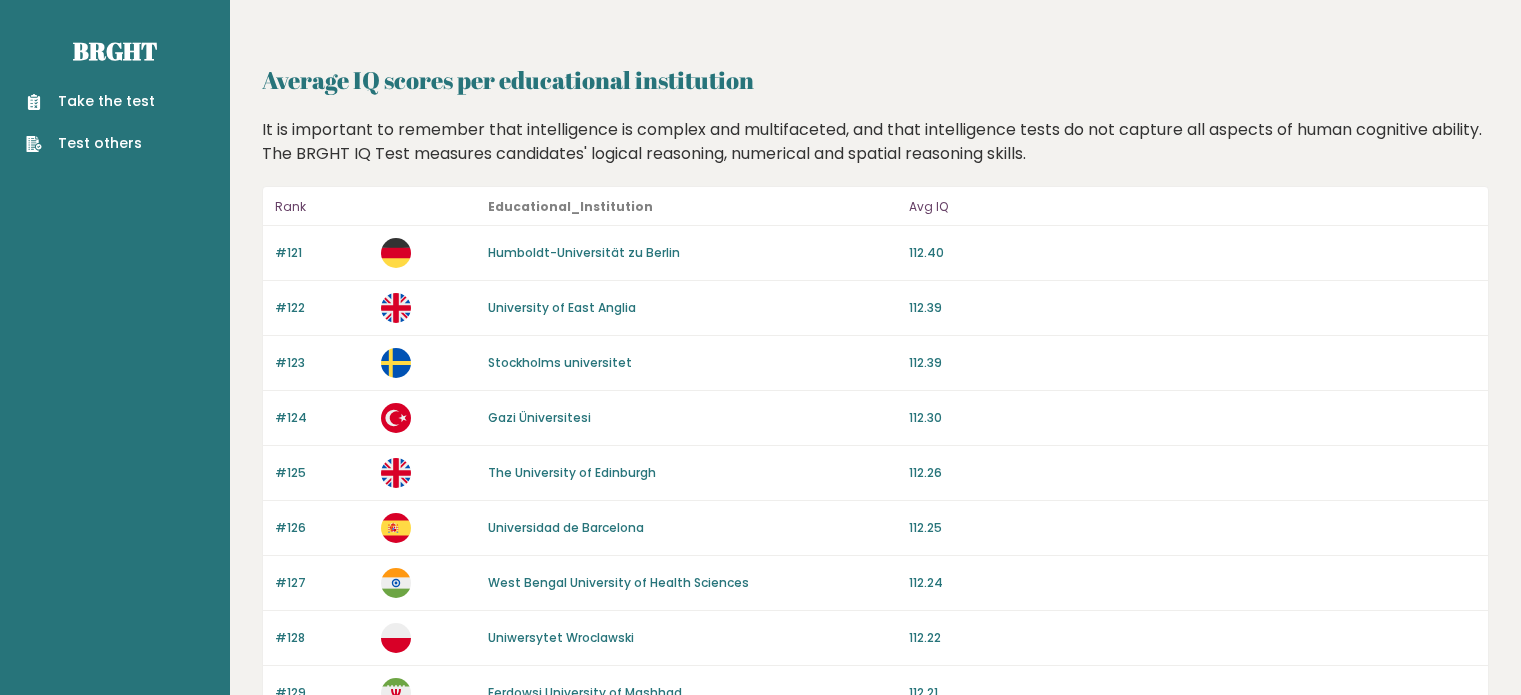 scroll, scrollTop: 0, scrollLeft: 0, axis: both 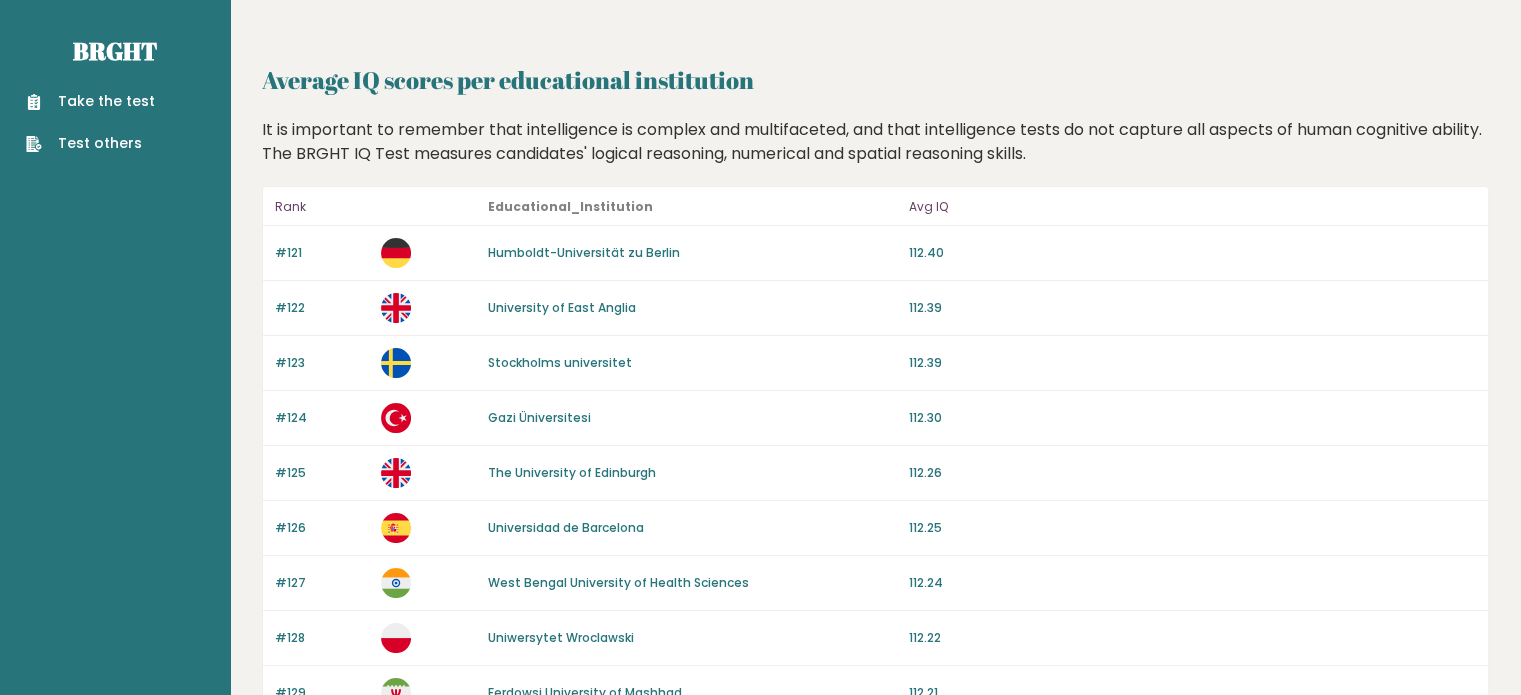 click on "Humboldt-Universität zu Berlin" at bounding box center [584, 252] 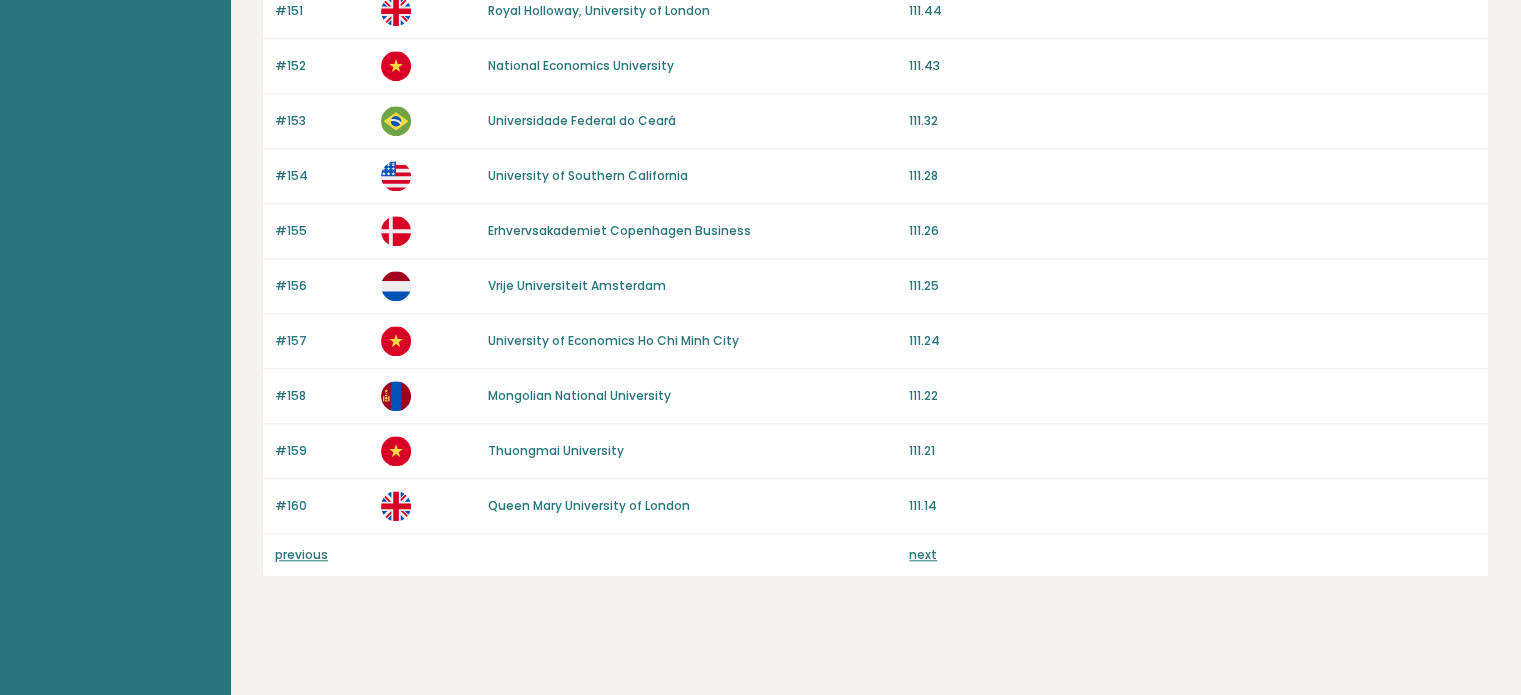 scroll, scrollTop: 1893, scrollLeft: 0, axis: vertical 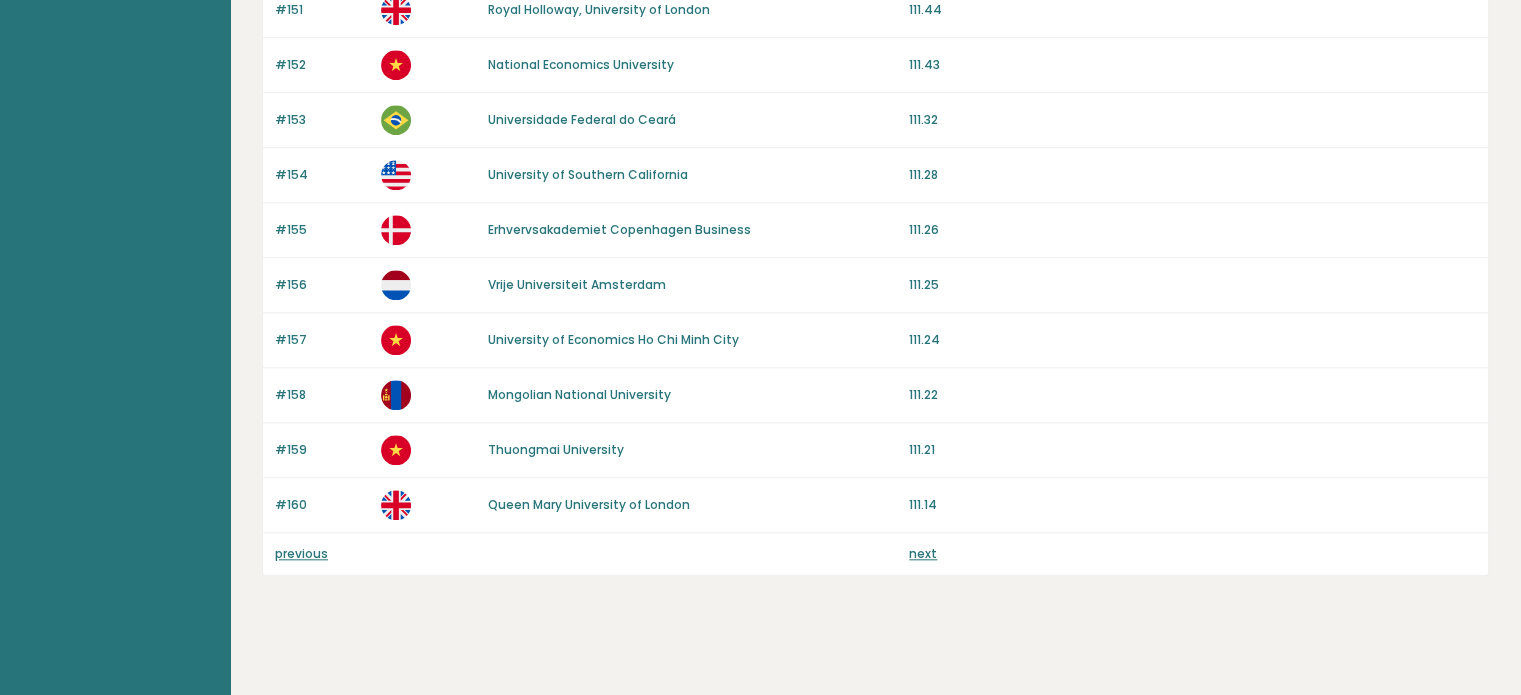 click on "next" at bounding box center (923, 553) 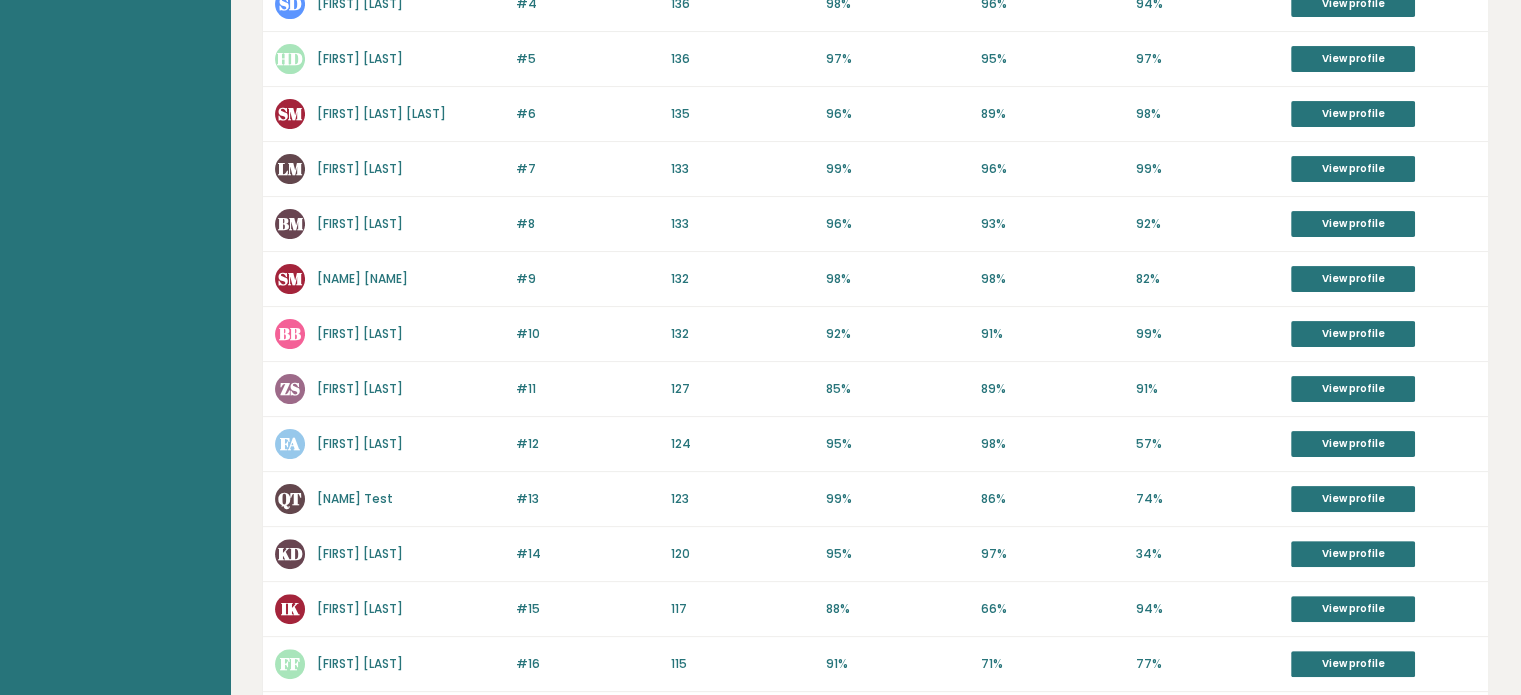 scroll, scrollTop: 480, scrollLeft: 0, axis: vertical 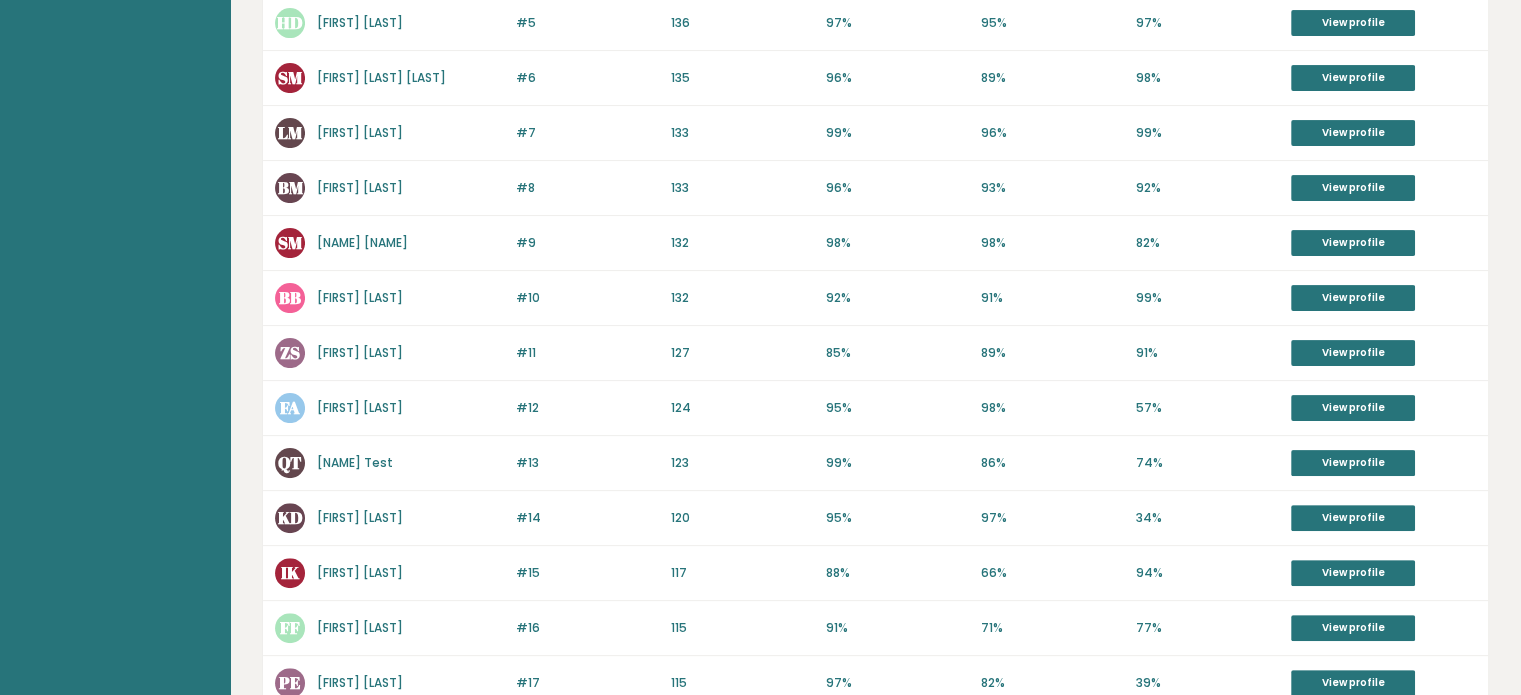 click on "[FIRST] [LAST]" at bounding box center [360, 297] 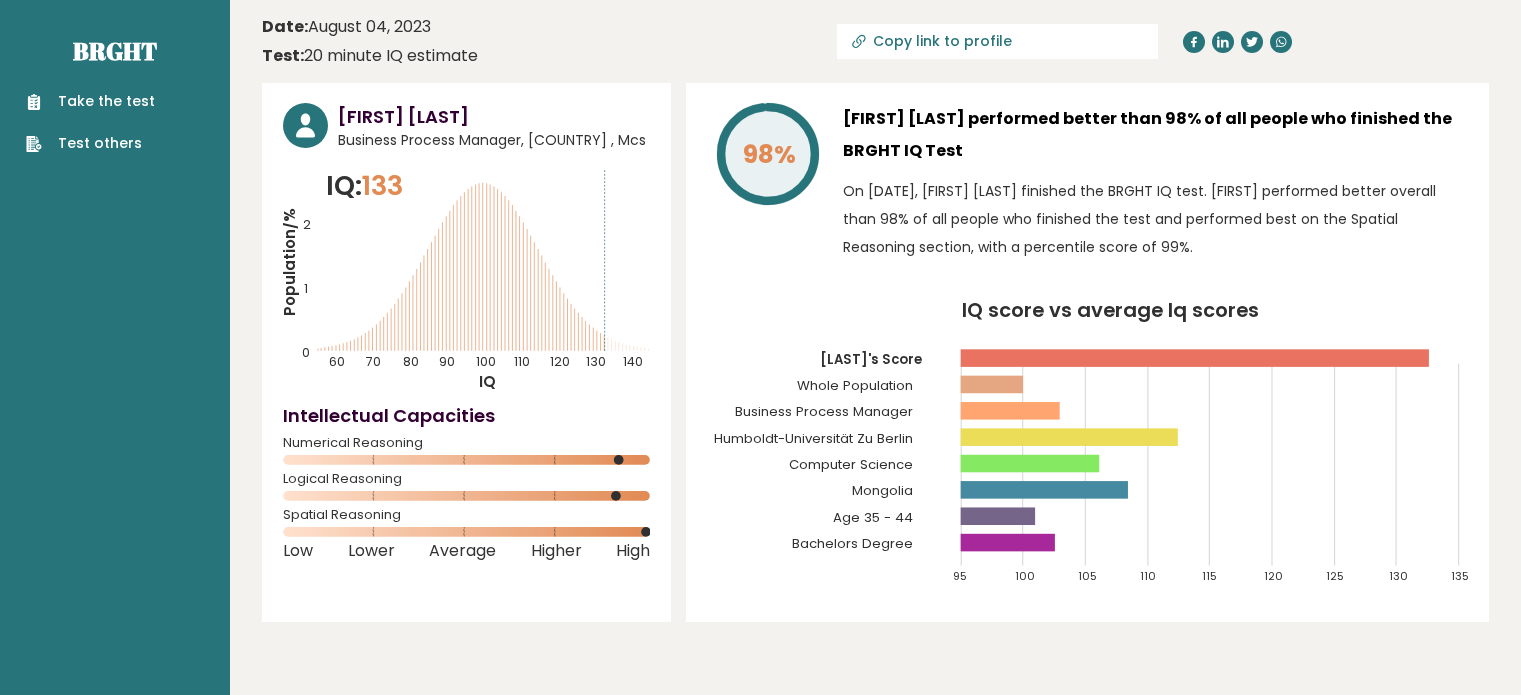 scroll, scrollTop: 0, scrollLeft: 0, axis: both 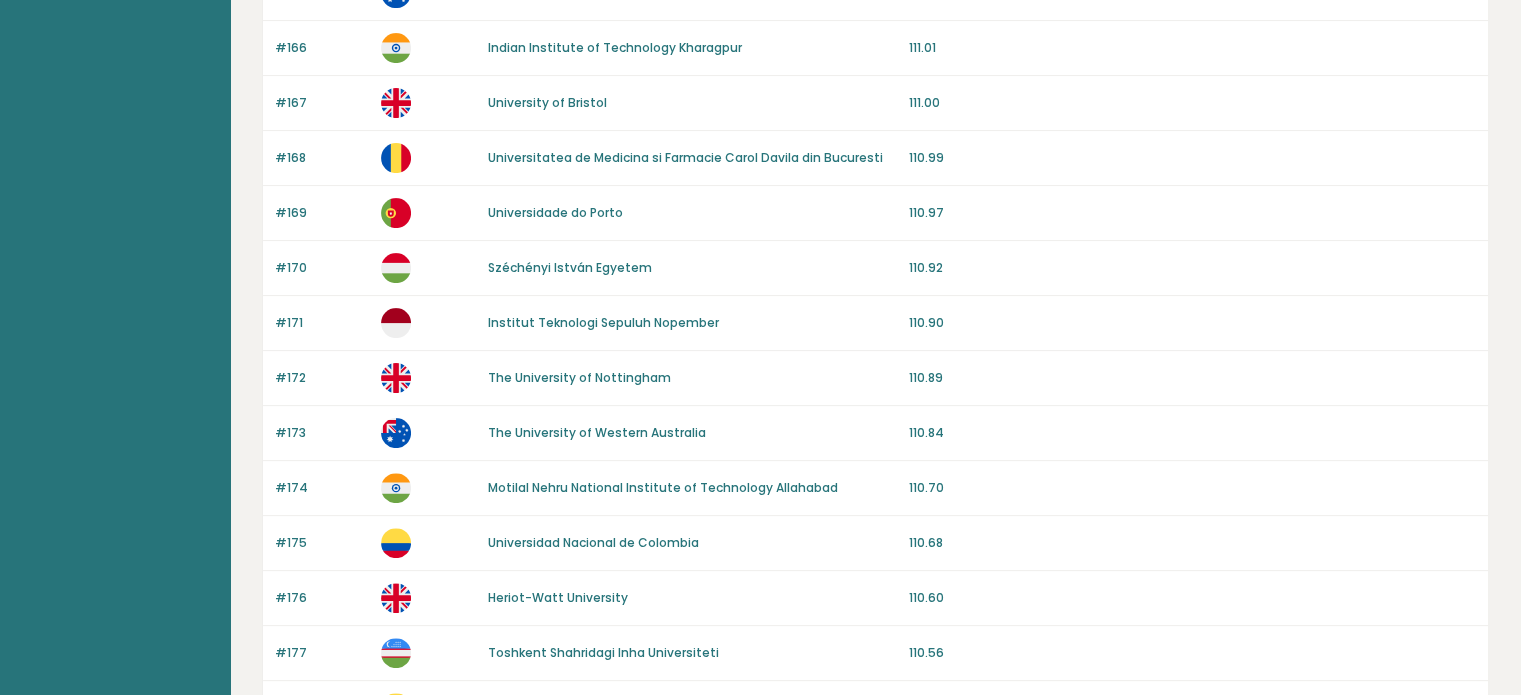 click on "Széchényi István Egyetem" at bounding box center [570, 267] 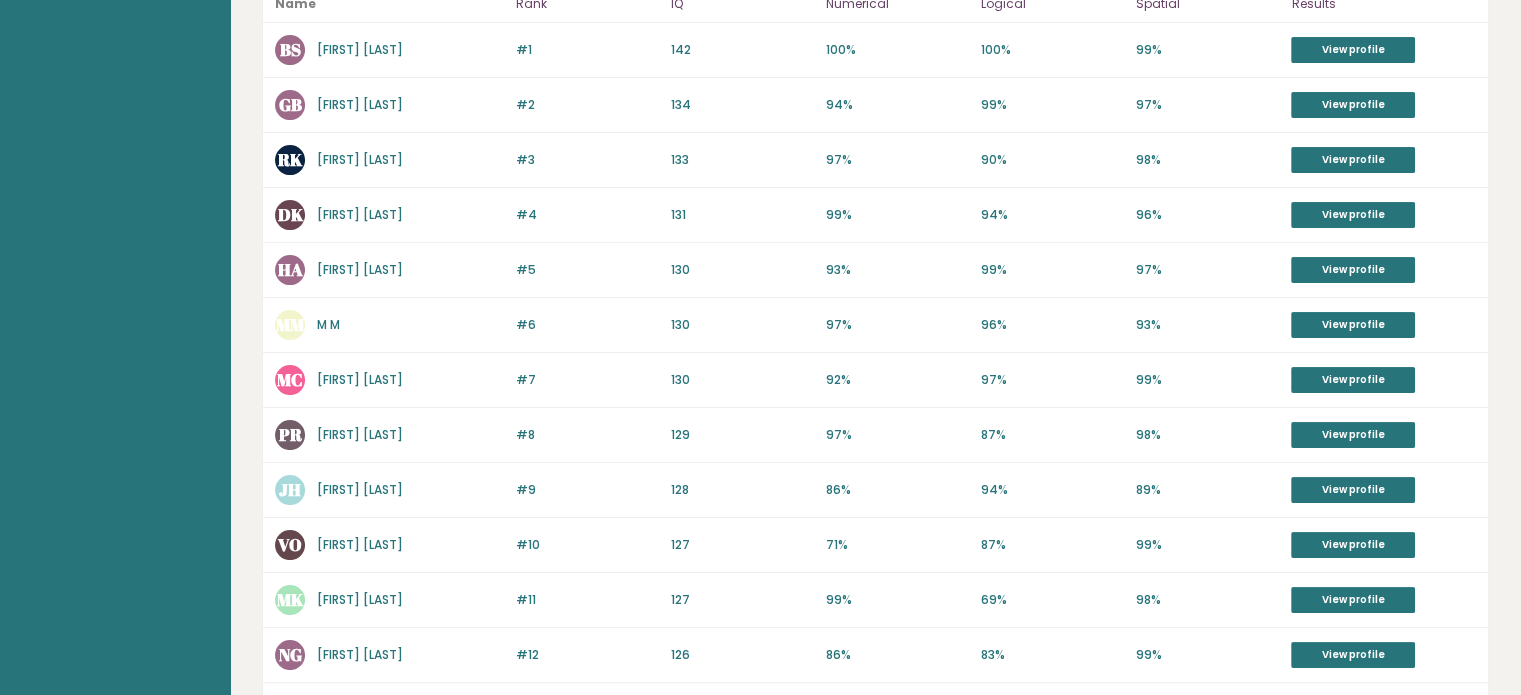 scroll, scrollTop: 240, scrollLeft: 0, axis: vertical 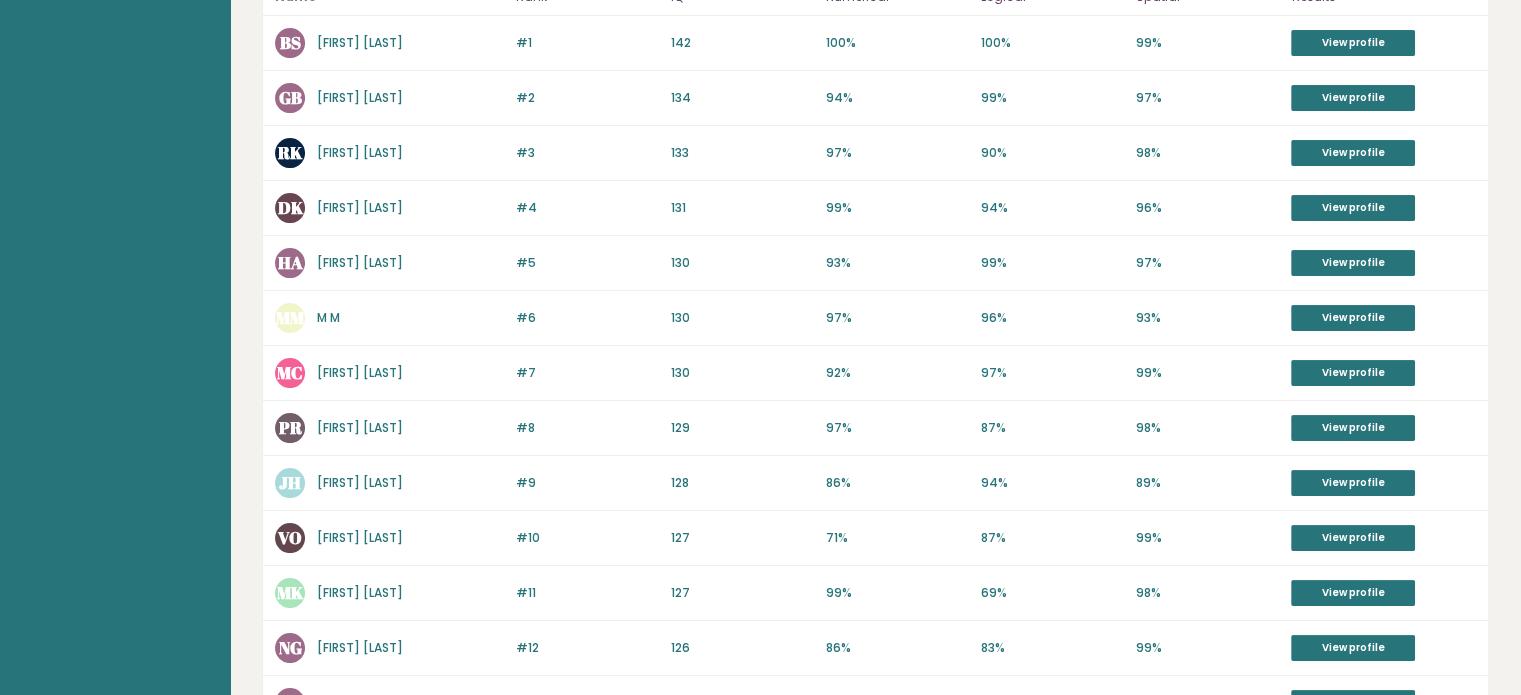 click on "Dávid Kovács" at bounding box center [360, 207] 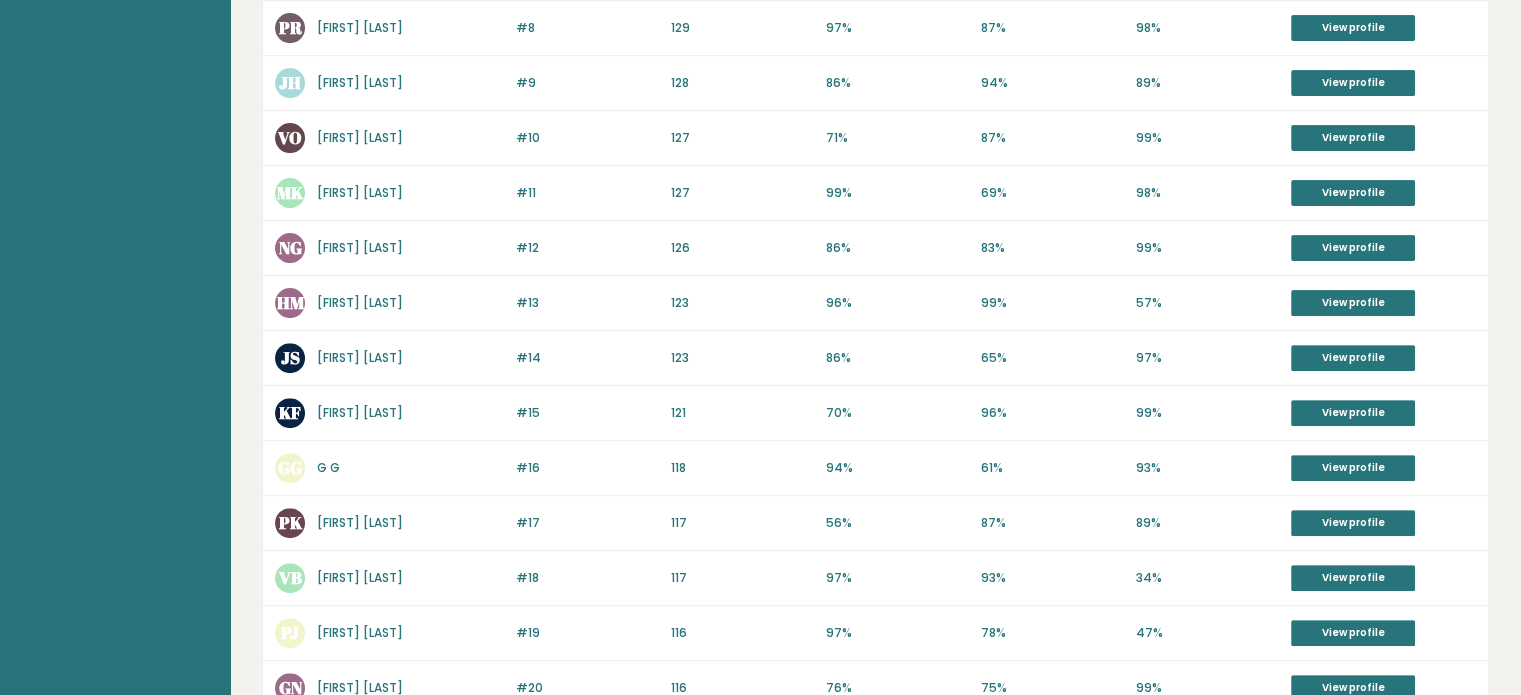 scroll, scrollTop: 680, scrollLeft: 0, axis: vertical 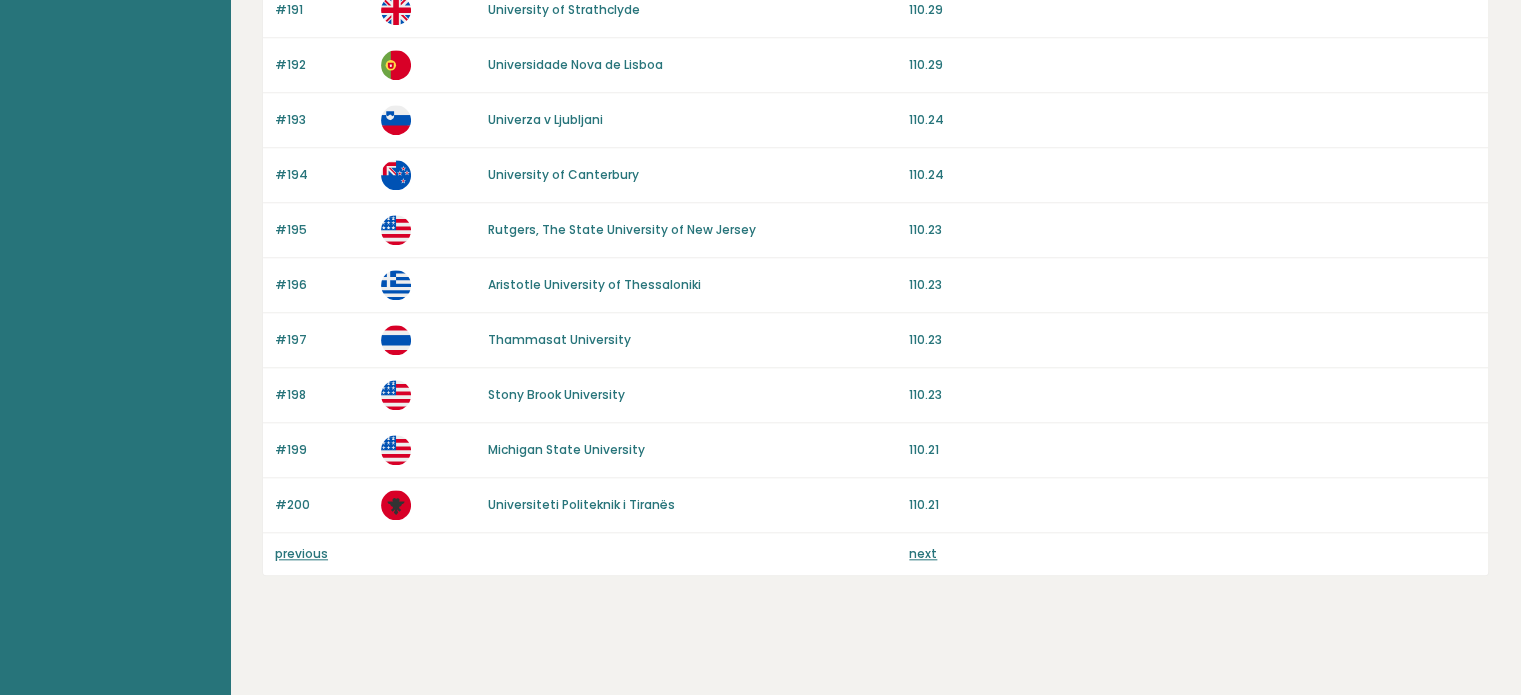 click on "Universiteti Politeknik i Tiranës" at bounding box center (581, 504) 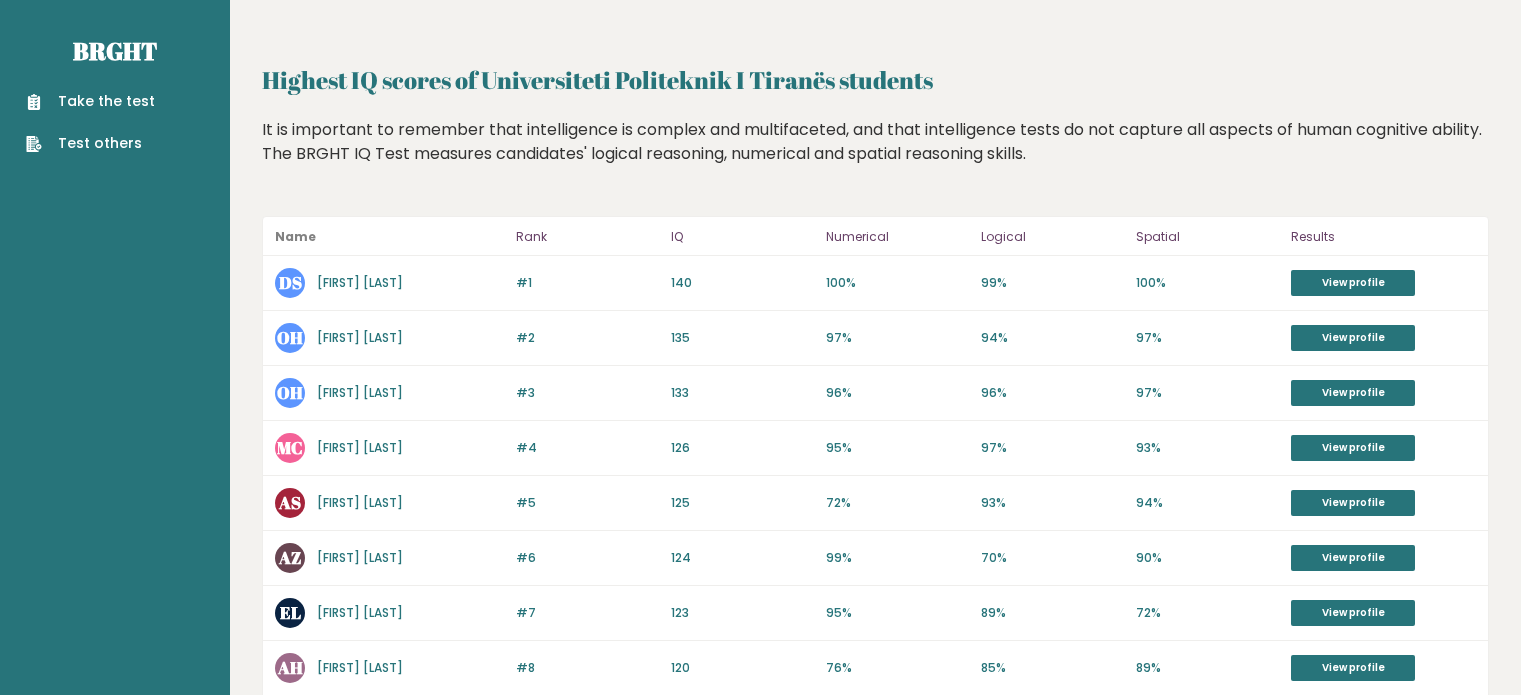 scroll, scrollTop: 0, scrollLeft: 0, axis: both 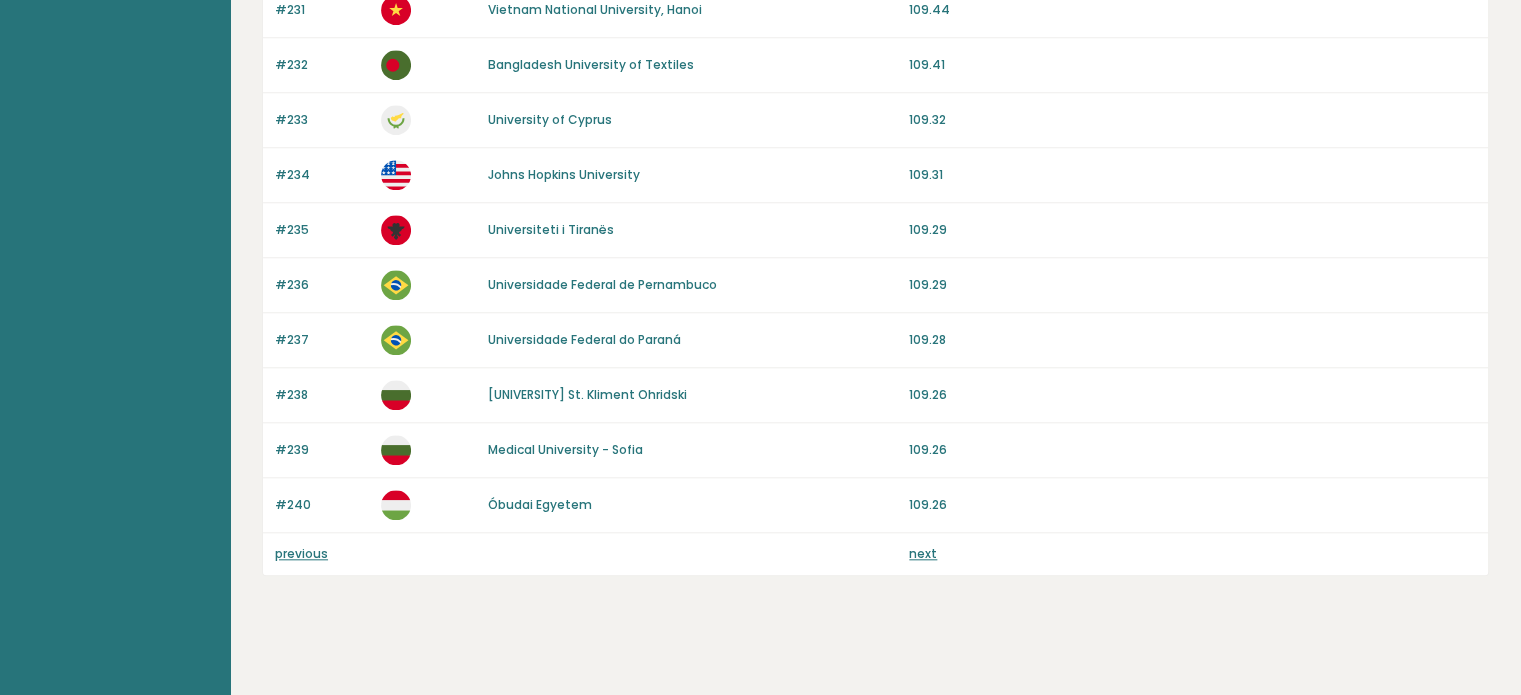 click on "Óbudai Egyetem" at bounding box center (540, 504) 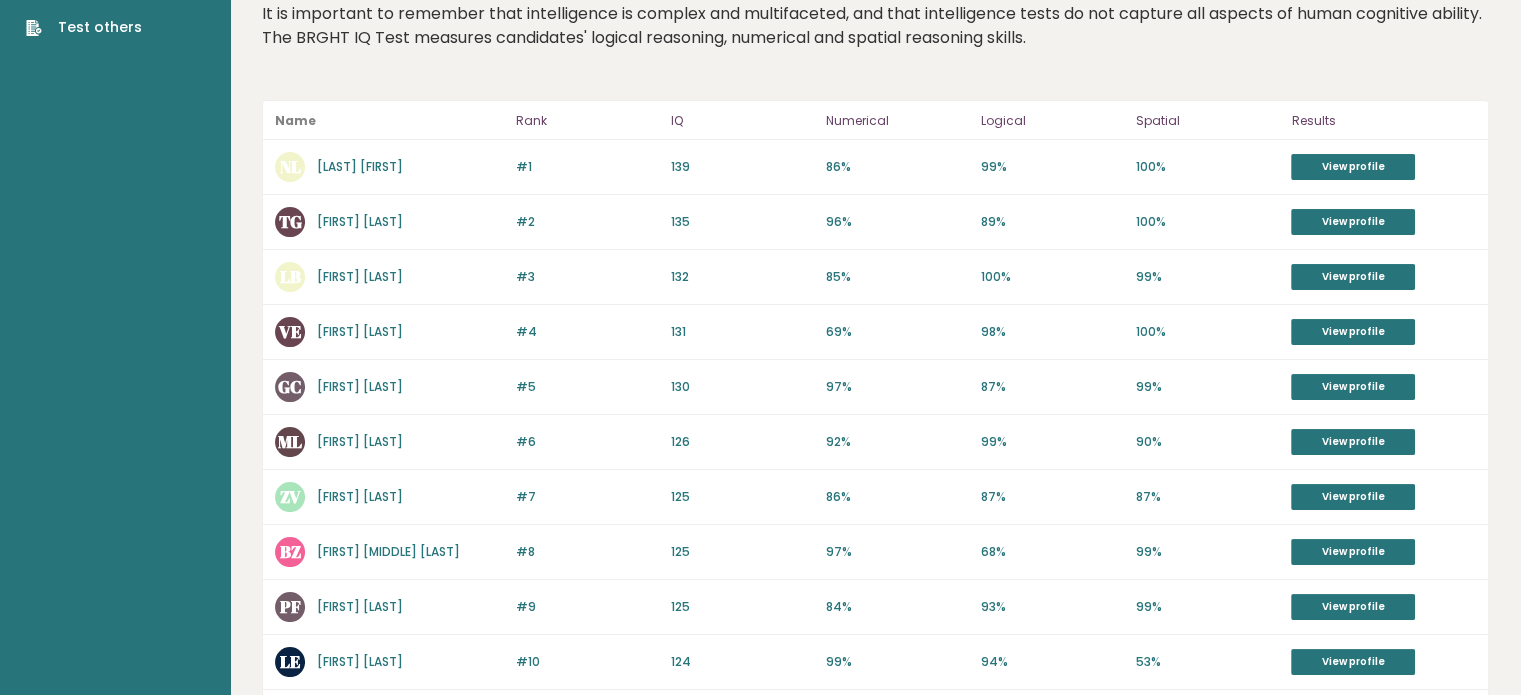 scroll, scrollTop: 240, scrollLeft: 0, axis: vertical 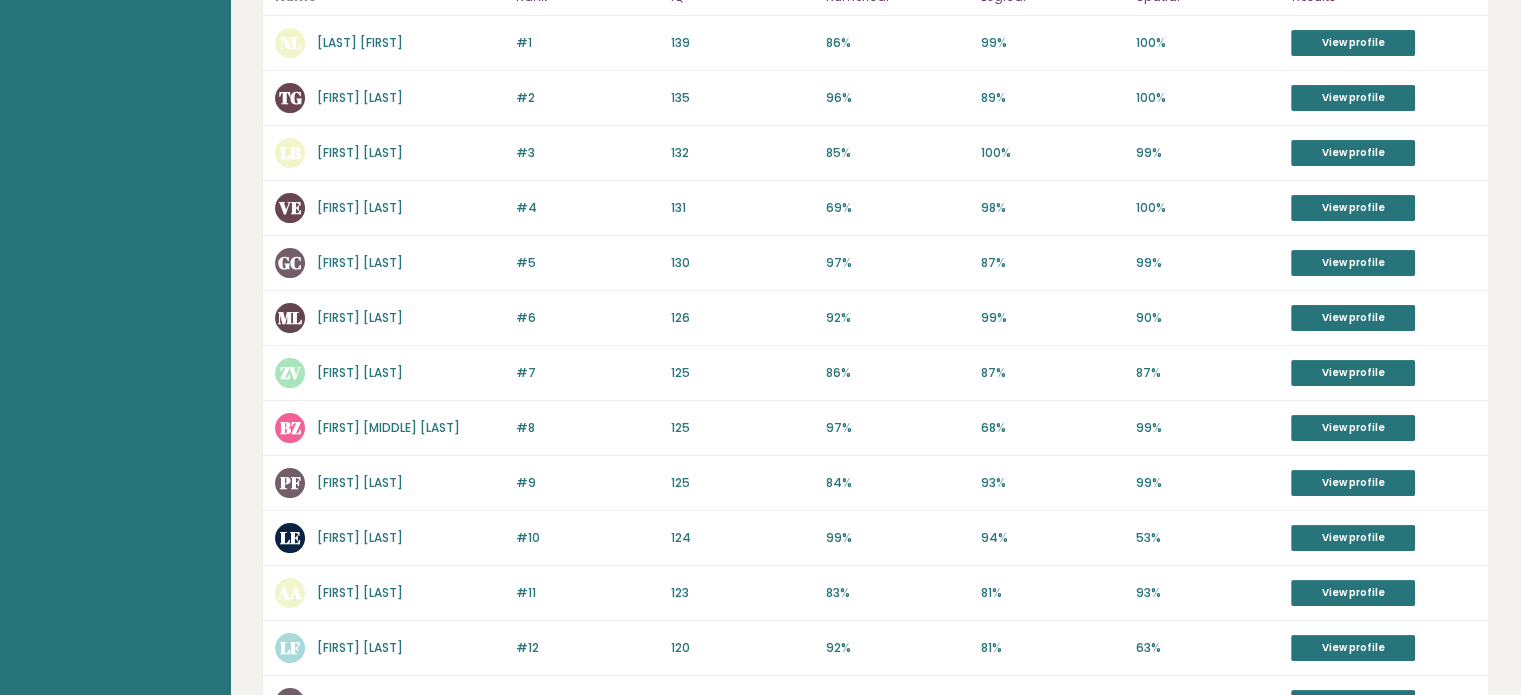 click on "Gábor Csontos" at bounding box center (360, 262) 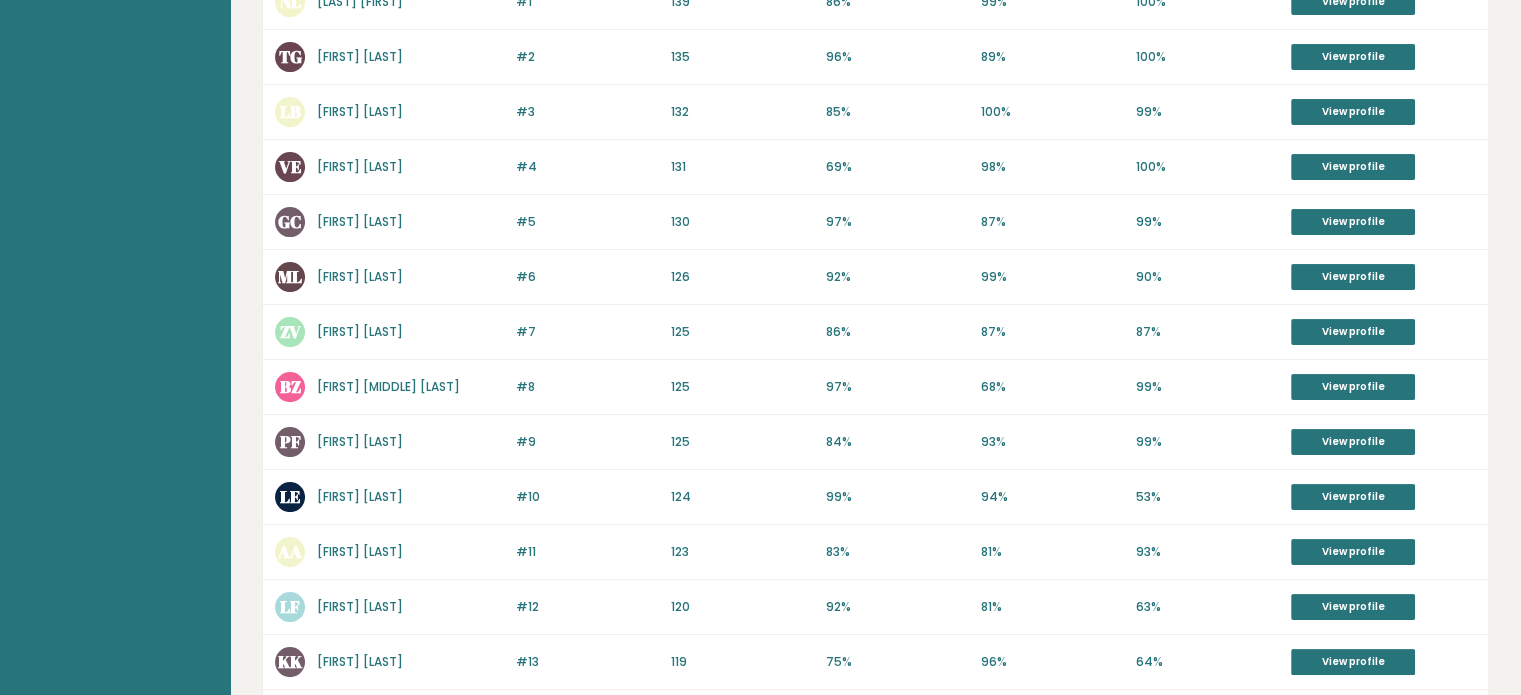 scroll, scrollTop: 280, scrollLeft: 0, axis: vertical 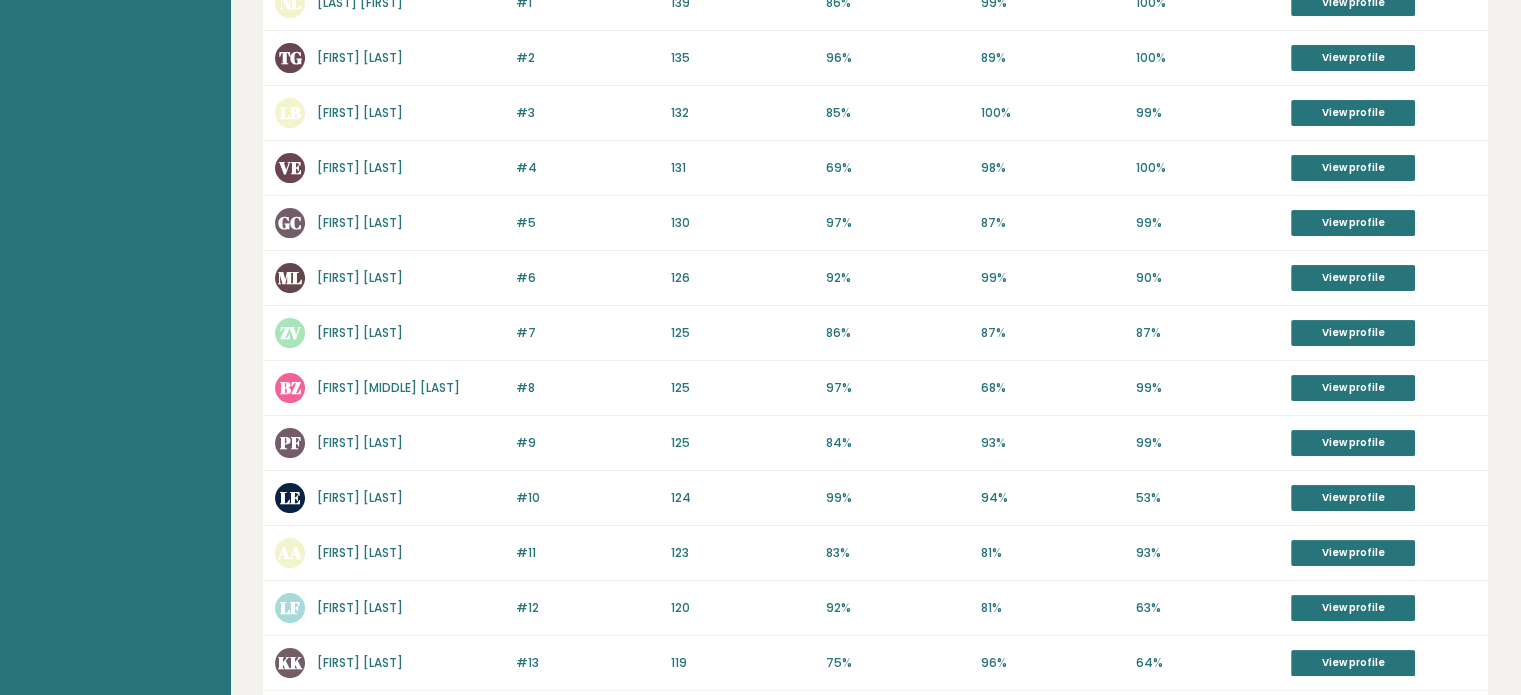 click on "Bak Zalán Zsolt" at bounding box center (388, 387) 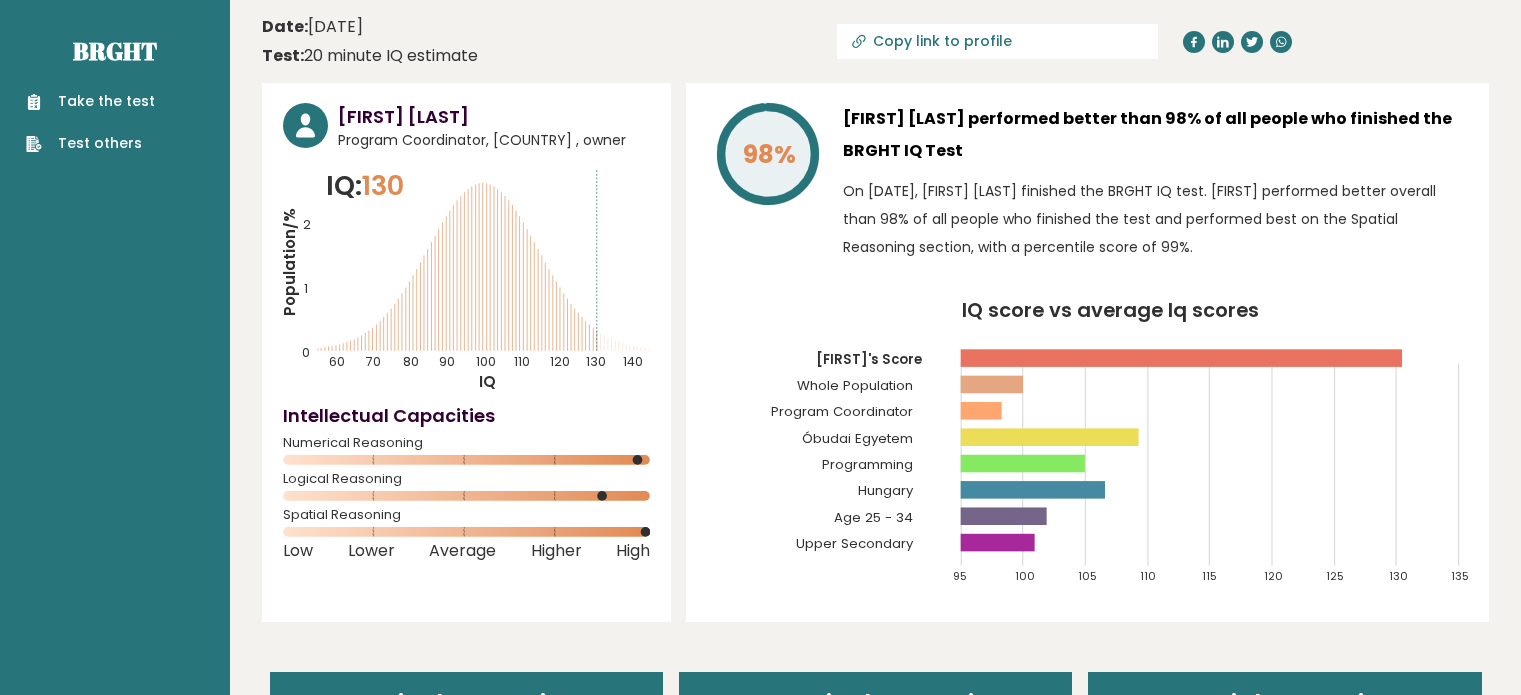 scroll, scrollTop: 0, scrollLeft: 0, axis: both 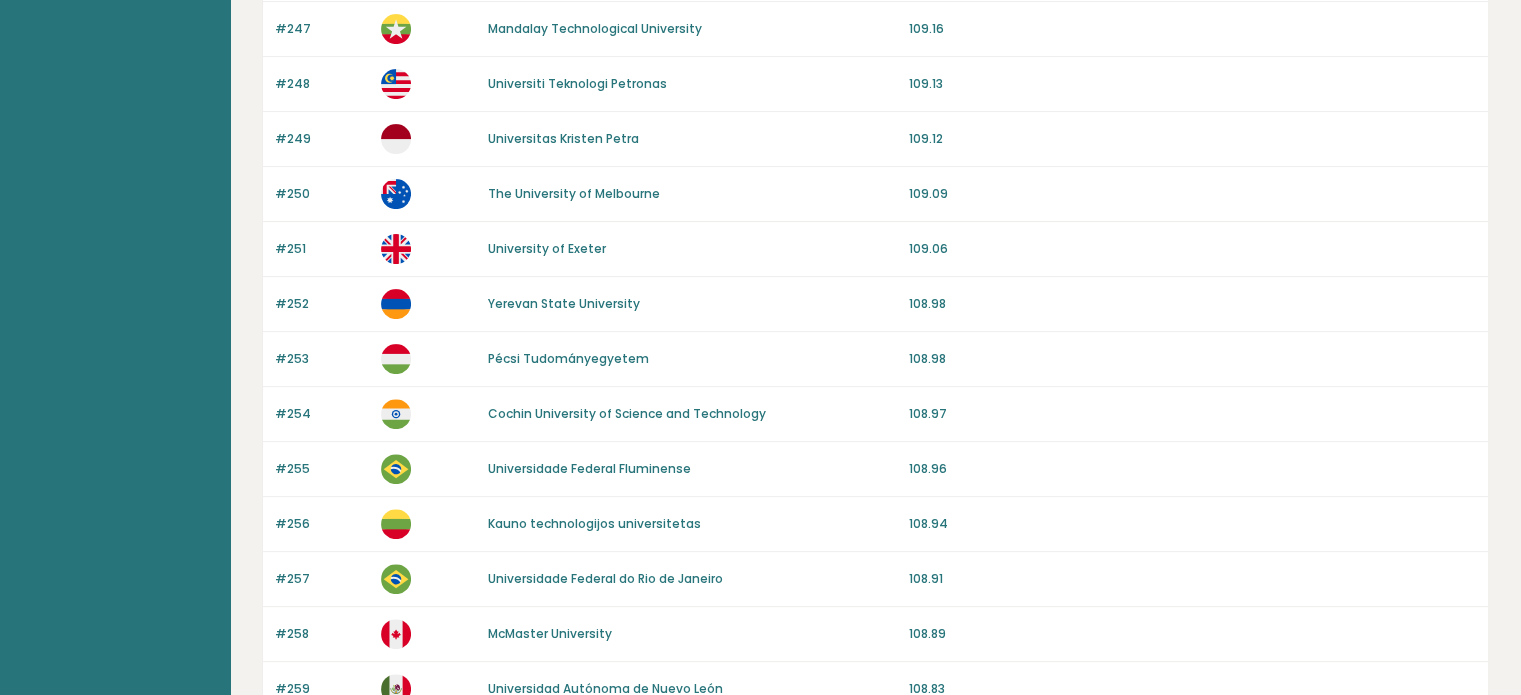 click on "Pécsi Tudományegyetem" at bounding box center (568, 358) 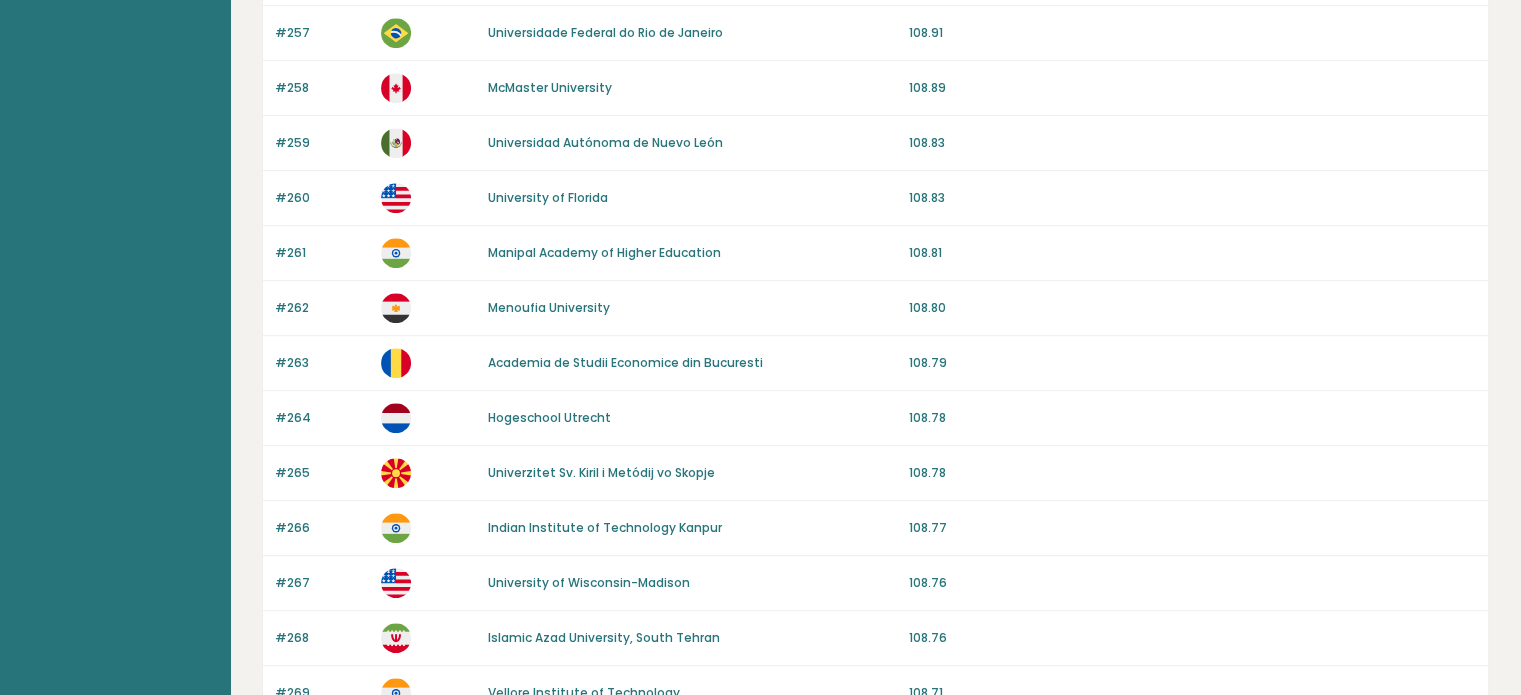 scroll, scrollTop: 1080, scrollLeft: 0, axis: vertical 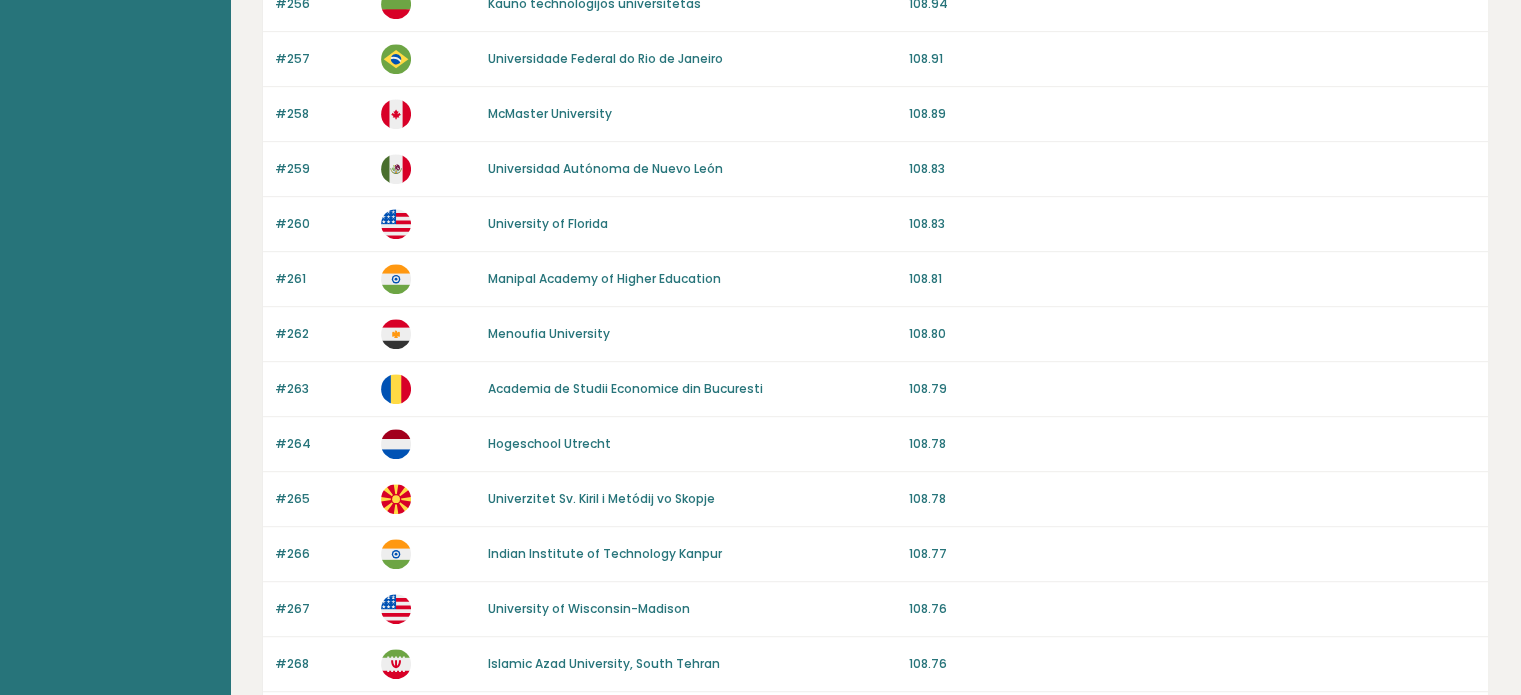 click on "McMaster University" at bounding box center [550, 113] 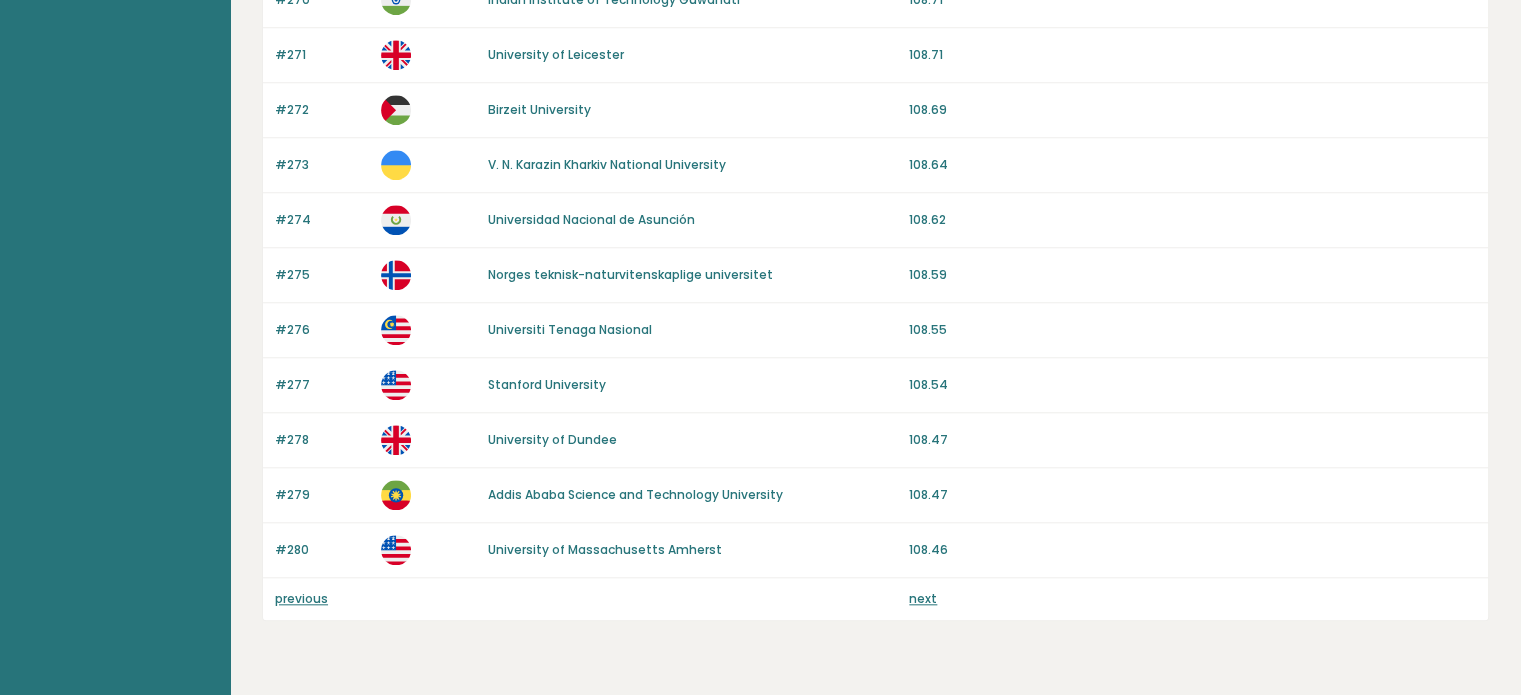 scroll, scrollTop: 1899, scrollLeft: 0, axis: vertical 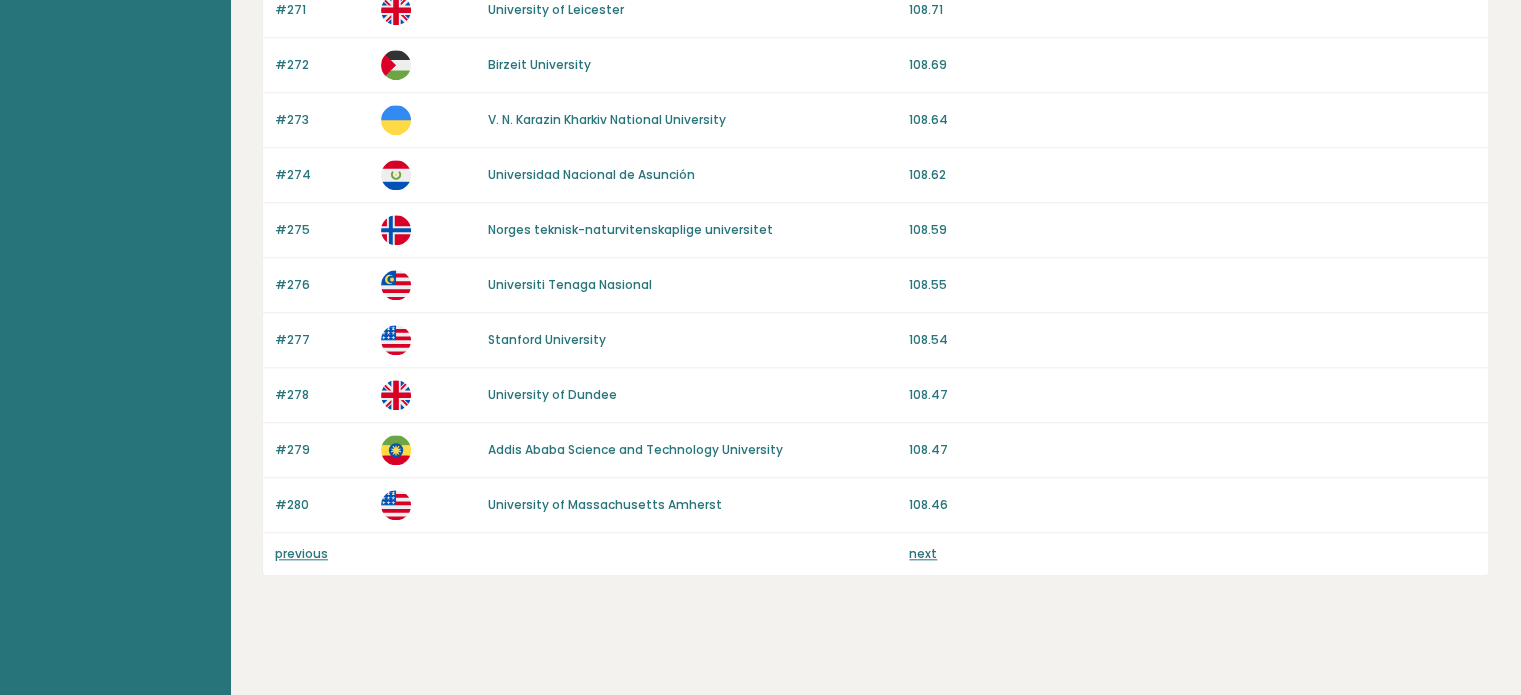 click on "next" at bounding box center [923, 553] 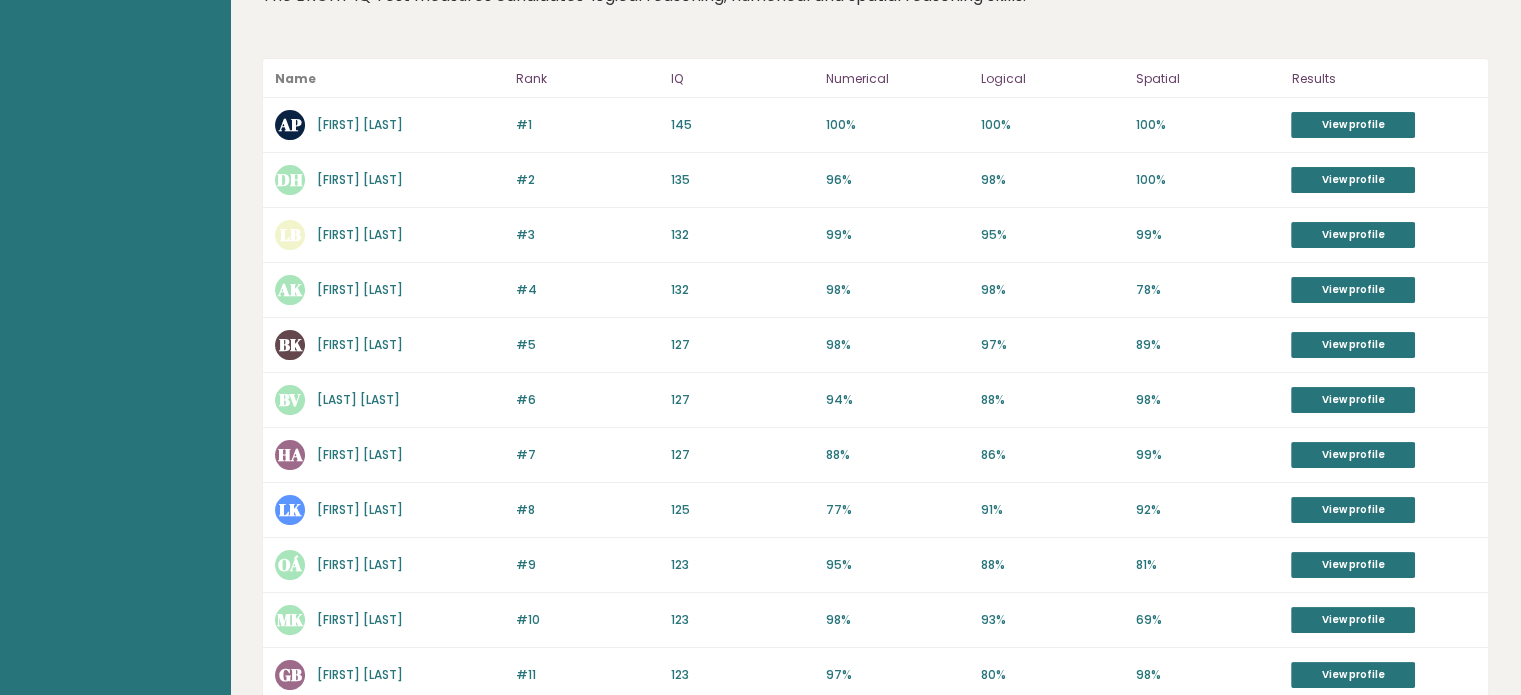 scroll, scrollTop: 160, scrollLeft: 0, axis: vertical 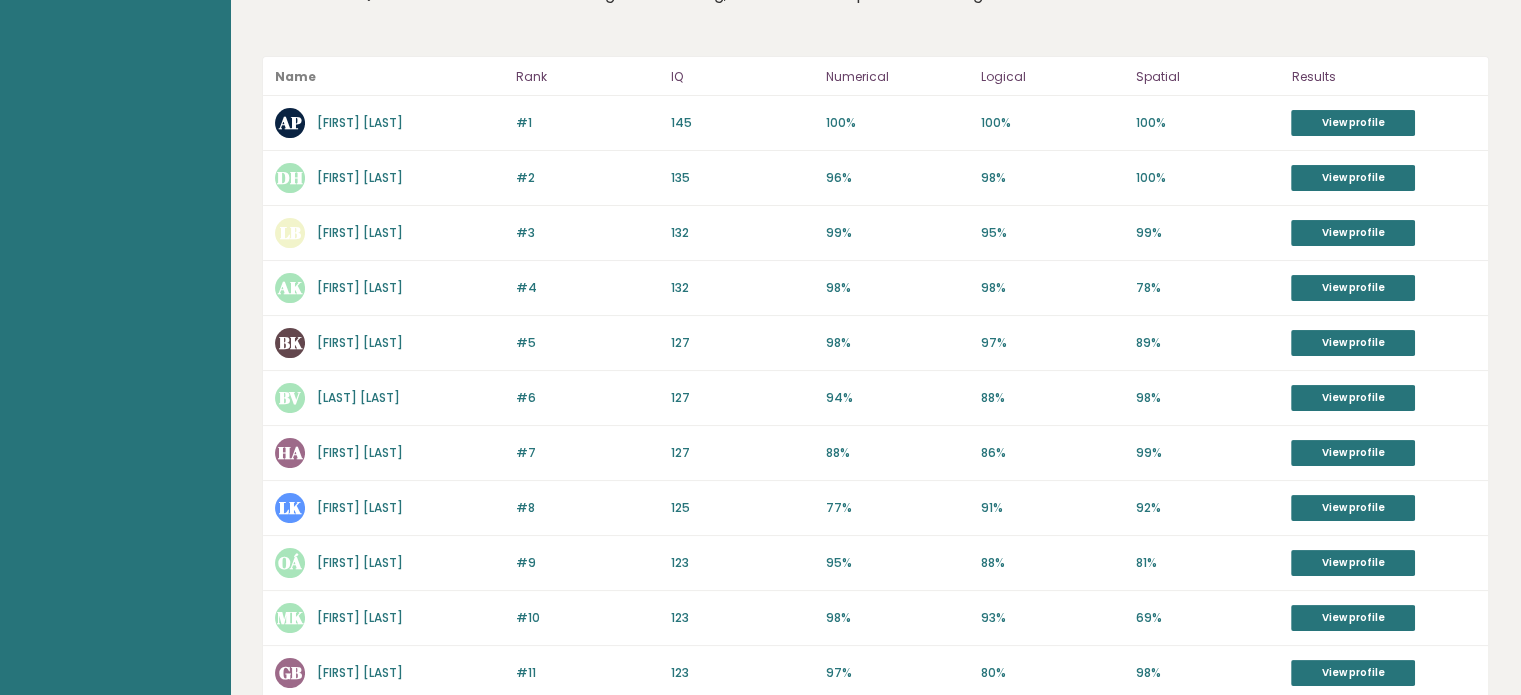 click on "Balázs Kaveczki" at bounding box center (360, 342) 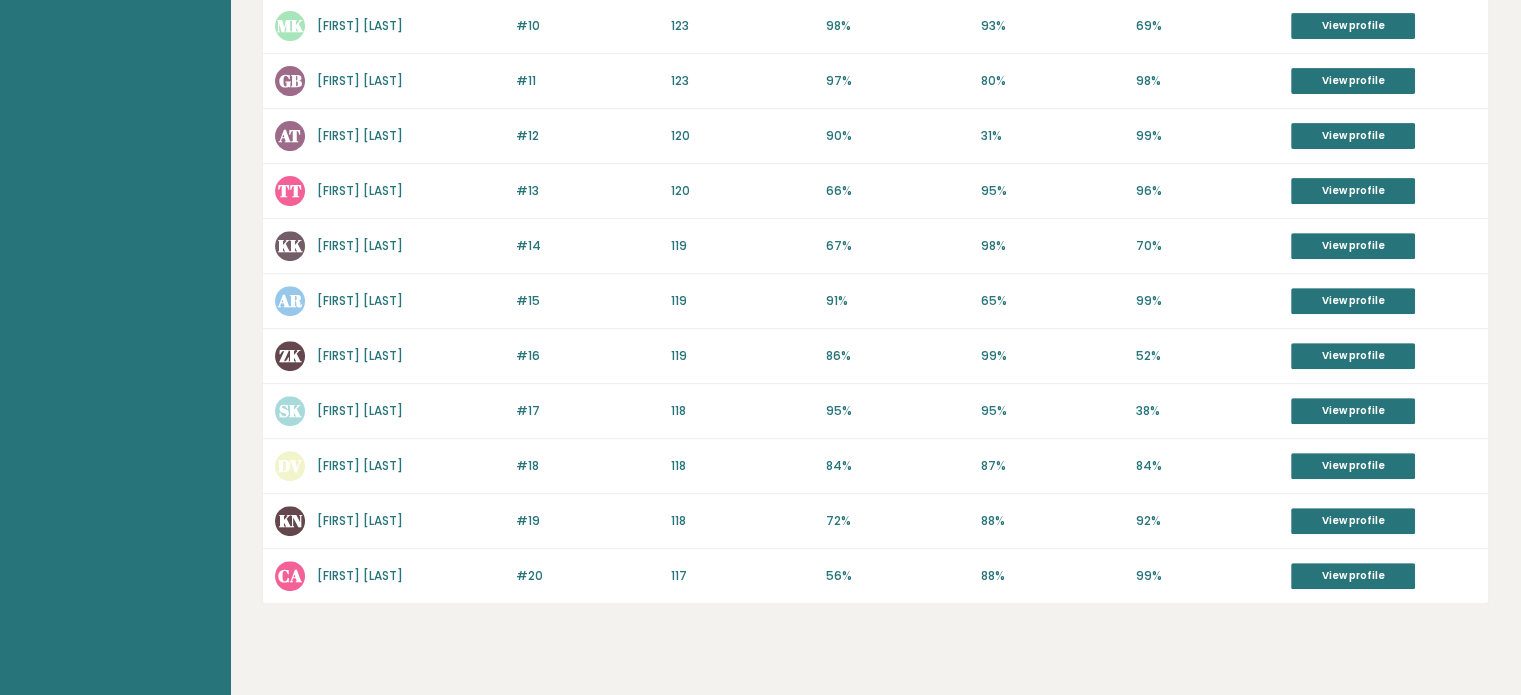 scroll, scrollTop: 784, scrollLeft: 0, axis: vertical 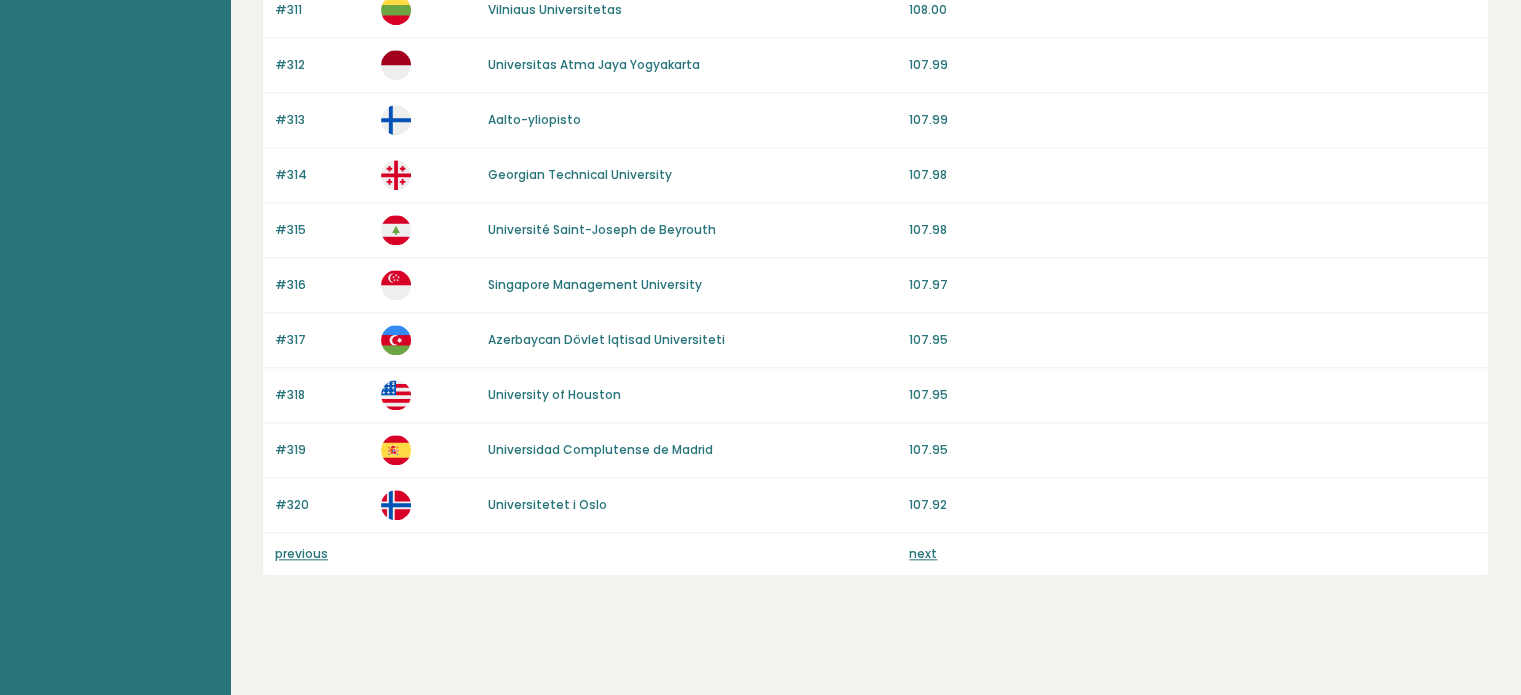 click on "next" at bounding box center [923, 553] 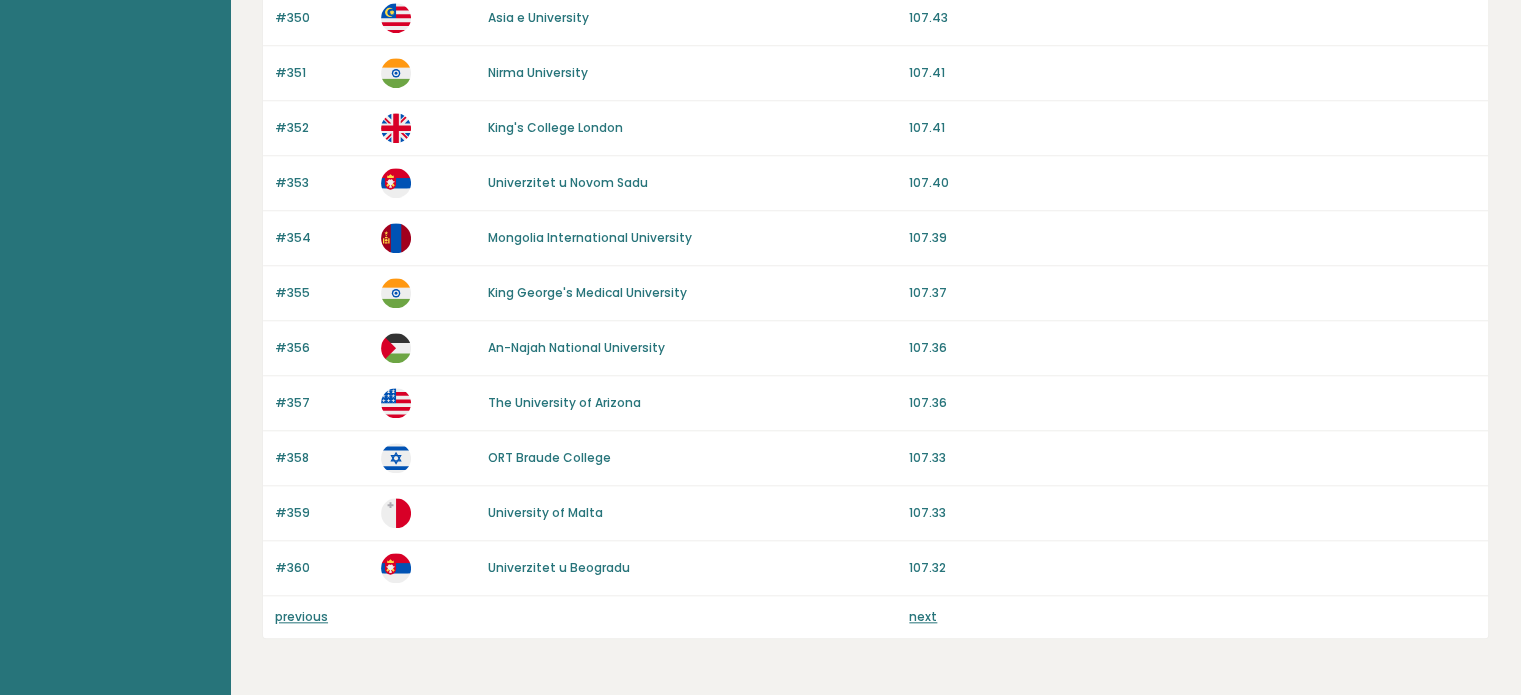 scroll, scrollTop: 1840, scrollLeft: 0, axis: vertical 